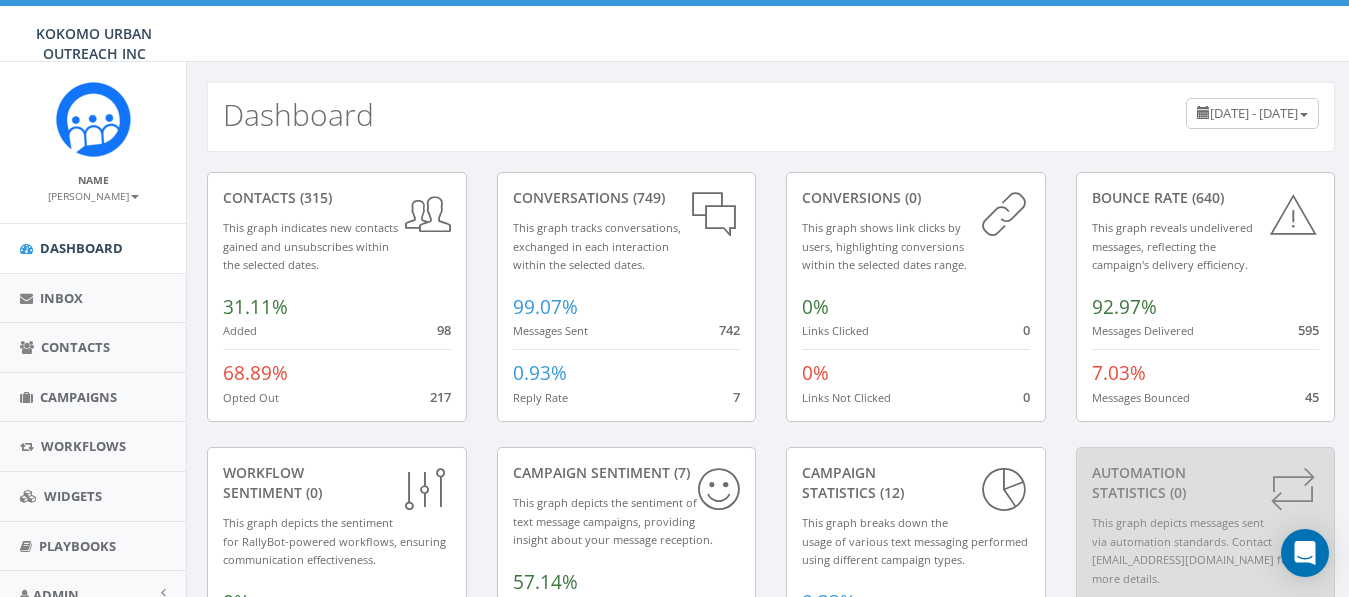 scroll, scrollTop: 0, scrollLeft: 0, axis: both 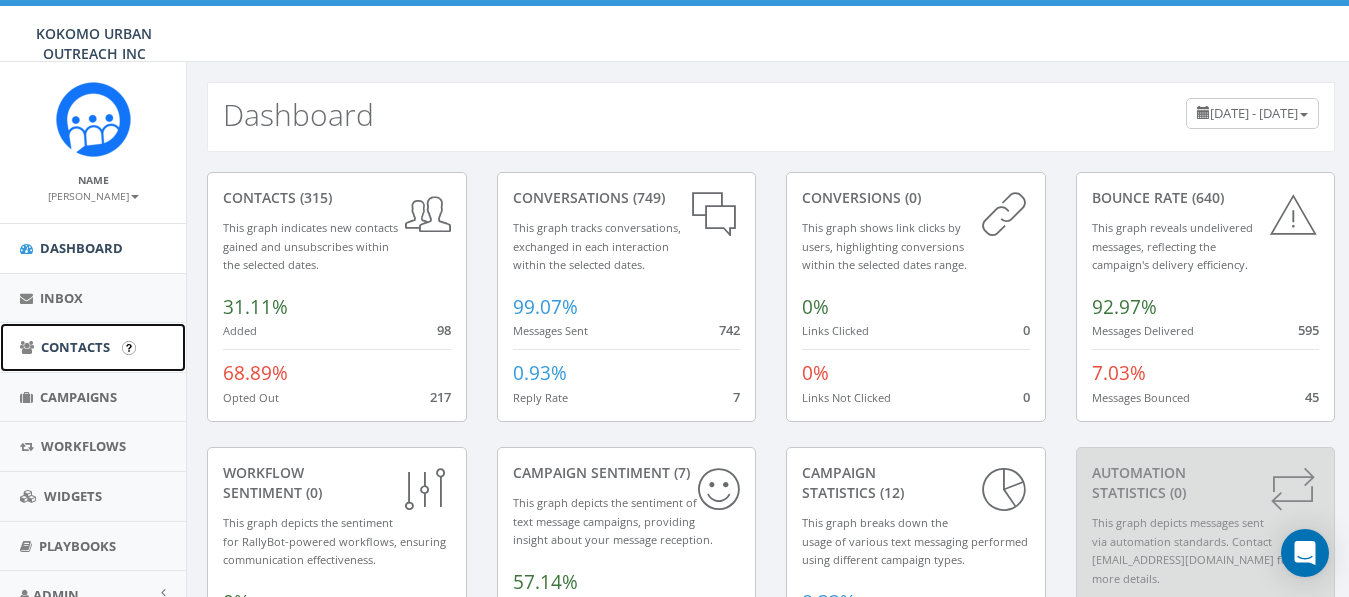 click on "Contacts" at bounding box center (75, 347) 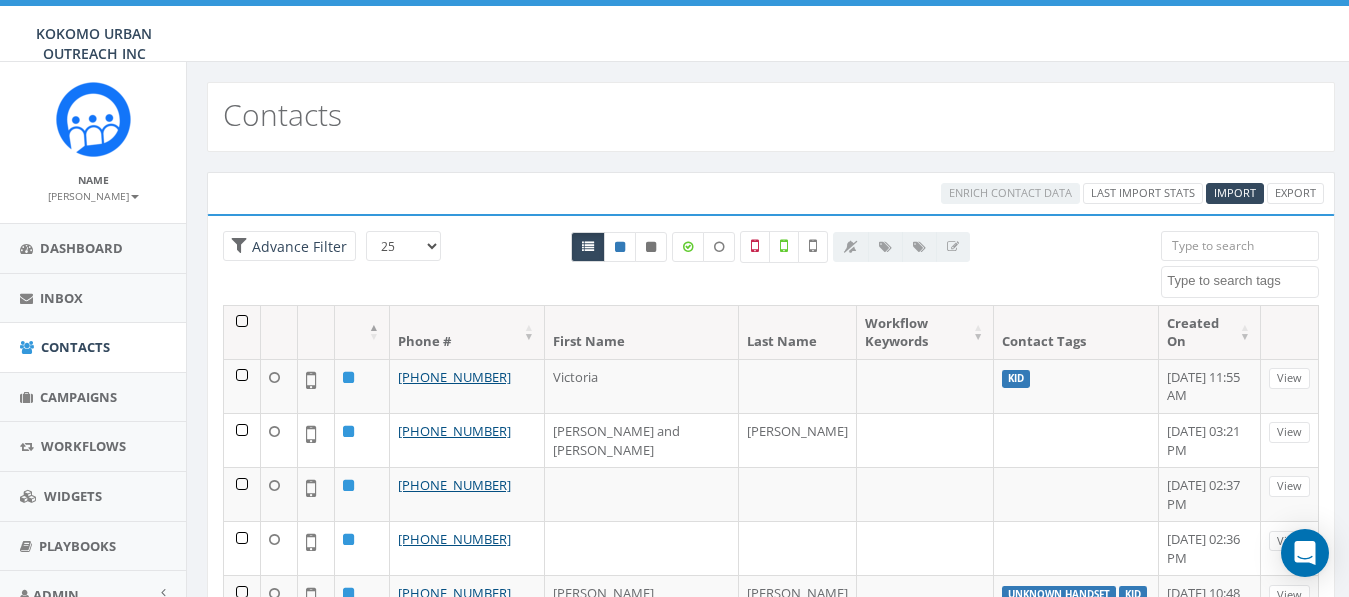 select 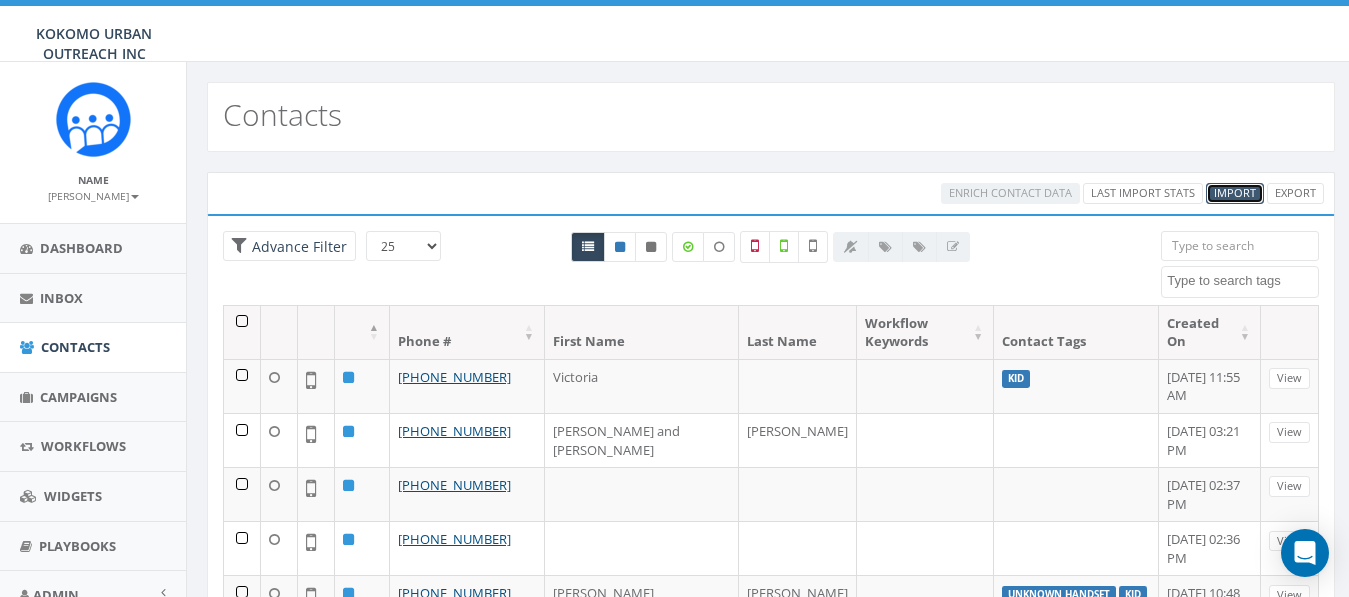 click on "Import" at bounding box center [1235, 192] 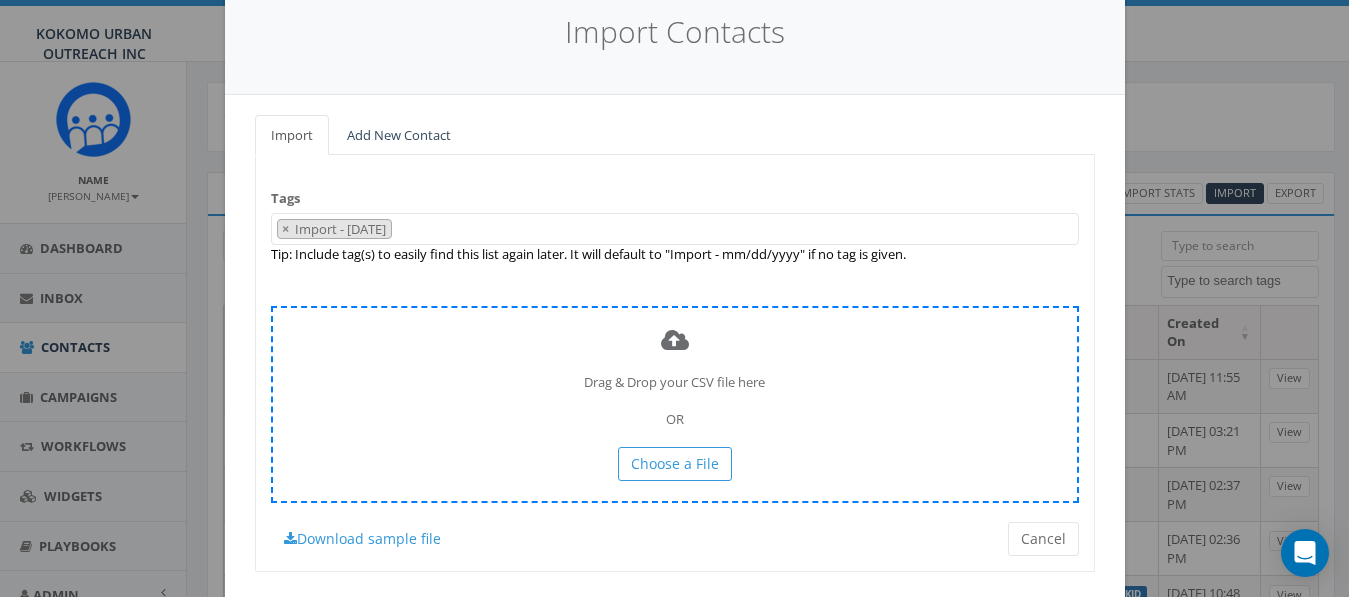 scroll, scrollTop: 125, scrollLeft: 0, axis: vertical 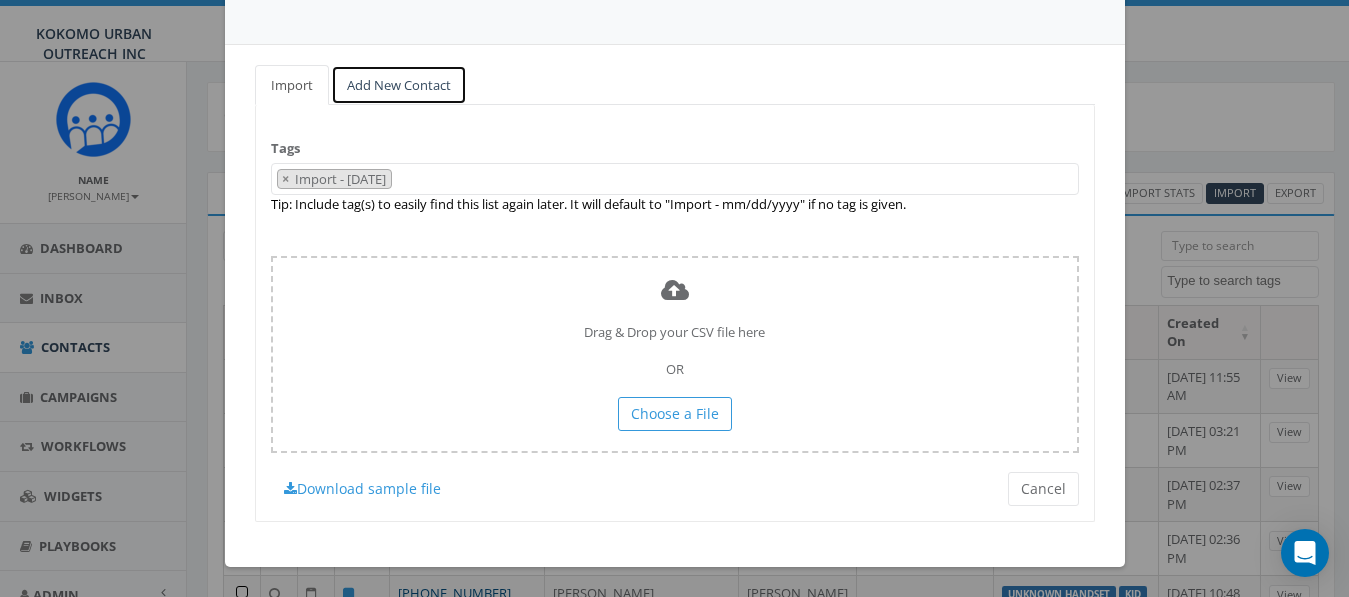 click on "Add New Contact" at bounding box center (399, 85) 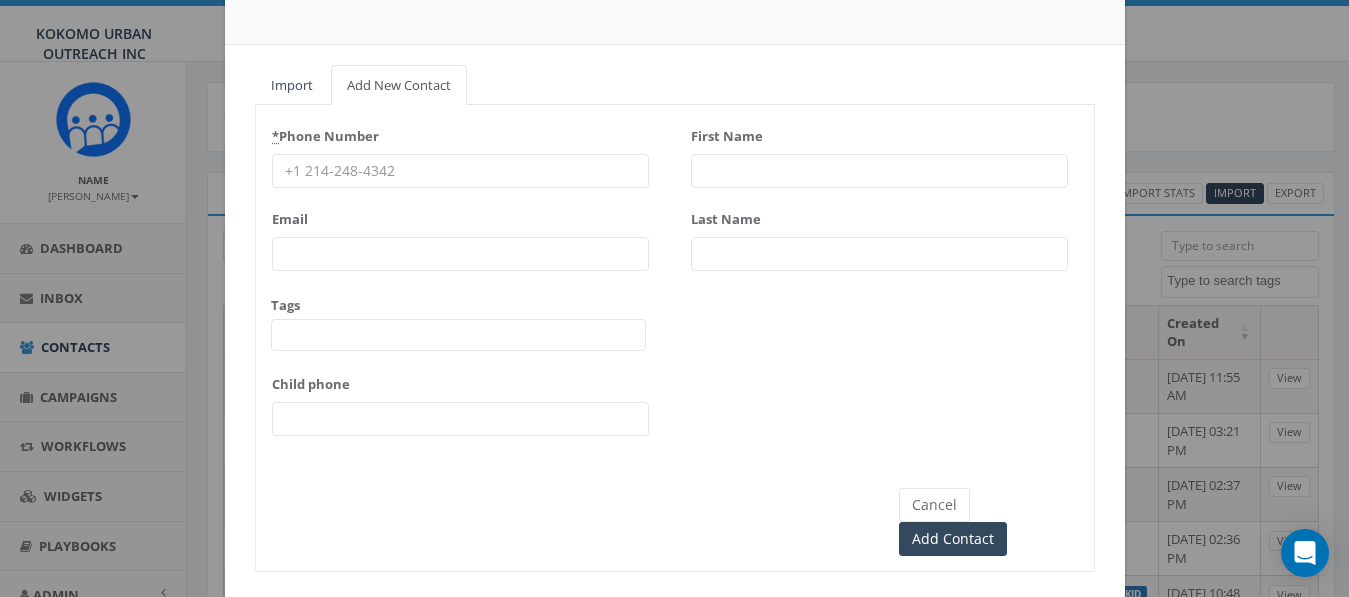 click on "*   Phone Number" at bounding box center (460, 171) 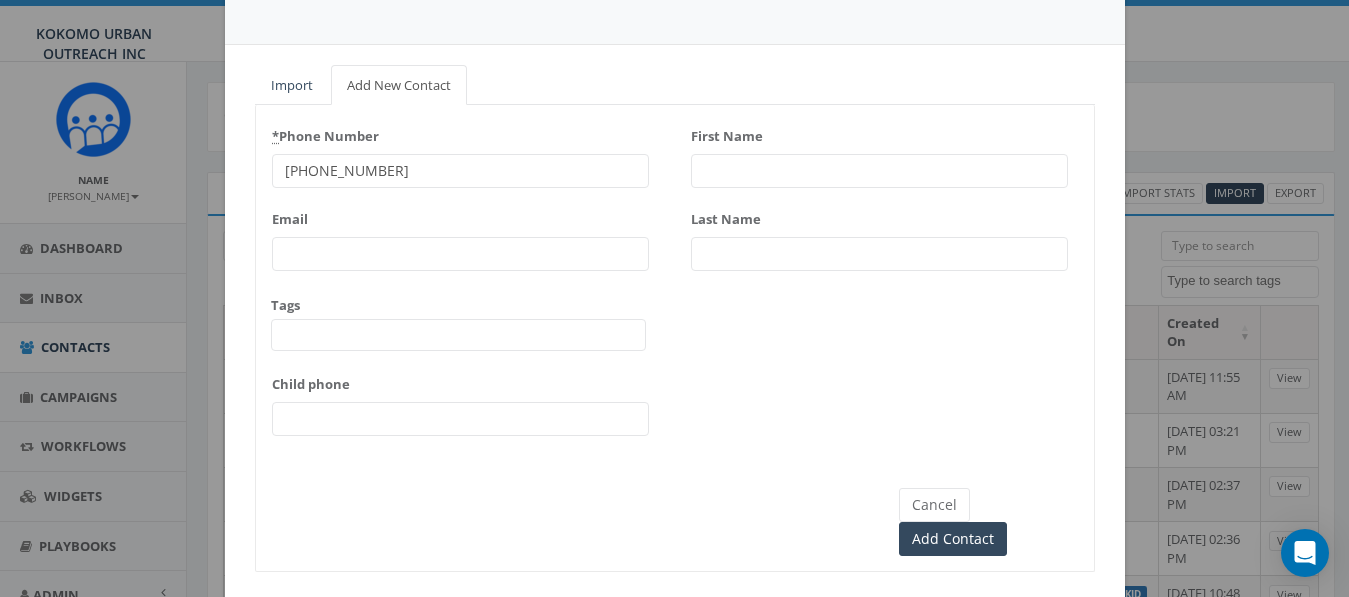 type on "765-434-2137" 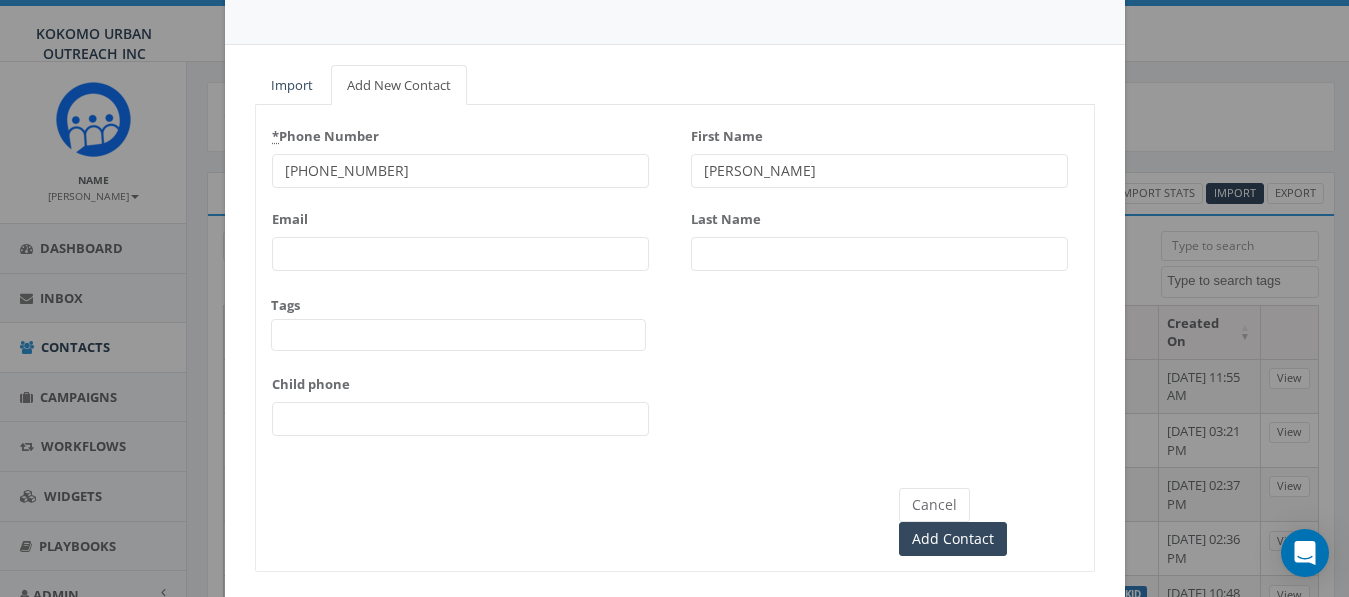 type on "[PERSON_NAME]" 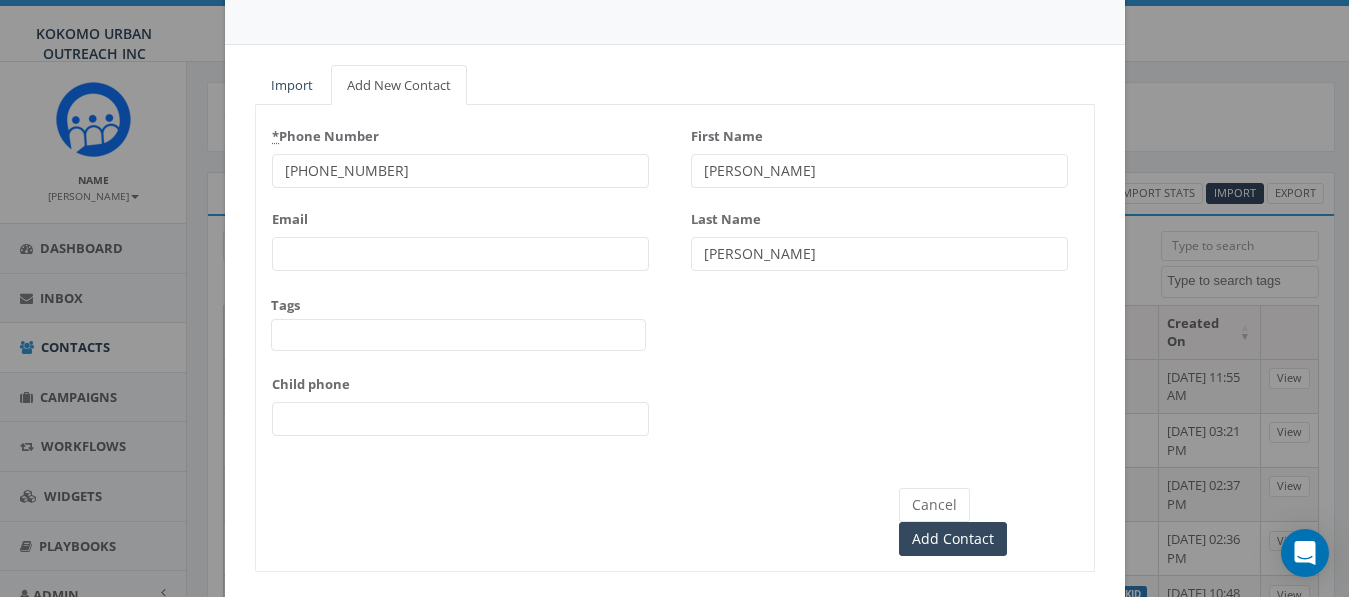 type on "[PERSON_NAME]" 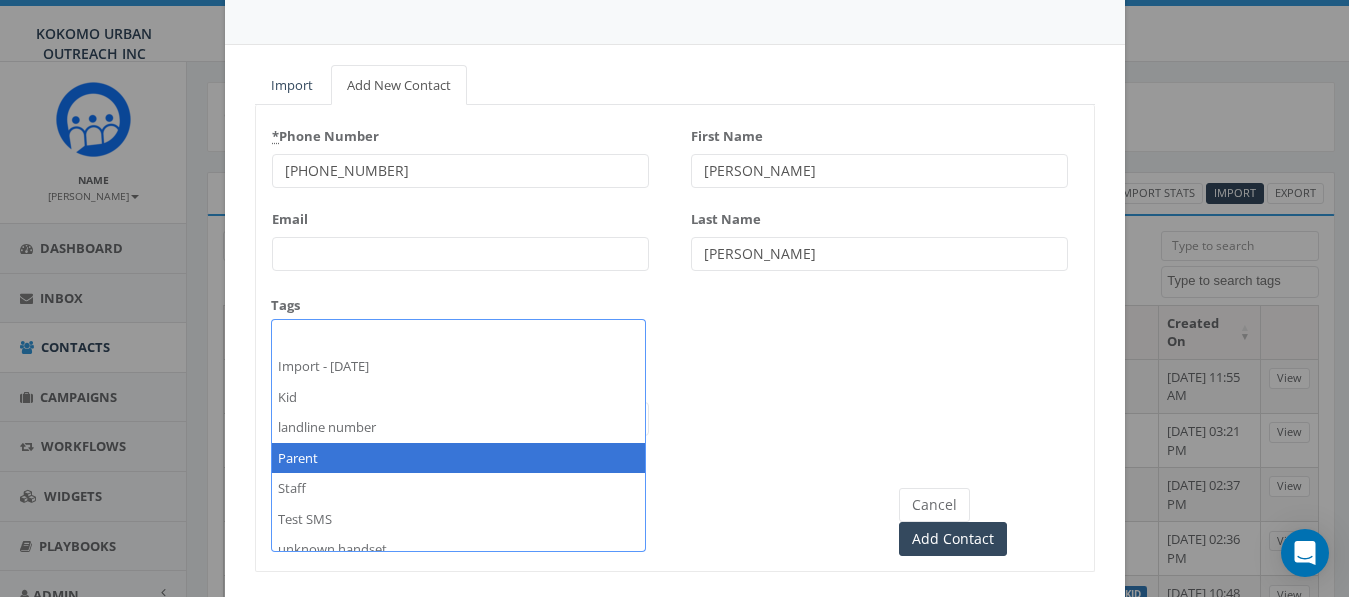 select on "Parent" 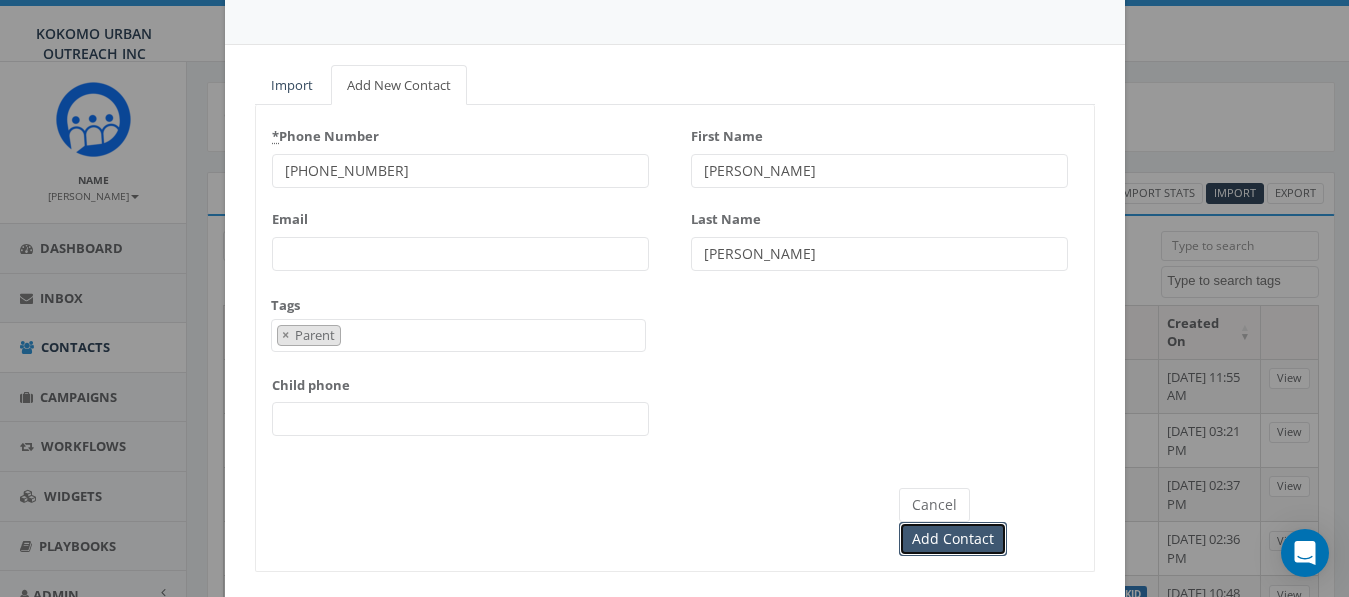 click on "Add Contact" at bounding box center (953, 539) 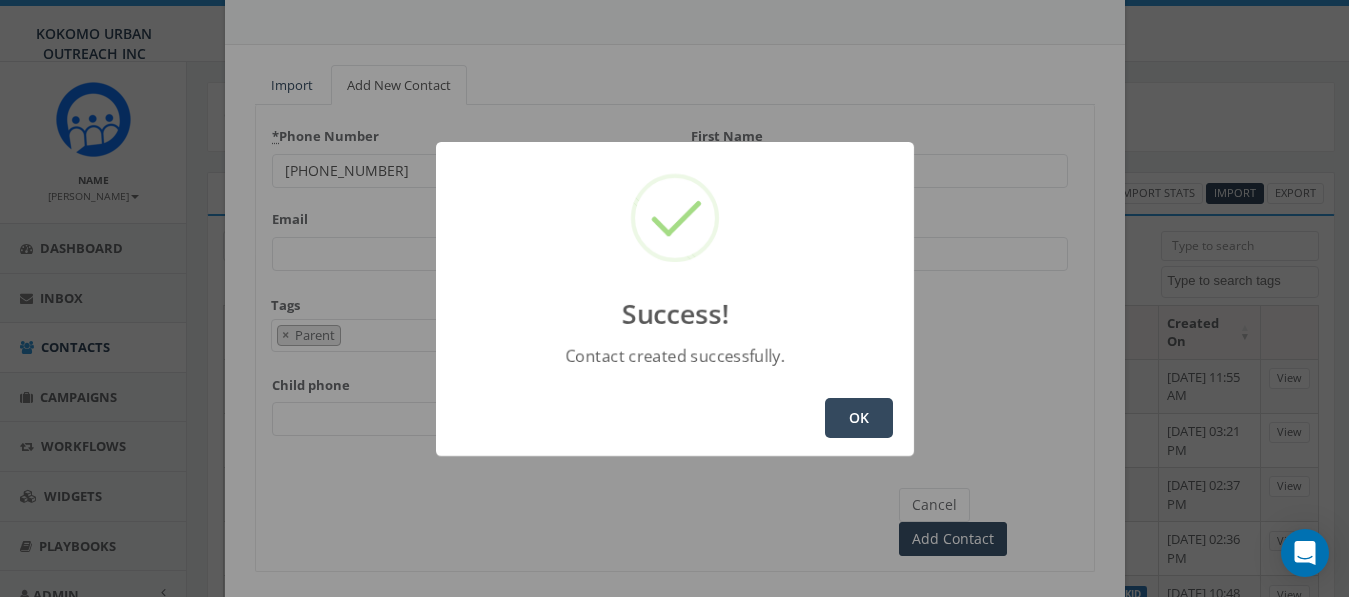 click on "OK" at bounding box center (859, 418) 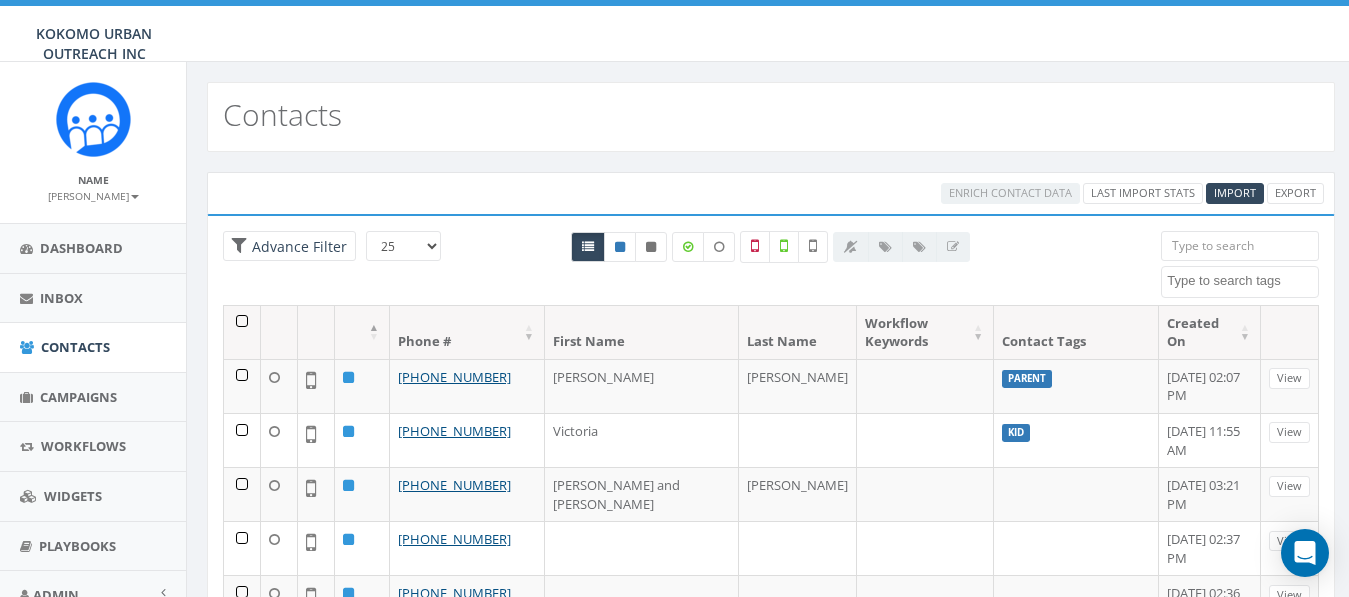 select 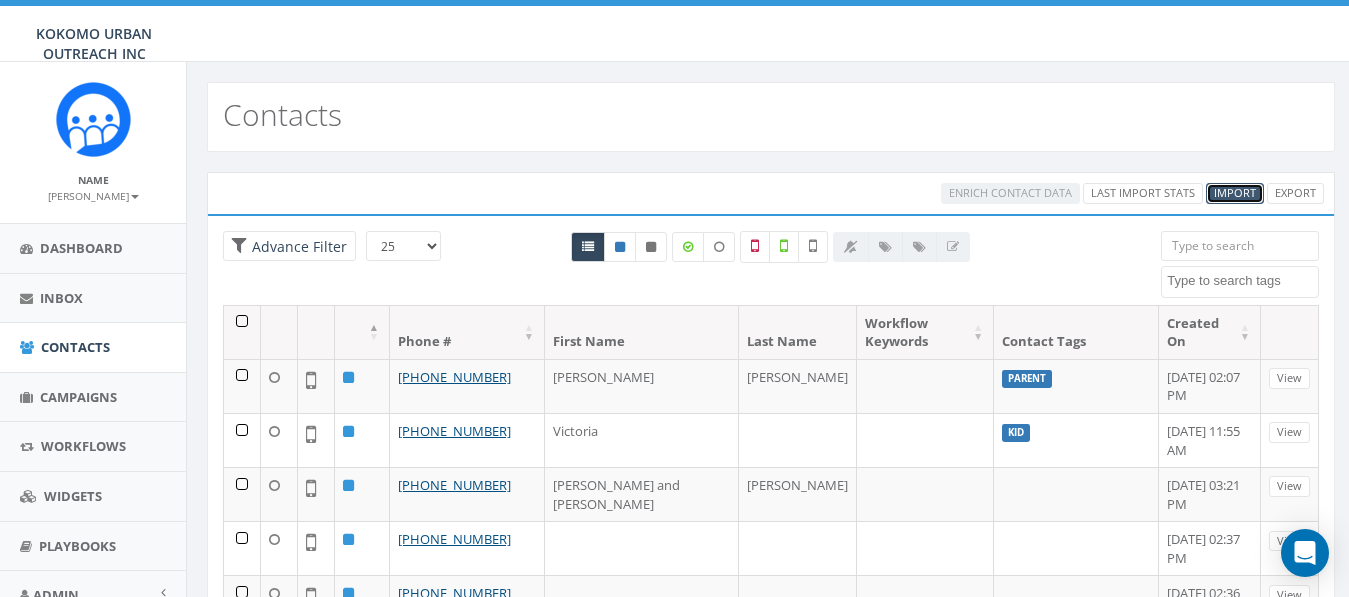click on "Import" at bounding box center (1235, 192) 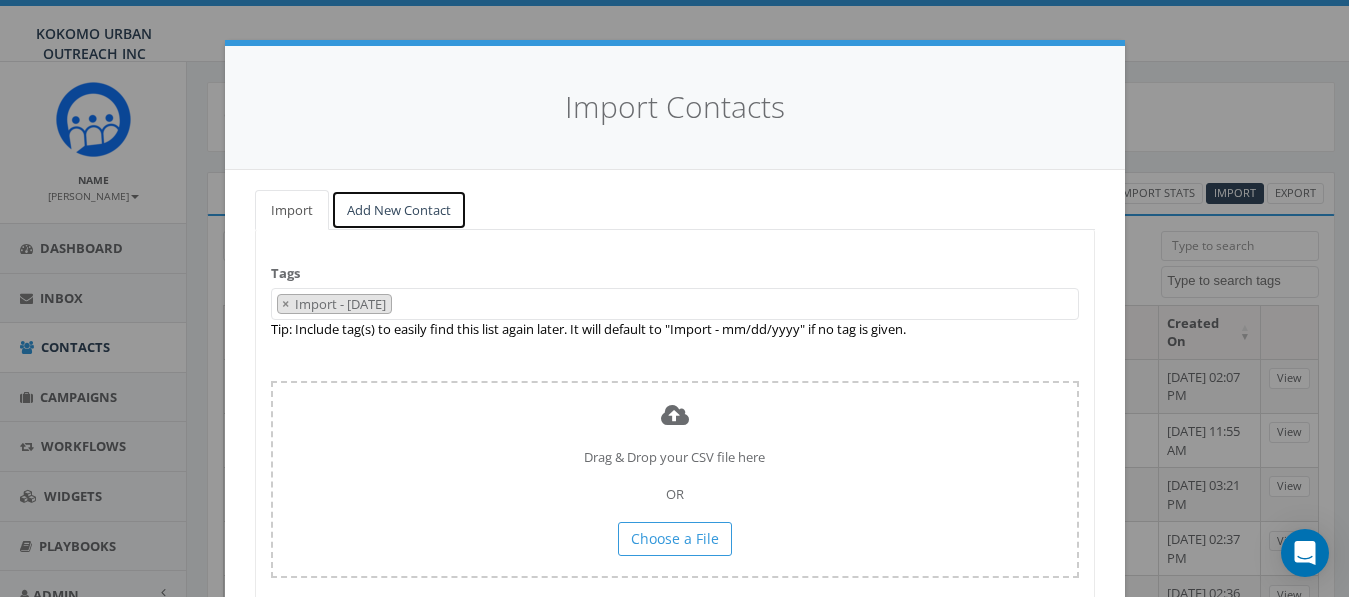 click on "Add New Contact" at bounding box center [399, 210] 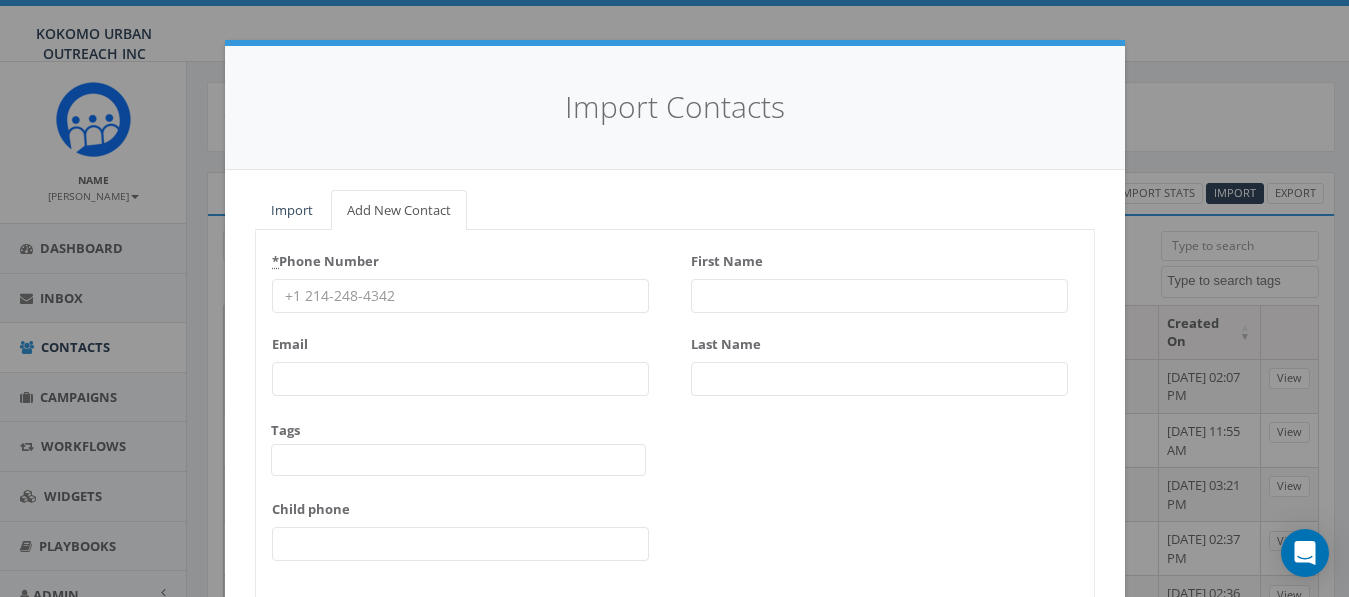 click on "*   Phone Number" at bounding box center (460, 296) 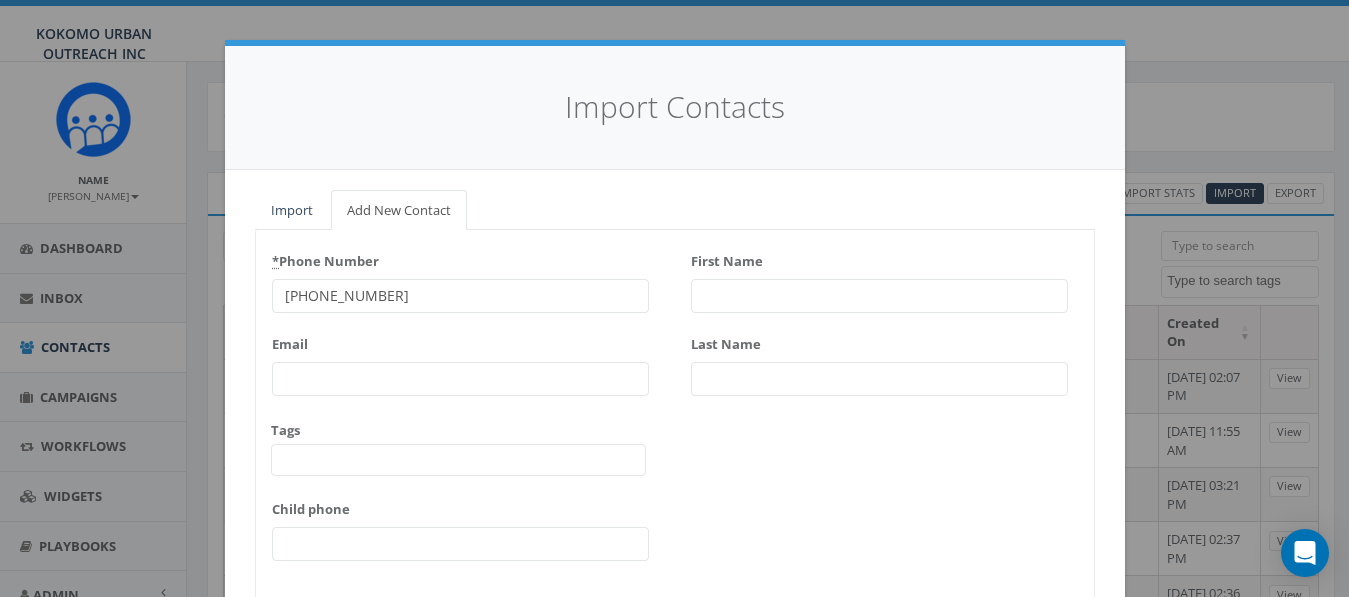 type on "765-431-1028" 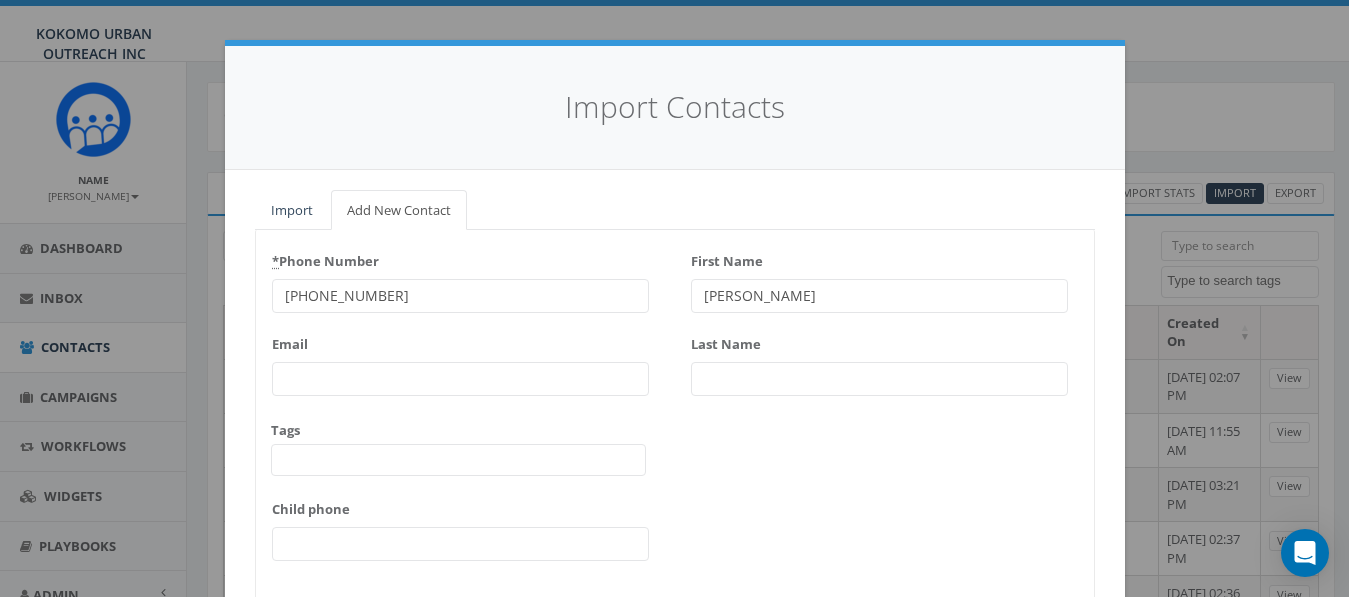 type on "[PERSON_NAME]" 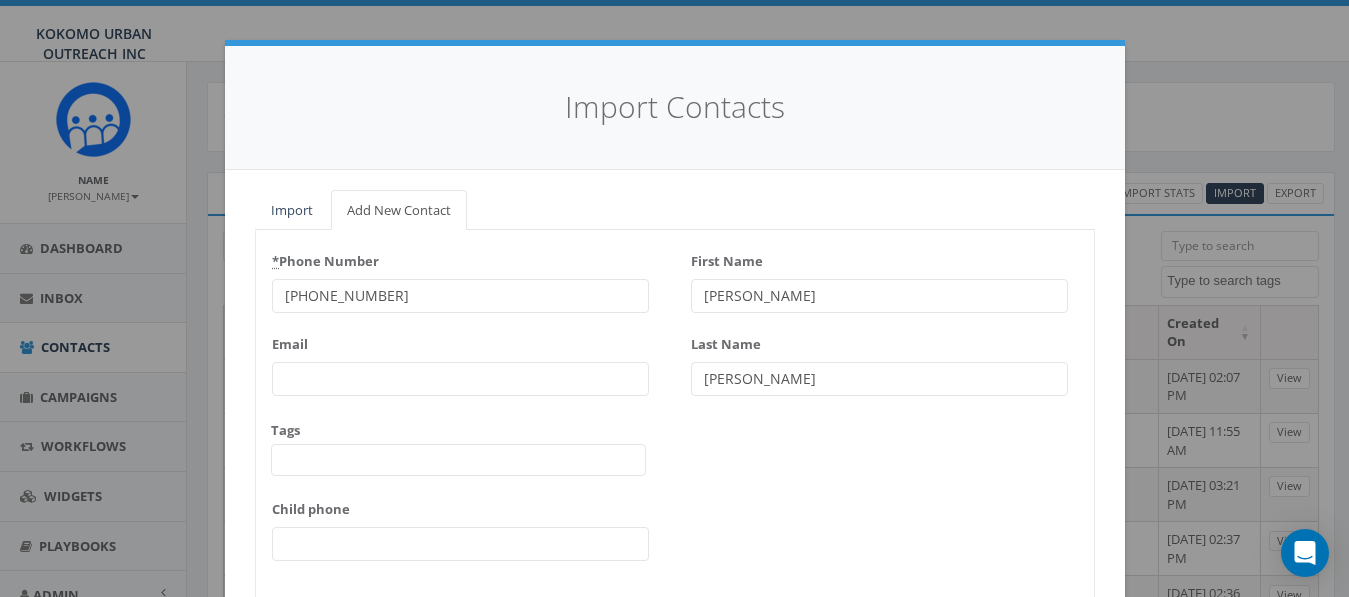 type on "[PERSON_NAME]" 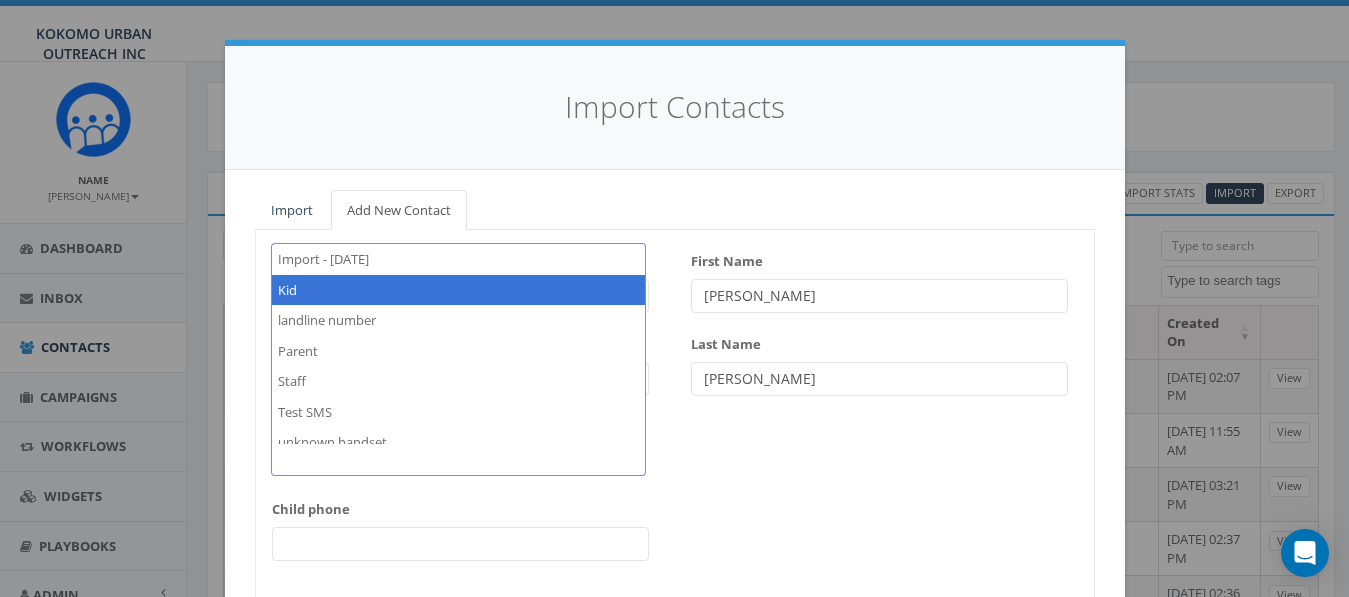 select on "Kid" 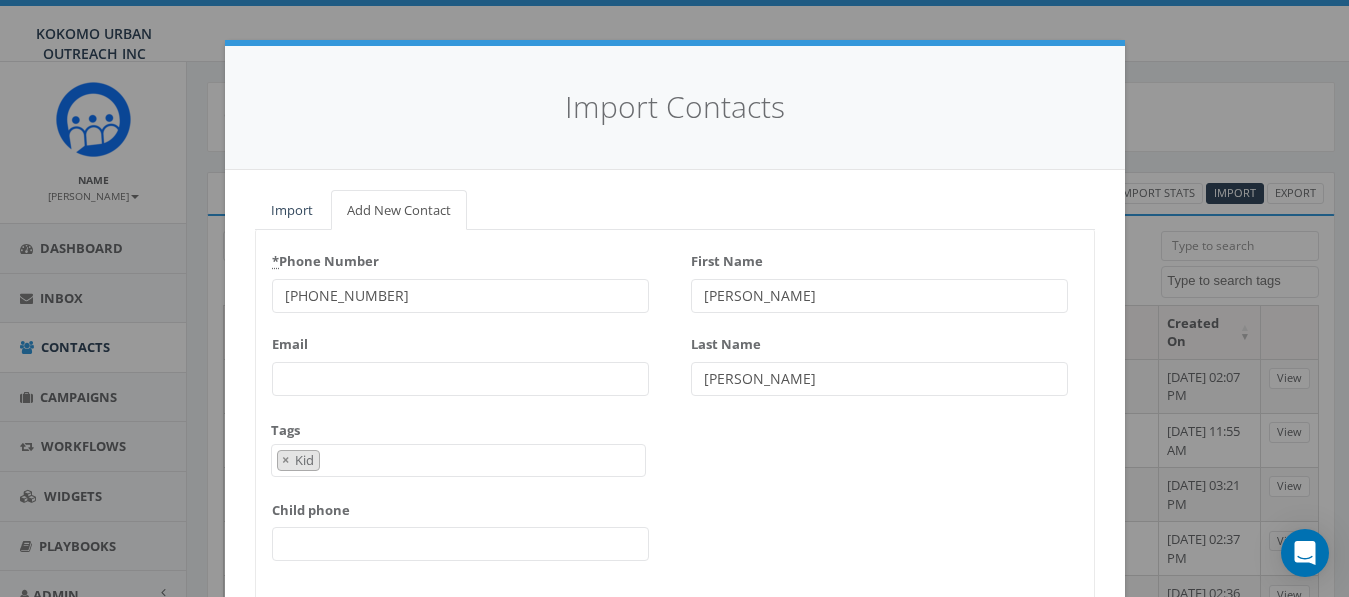 scroll, scrollTop: 141, scrollLeft: 0, axis: vertical 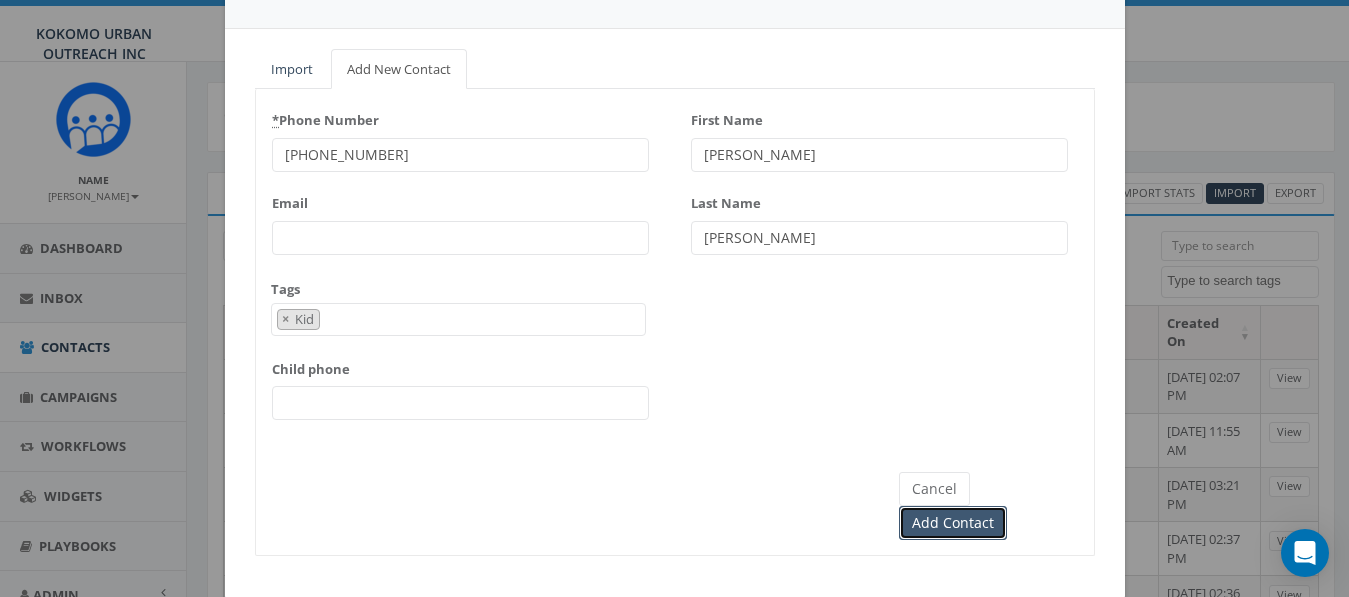 click on "Add Contact" at bounding box center (953, 523) 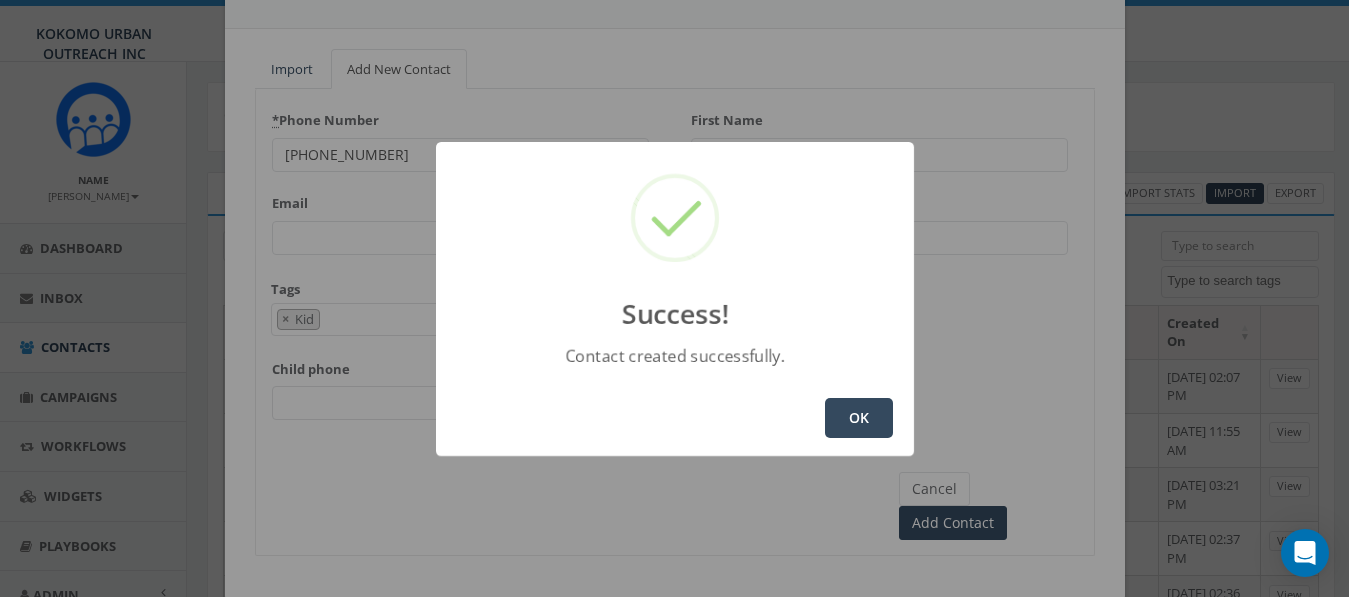 click on "OK" at bounding box center [859, 418] 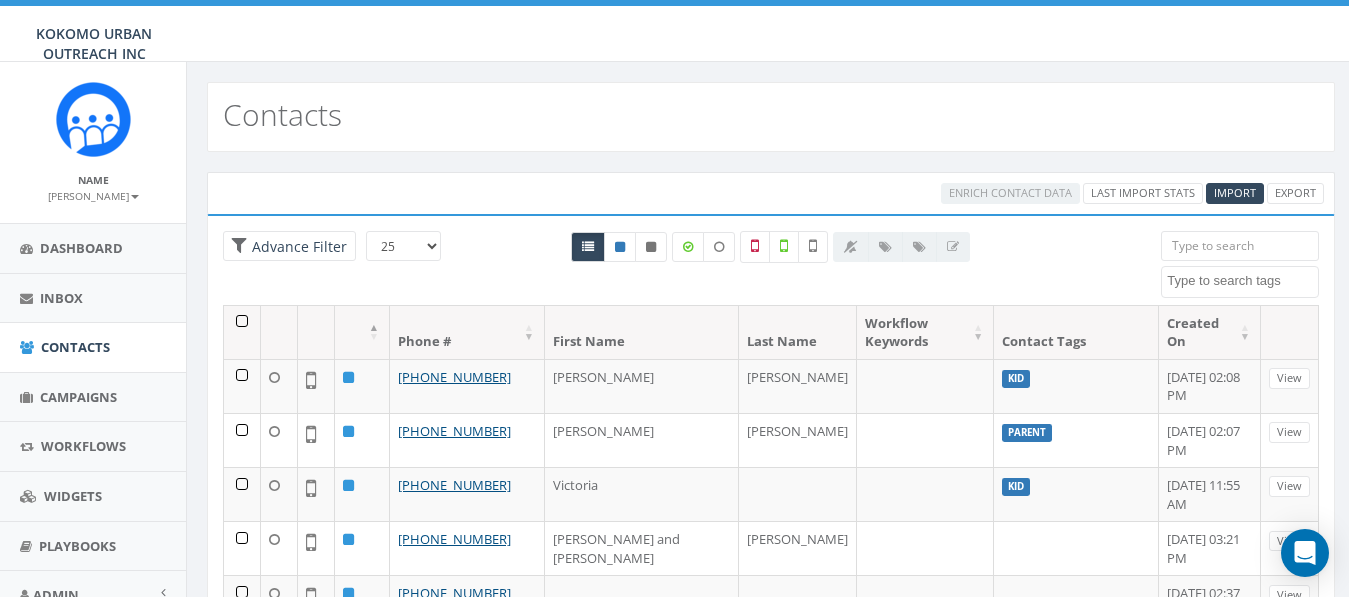 select 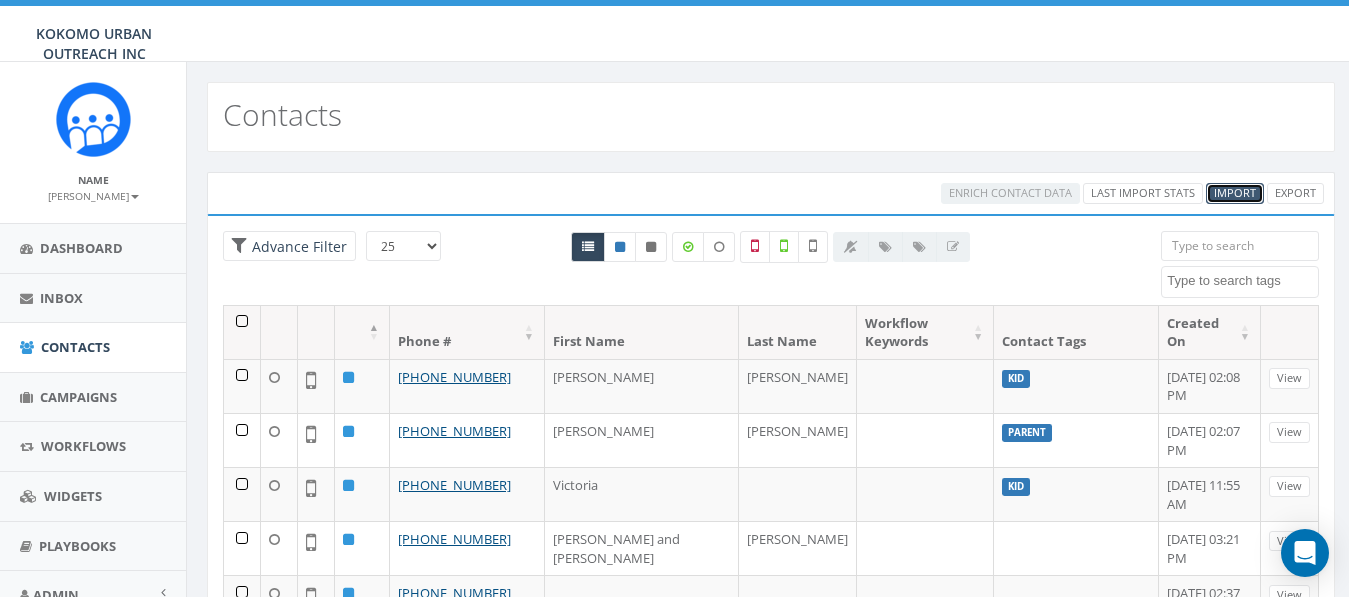 click on "Import" at bounding box center [1235, 192] 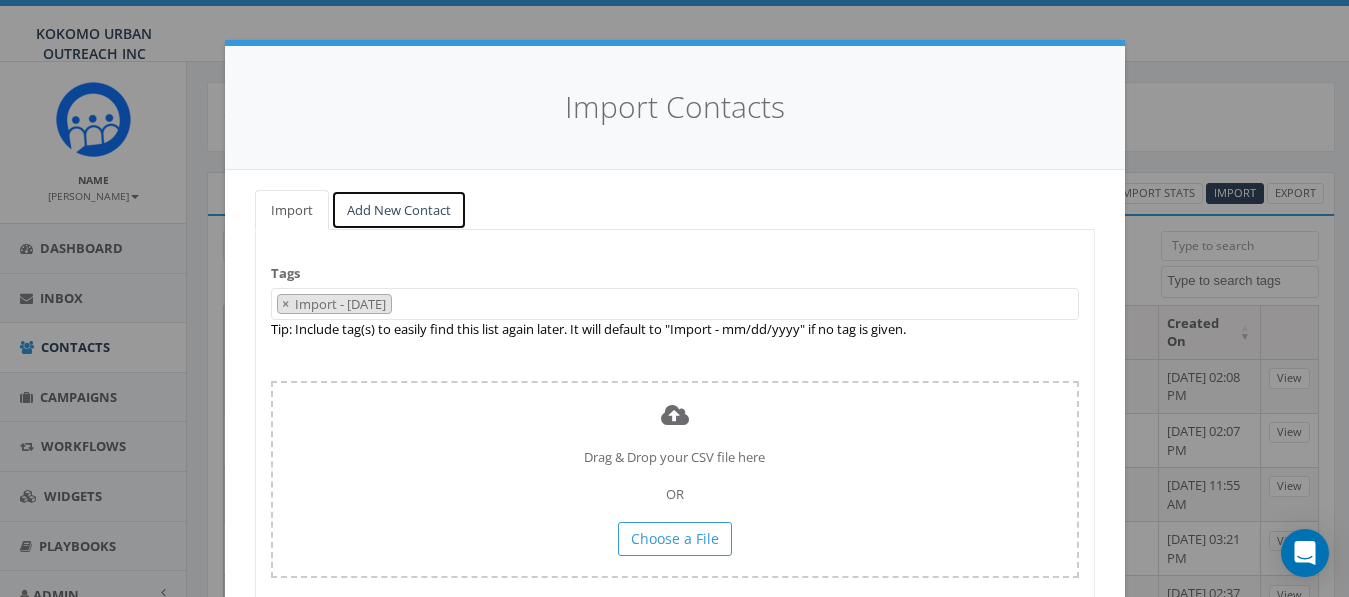 click on "Add New Contact" at bounding box center (399, 210) 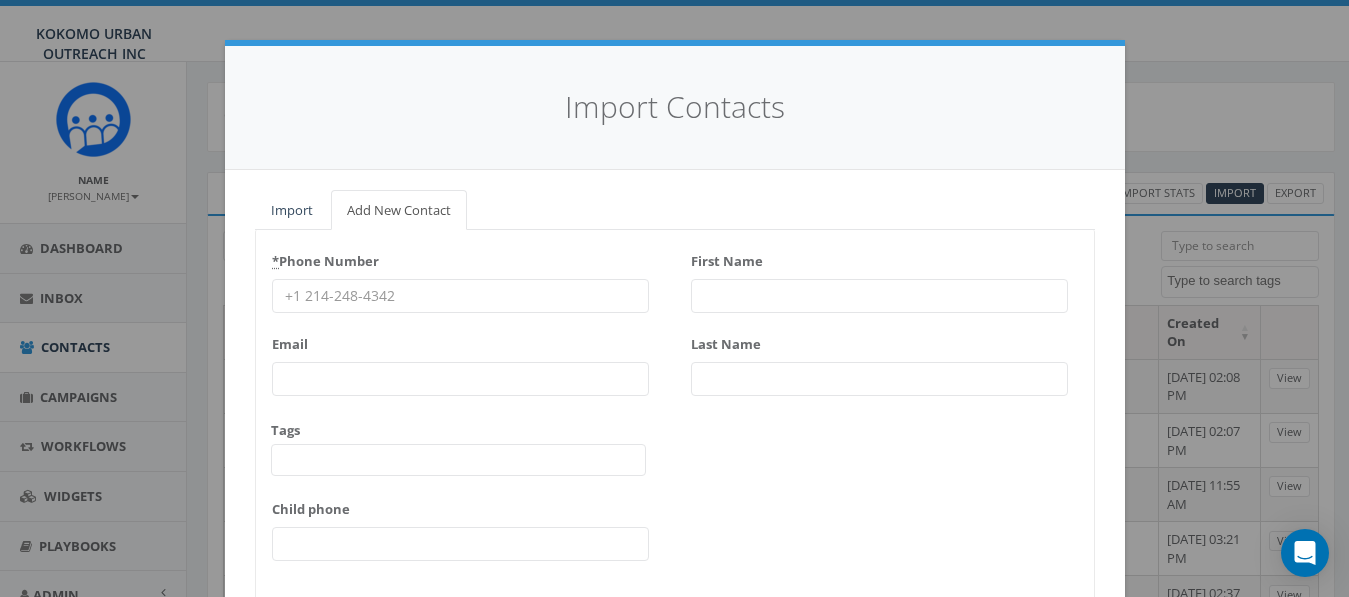 click on "*   Phone Number" at bounding box center (460, 296) 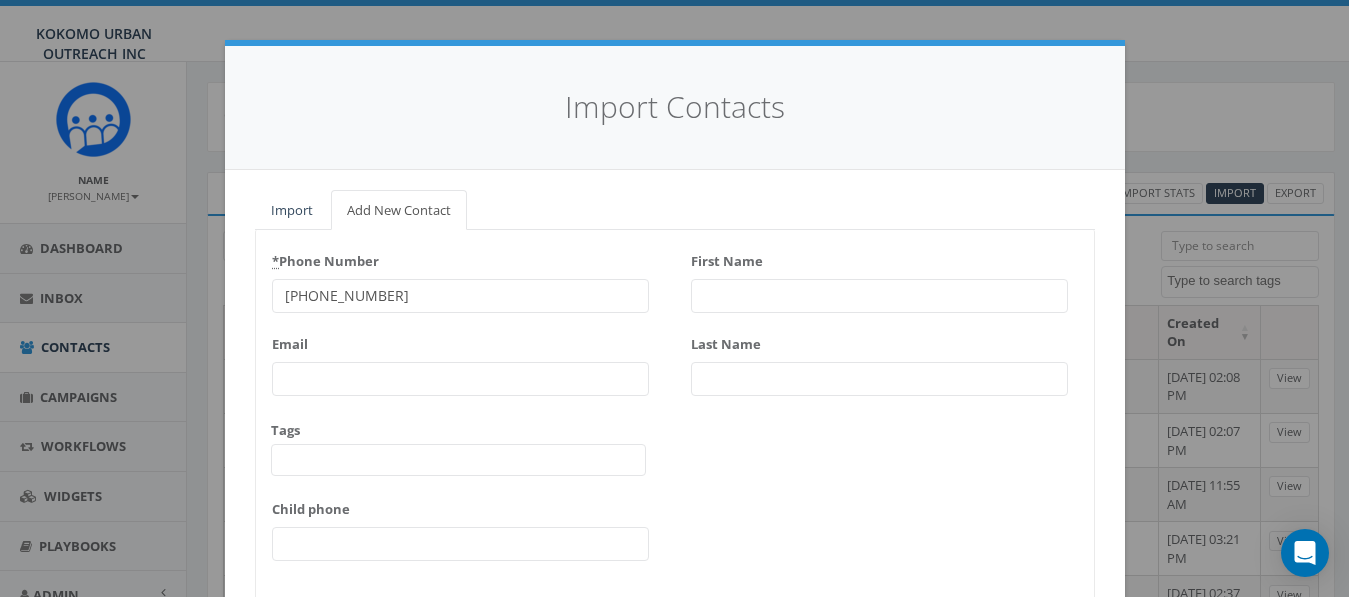 type on "256-577-6960" 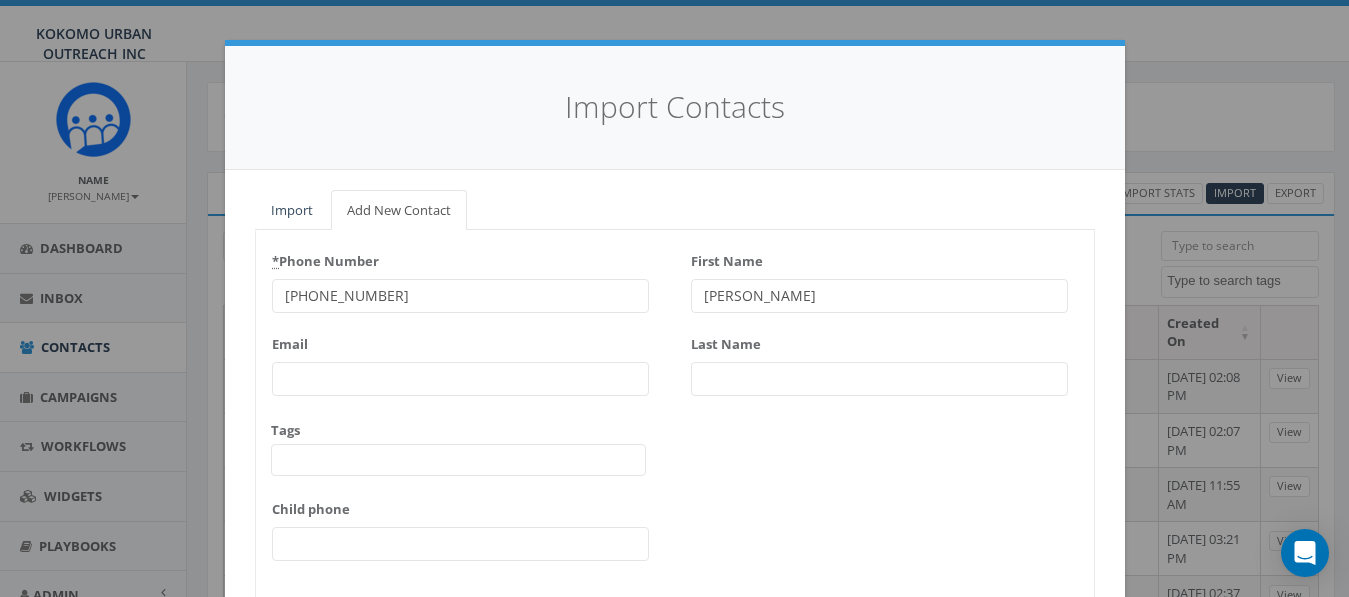 type on "[PERSON_NAME]" 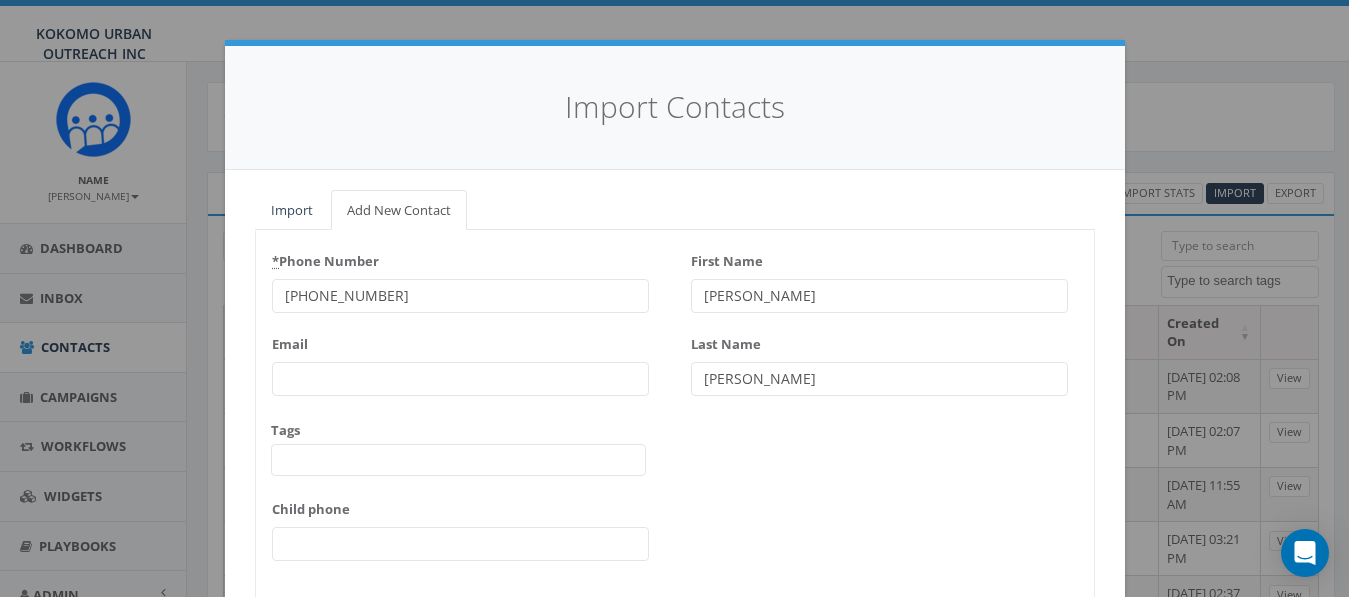 type on "[PERSON_NAME]" 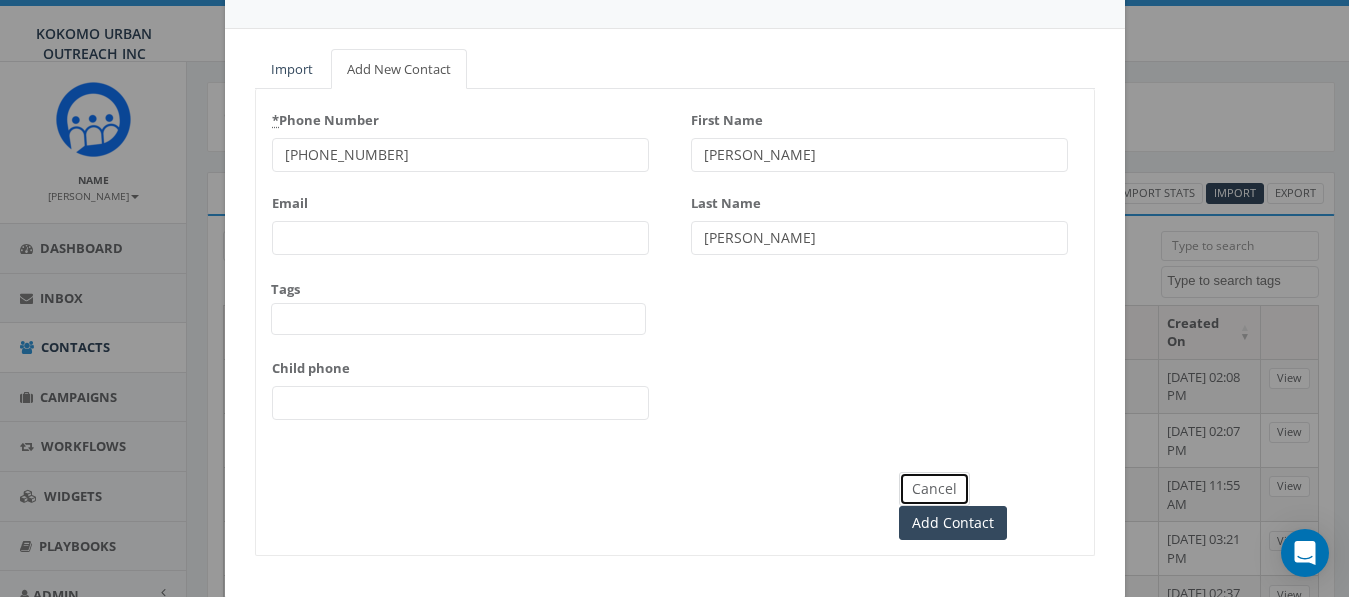 type 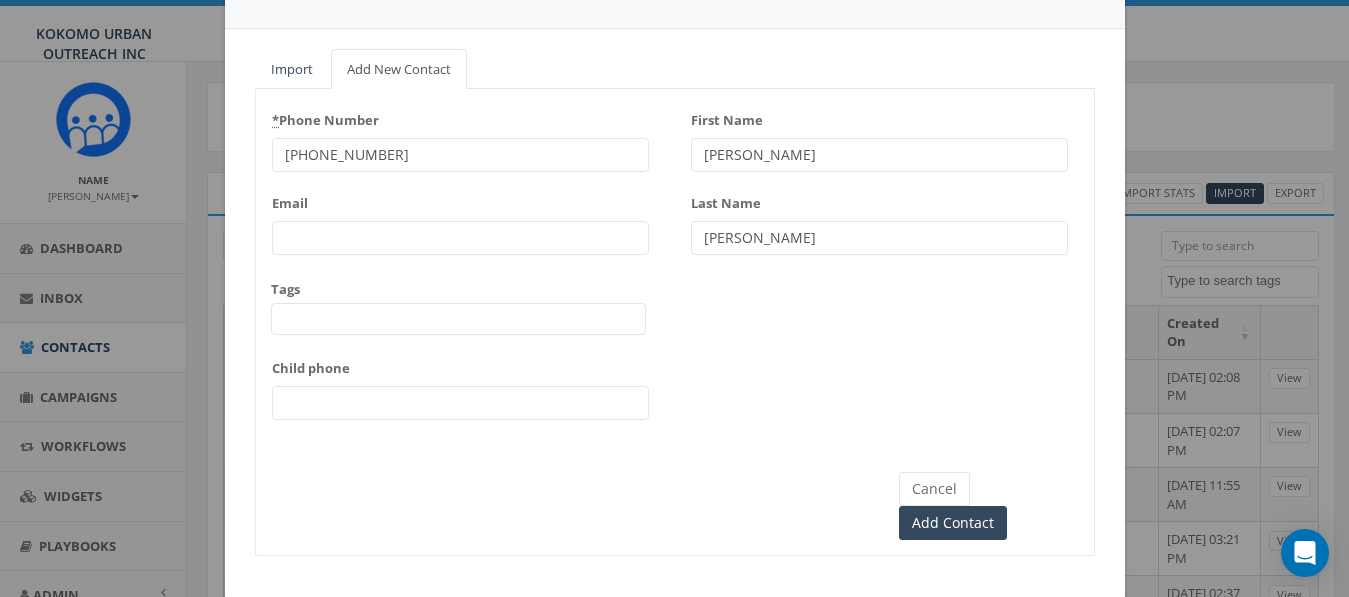 click at bounding box center [458, 319] 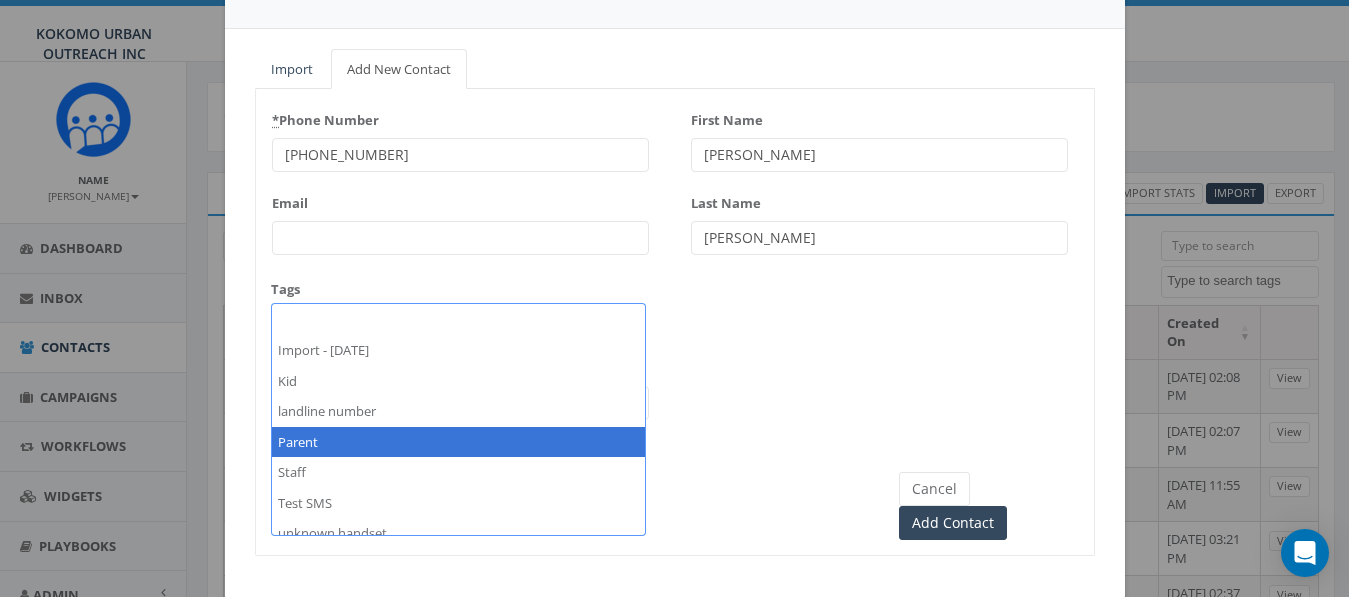 select on "Parent" 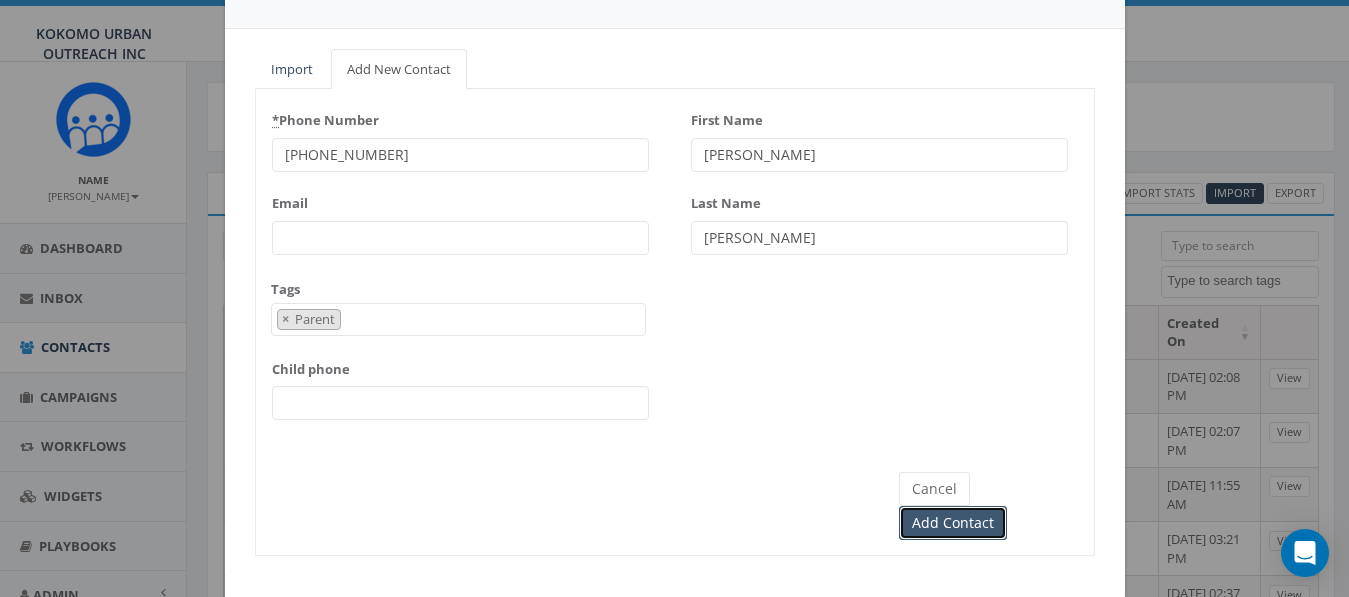 click on "Add Contact" at bounding box center [953, 523] 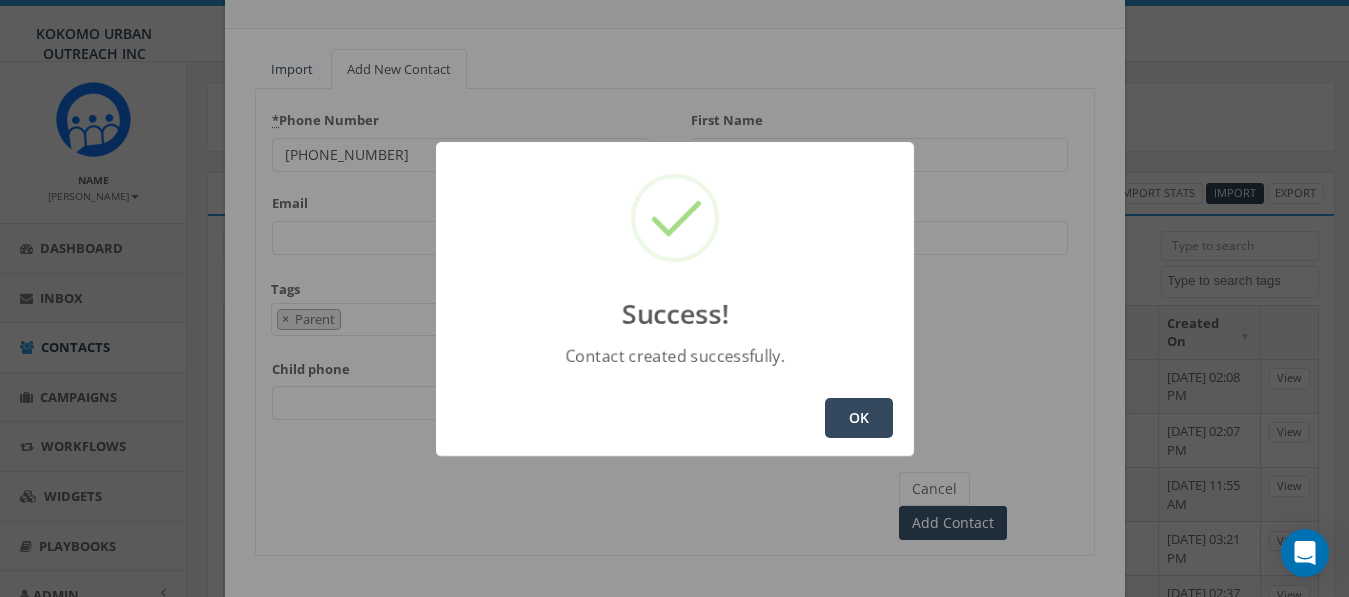 click on "OK" at bounding box center [859, 418] 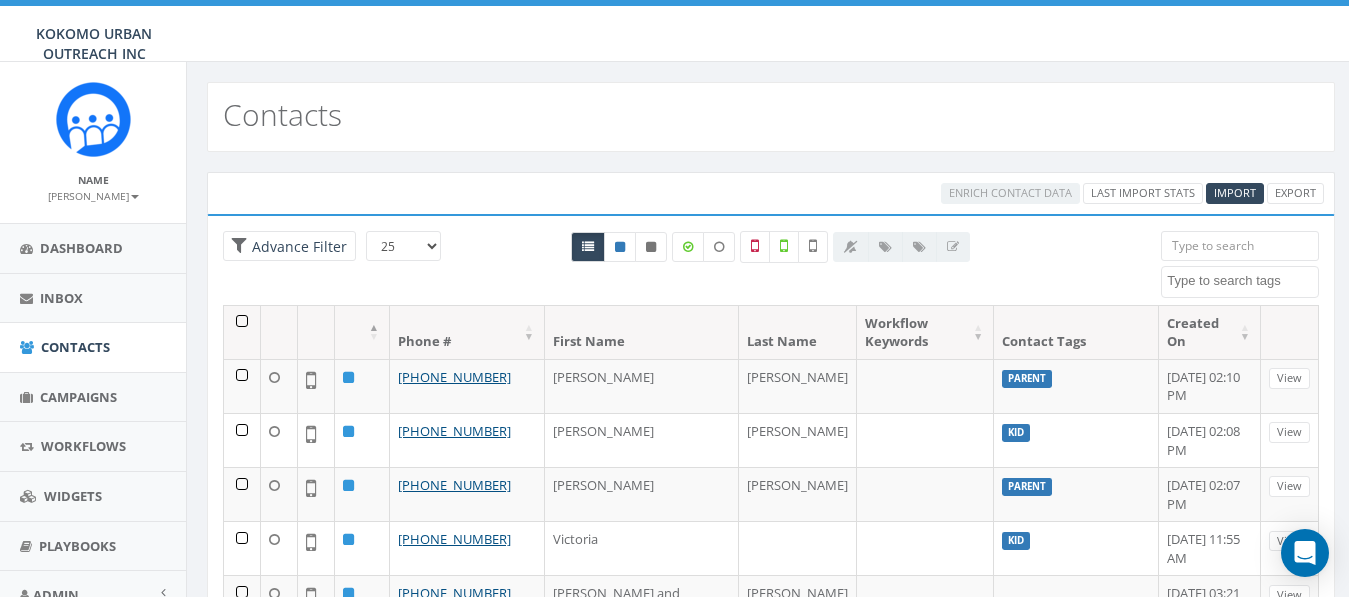 select 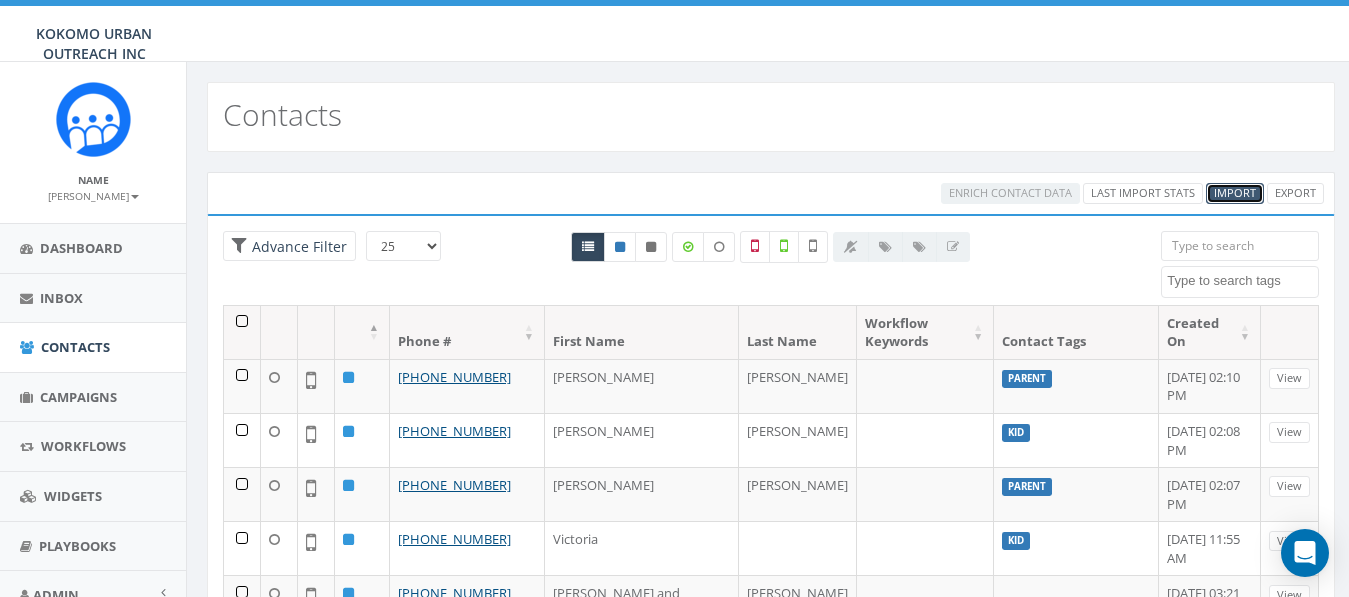 click on "Import" at bounding box center (1235, 192) 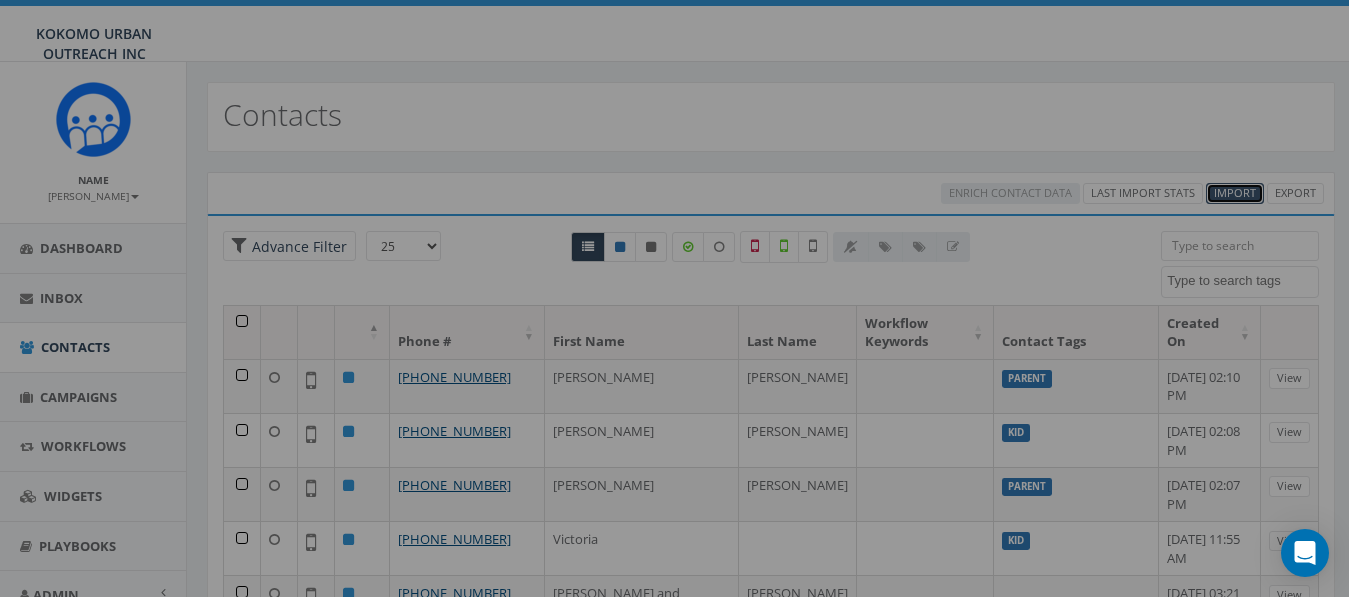 select 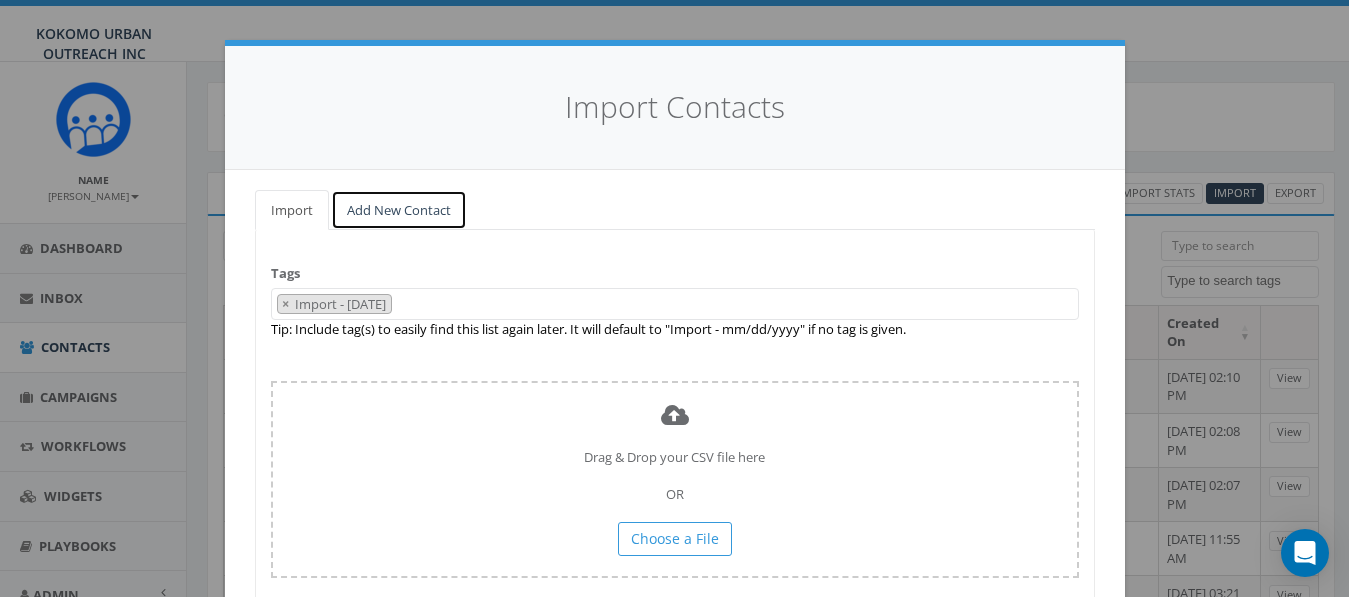 click on "Add New Contact" at bounding box center [399, 210] 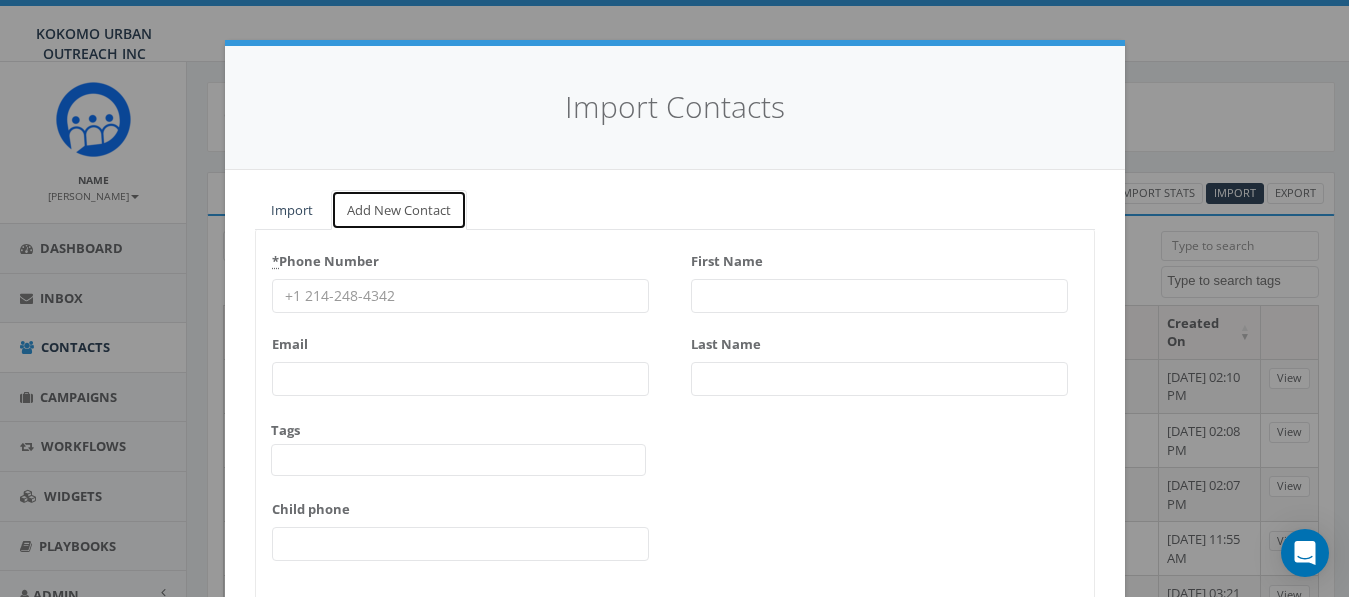 scroll, scrollTop: 66, scrollLeft: 0, axis: vertical 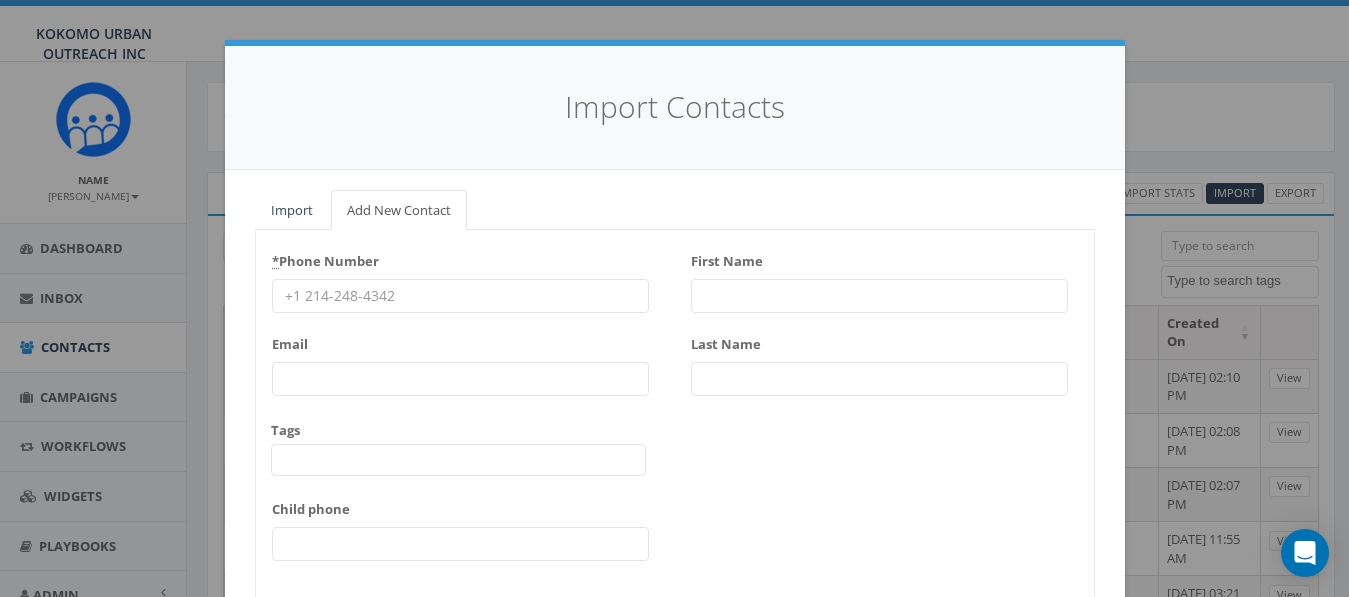 click on "*   Phone Number" at bounding box center [460, 296] 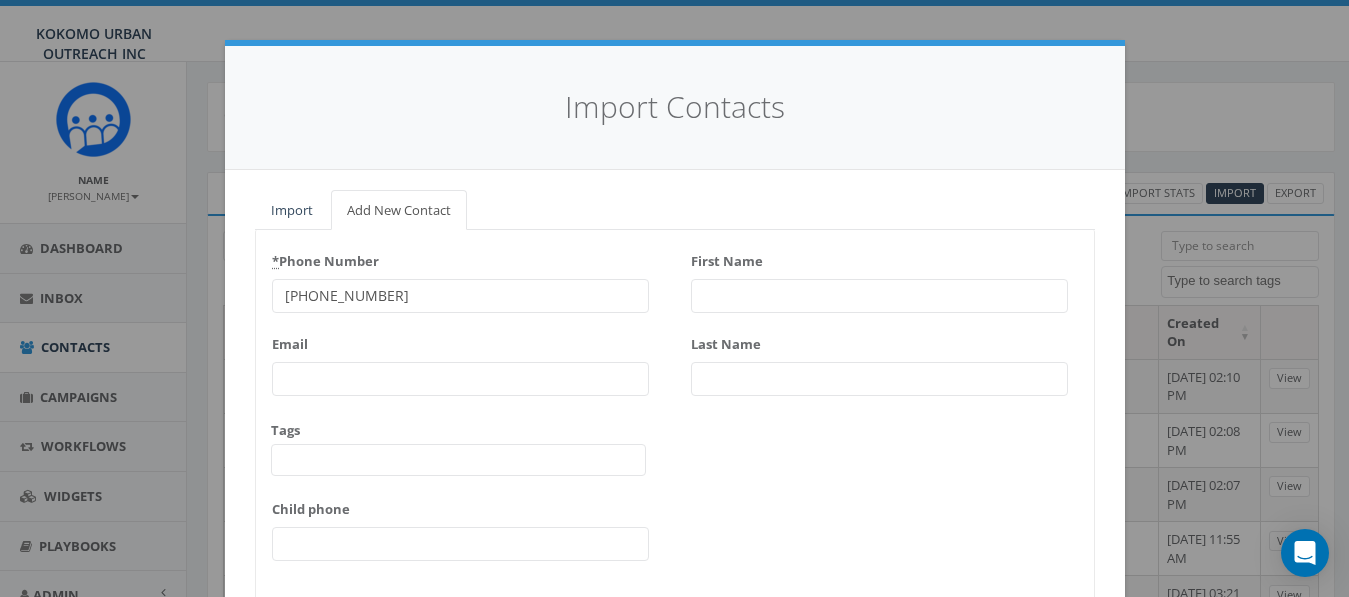 type on "[PHONE_NUMBER]" 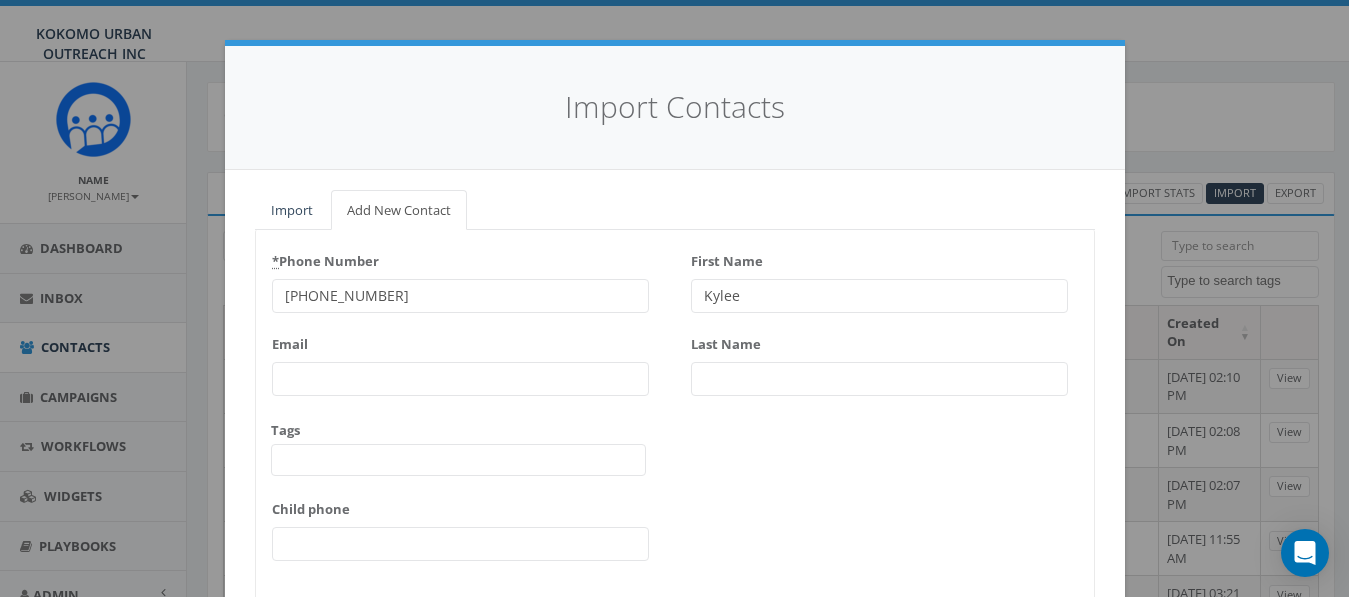 type on "Kylee" 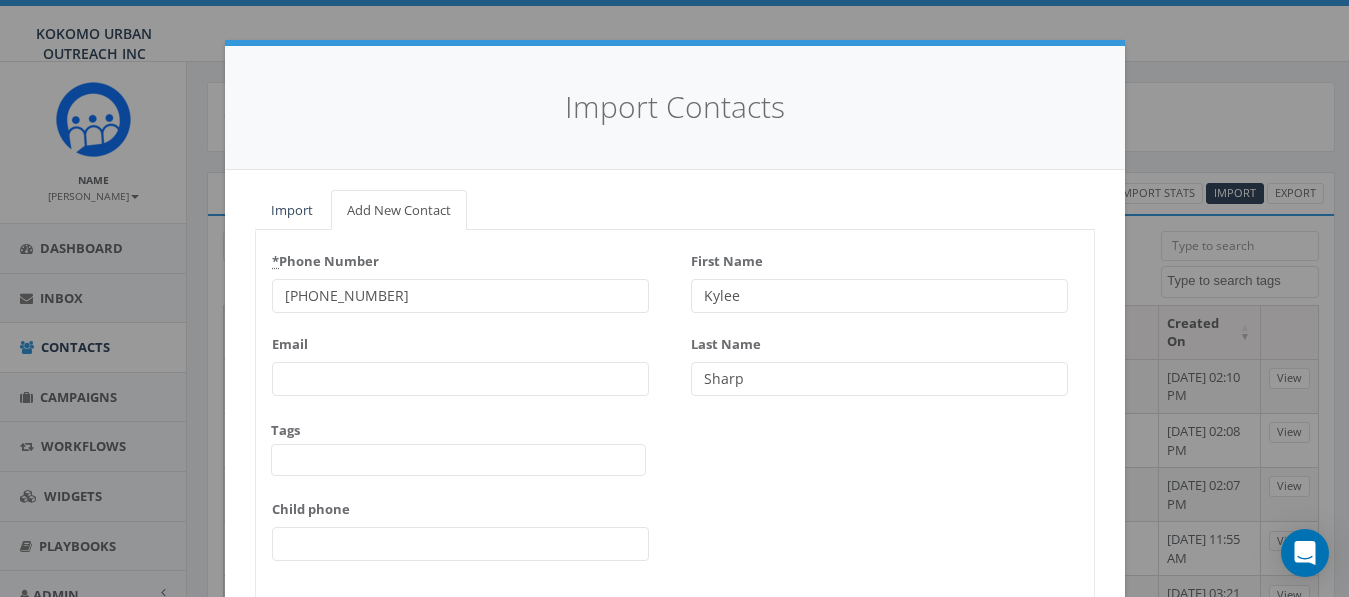 type on "Sharp" 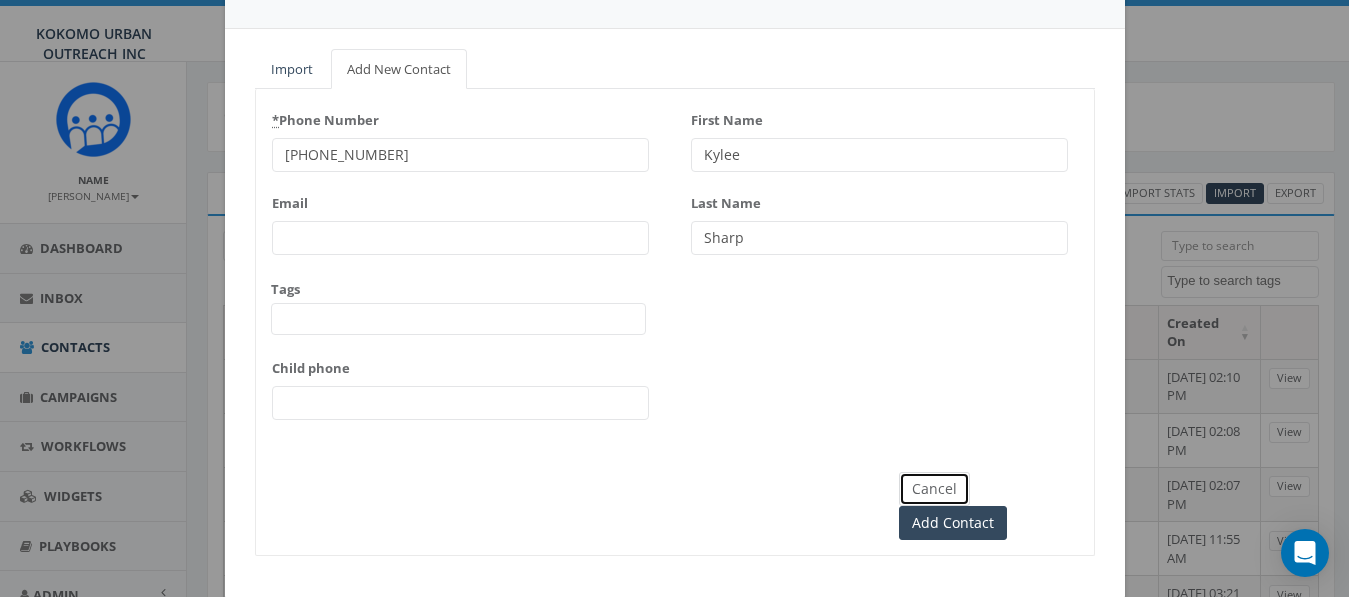 type 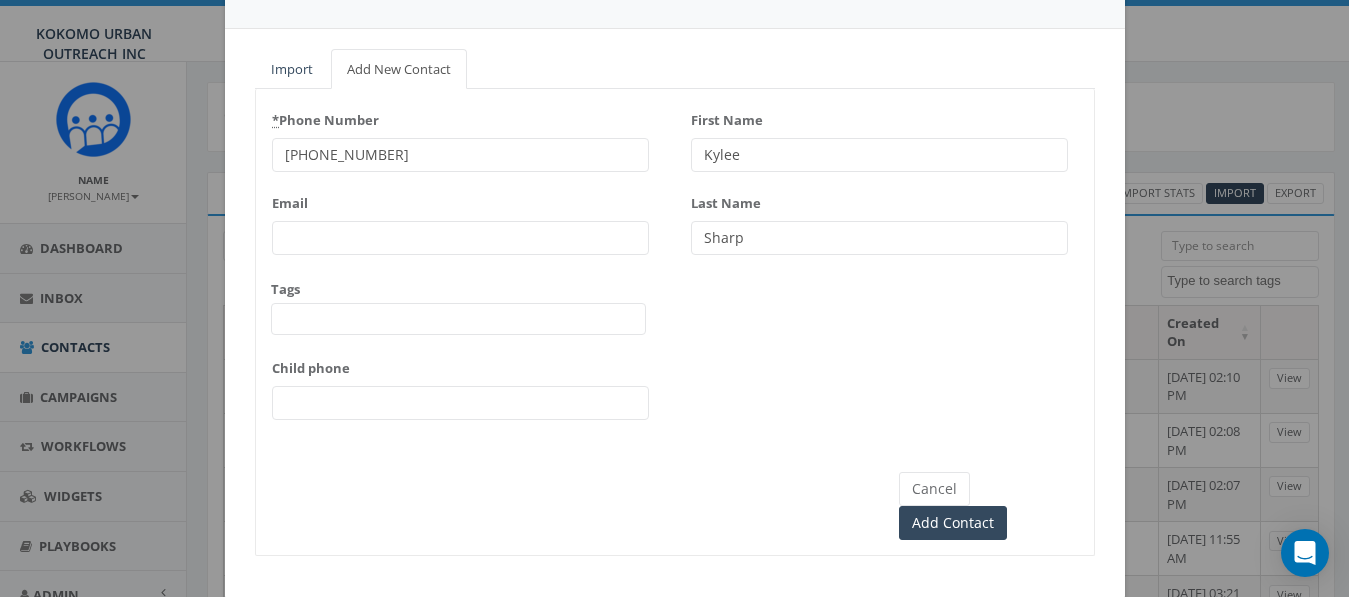 click at bounding box center (458, 319) 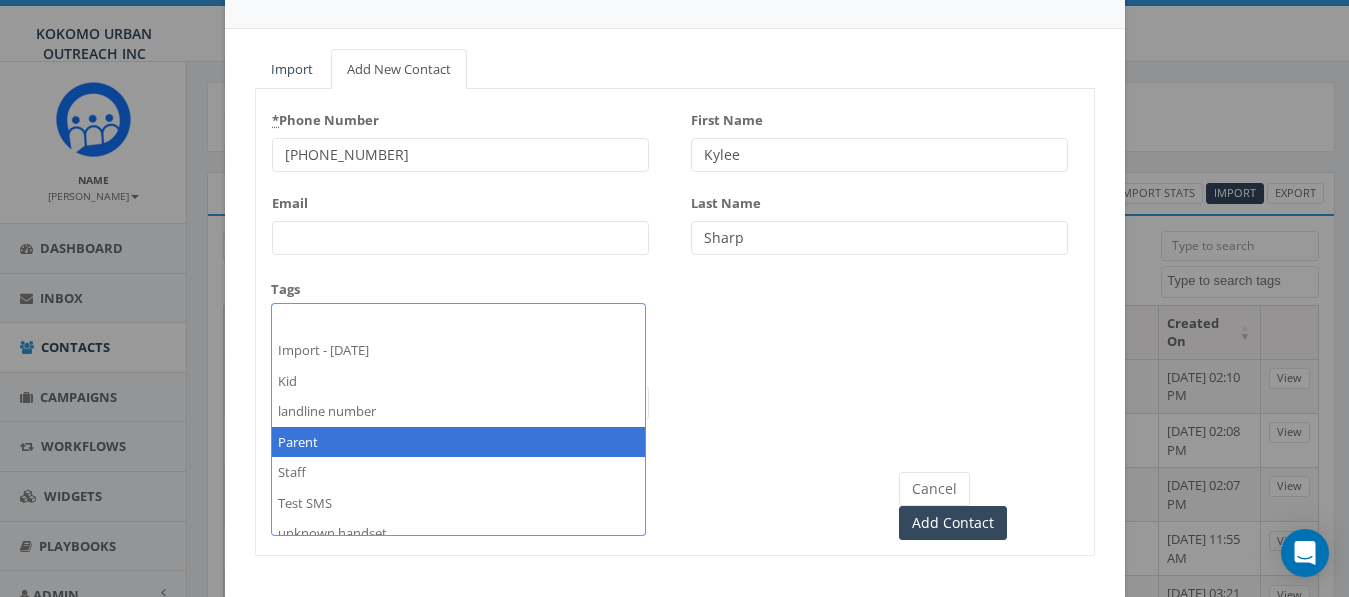 select on "Parent" 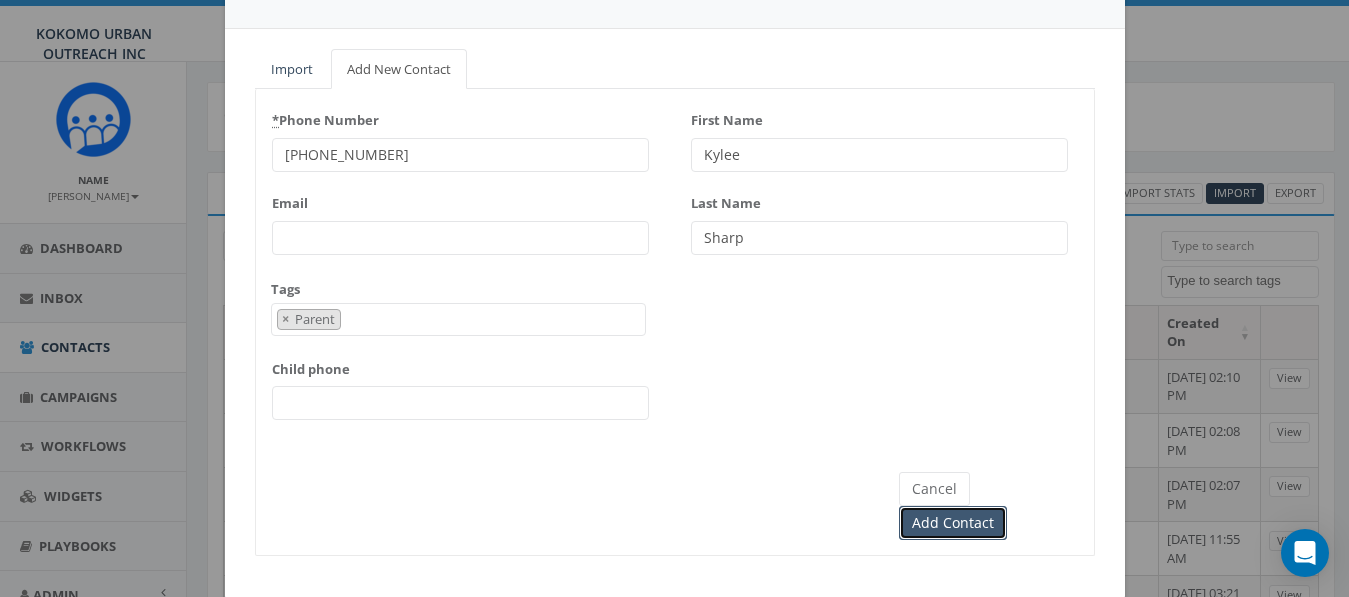 click on "Add Contact" at bounding box center (953, 523) 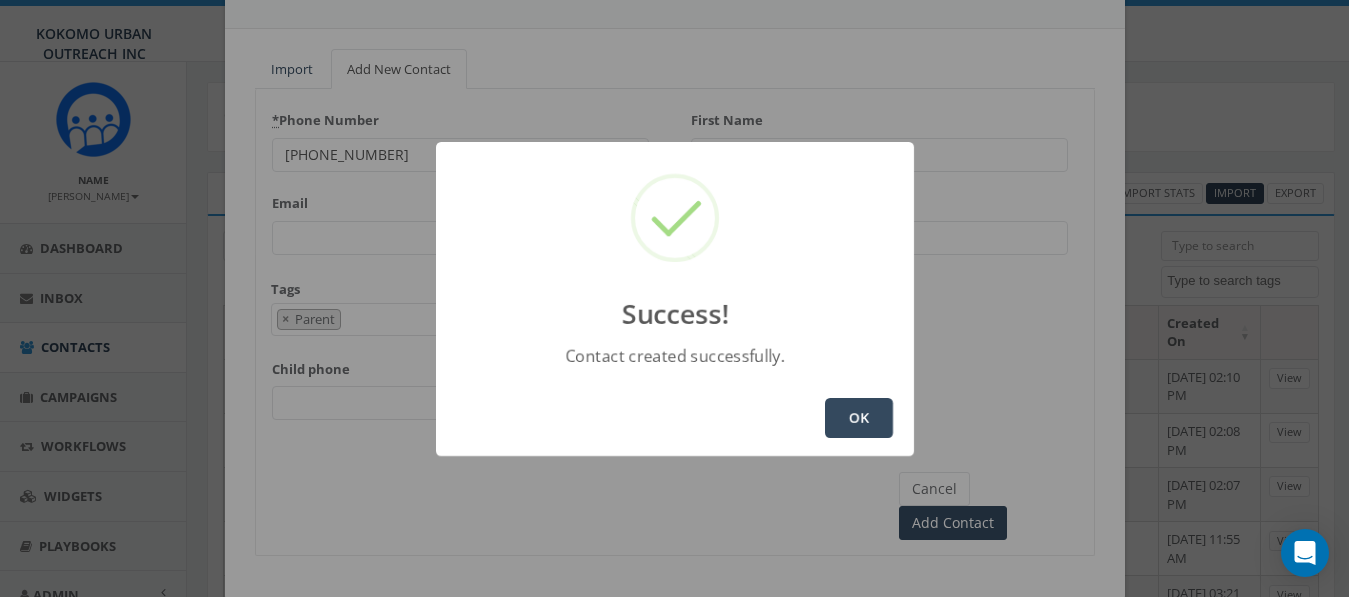 click on "OK" at bounding box center [859, 418] 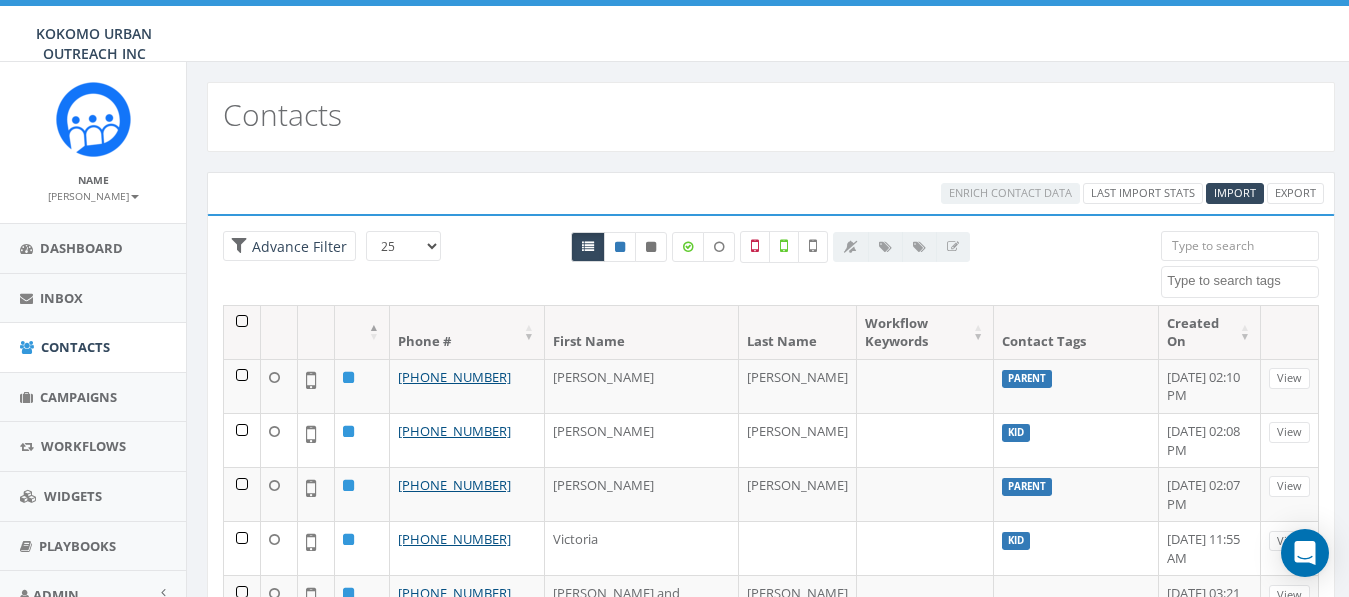 select 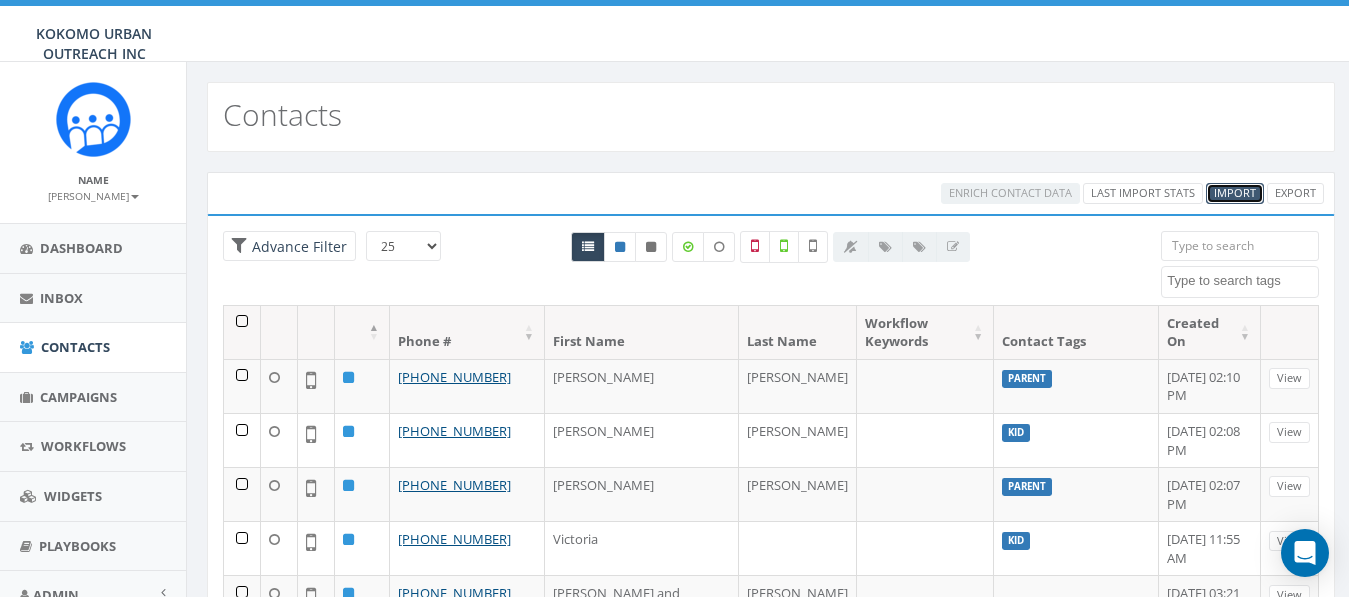 click on "Import" at bounding box center (1235, 192) 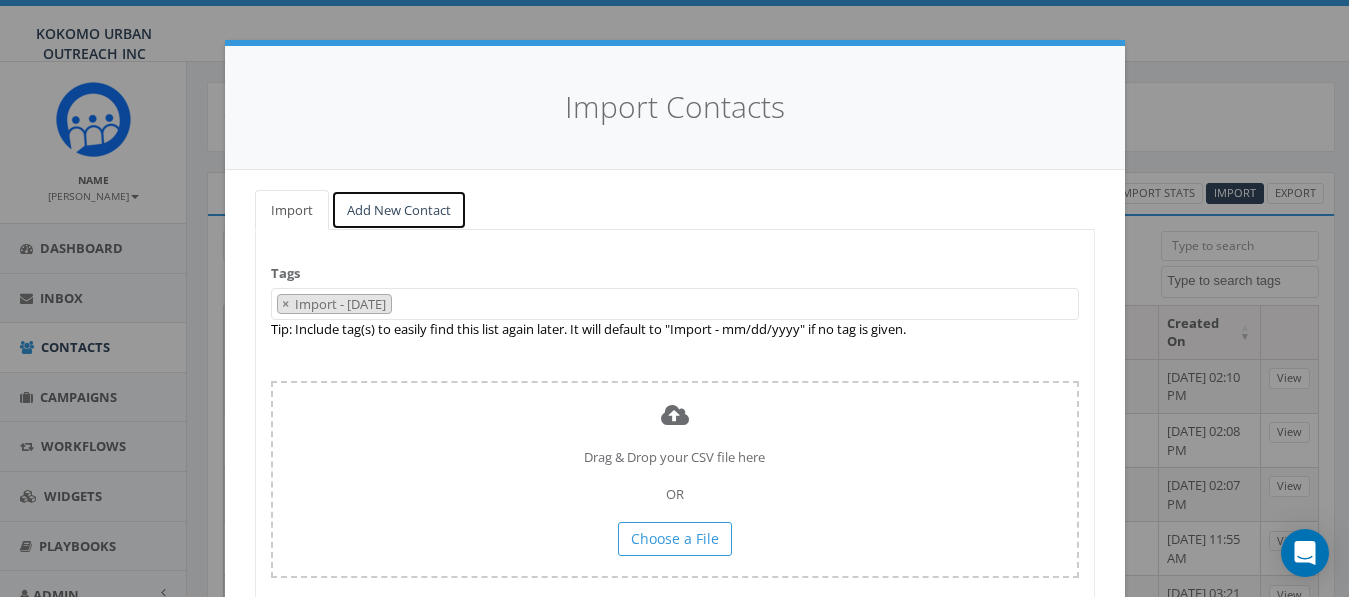 click on "Add New Contact" at bounding box center [399, 210] 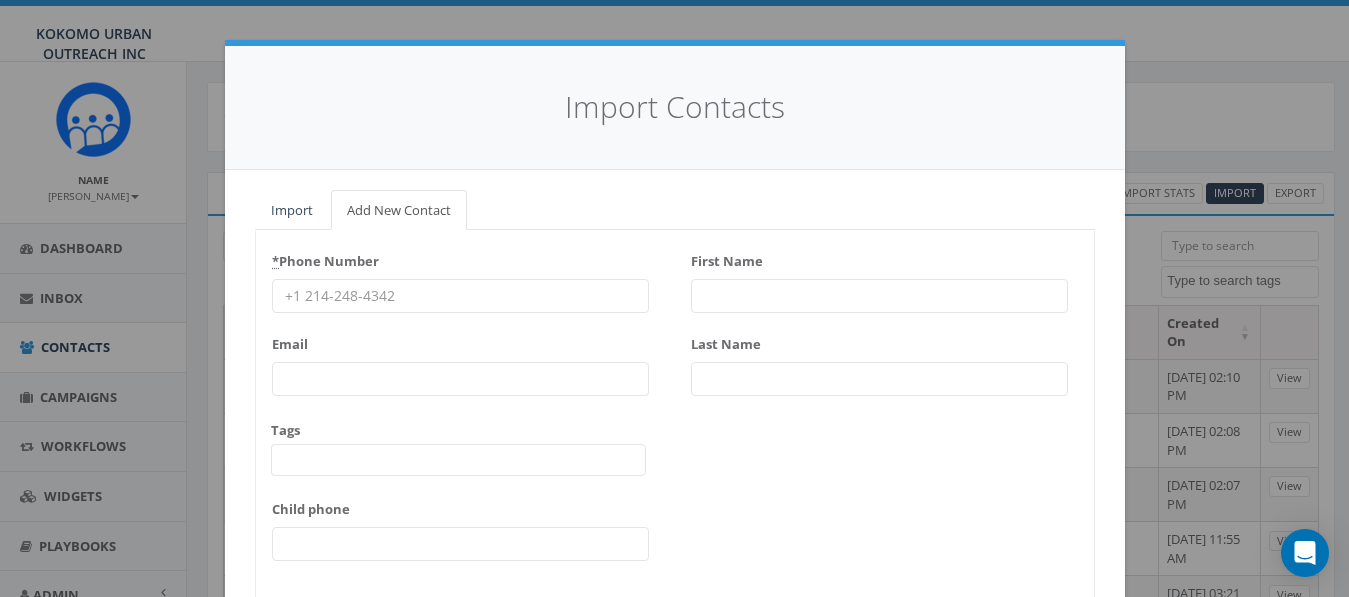 click on "*   Phone Number" at bounding box center (460, 296) 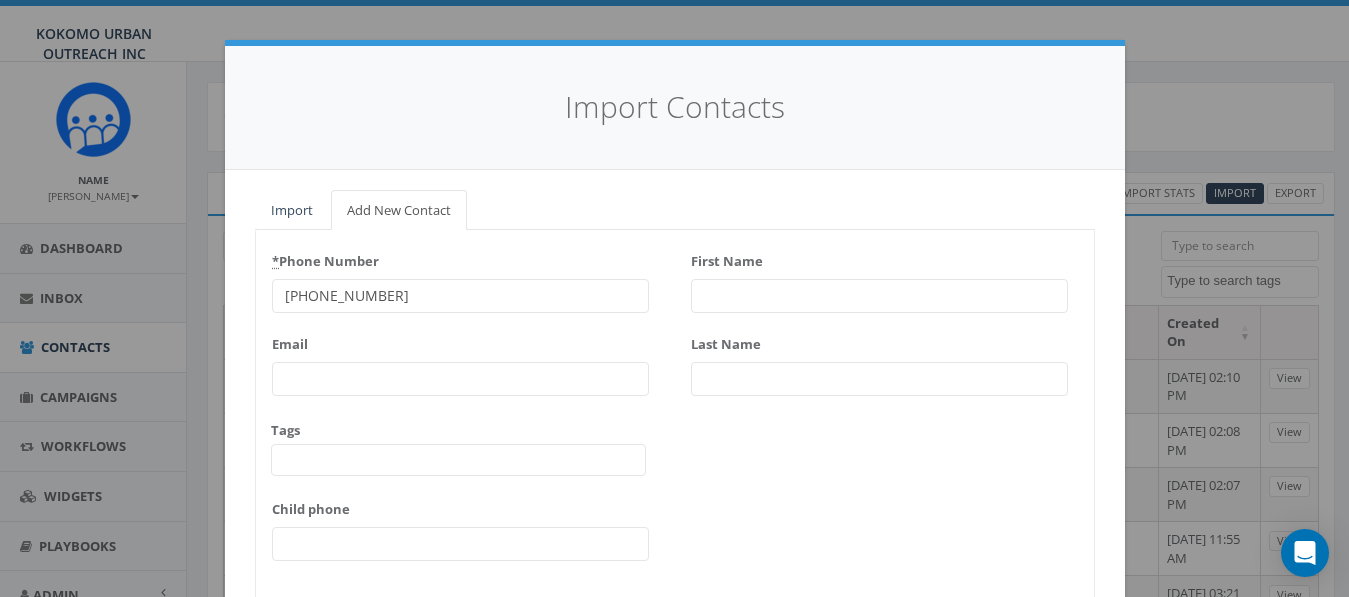 type on "[PHONE_NUMBER]" 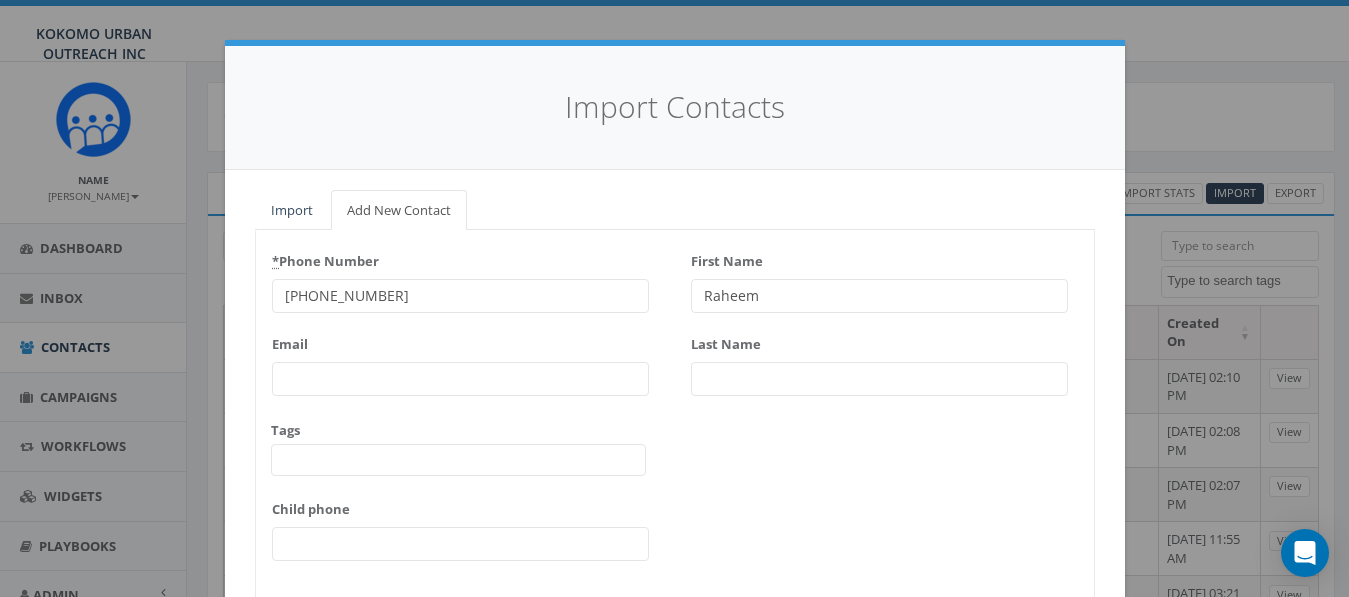 type on "Raheem" 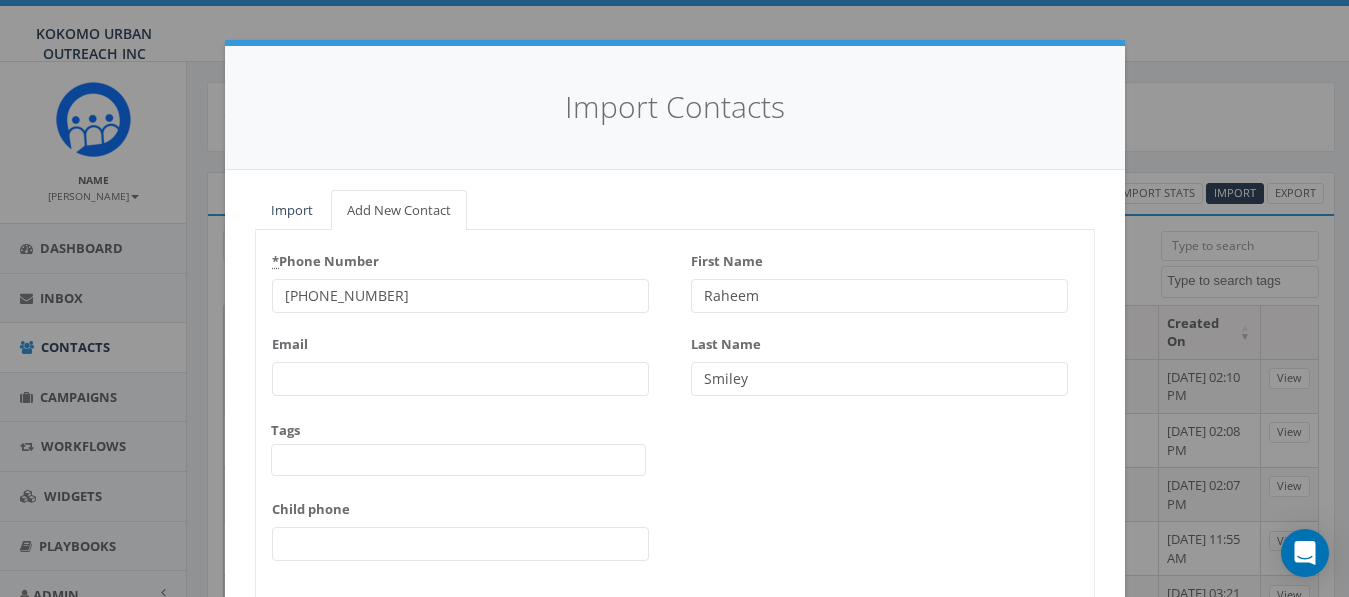 type on "Smiley" 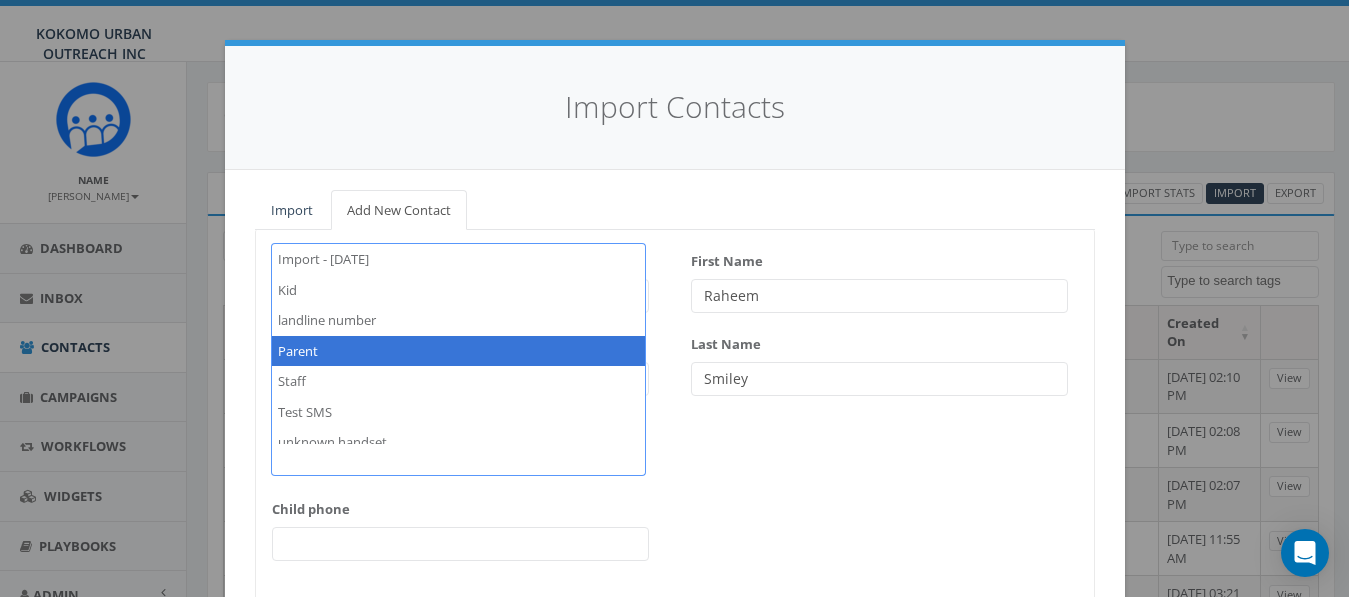 select on "Parent" 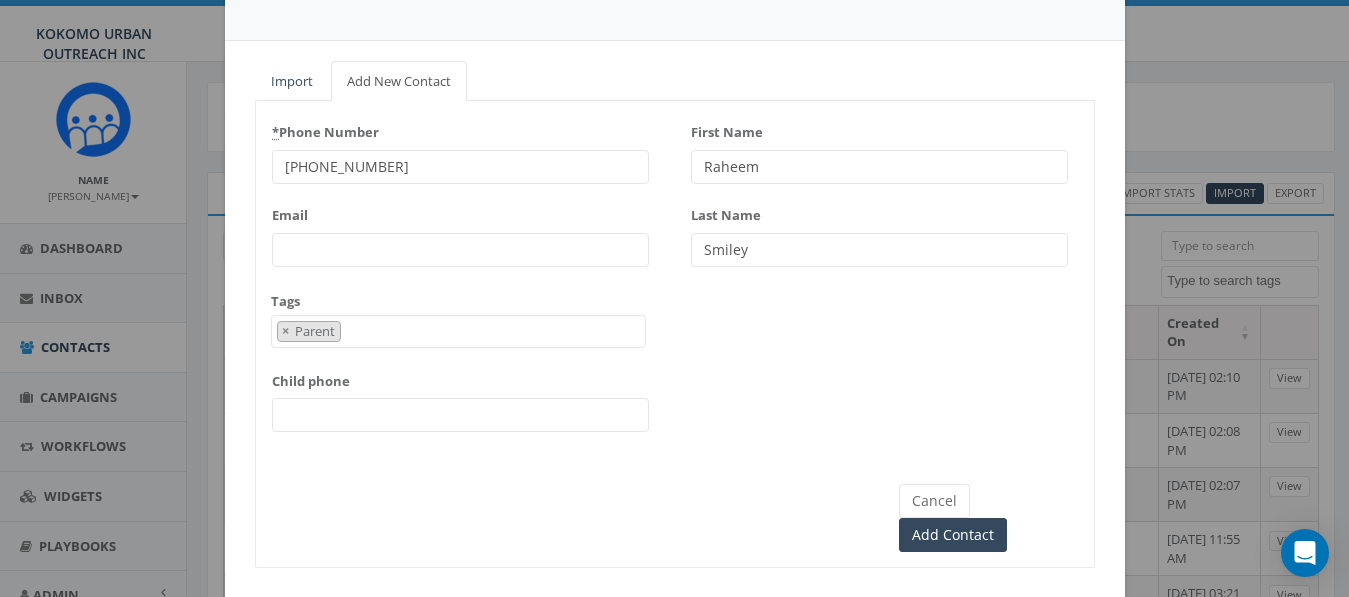 scroll, scrollTop: 141, scrollLeft: 0, axis: vertical 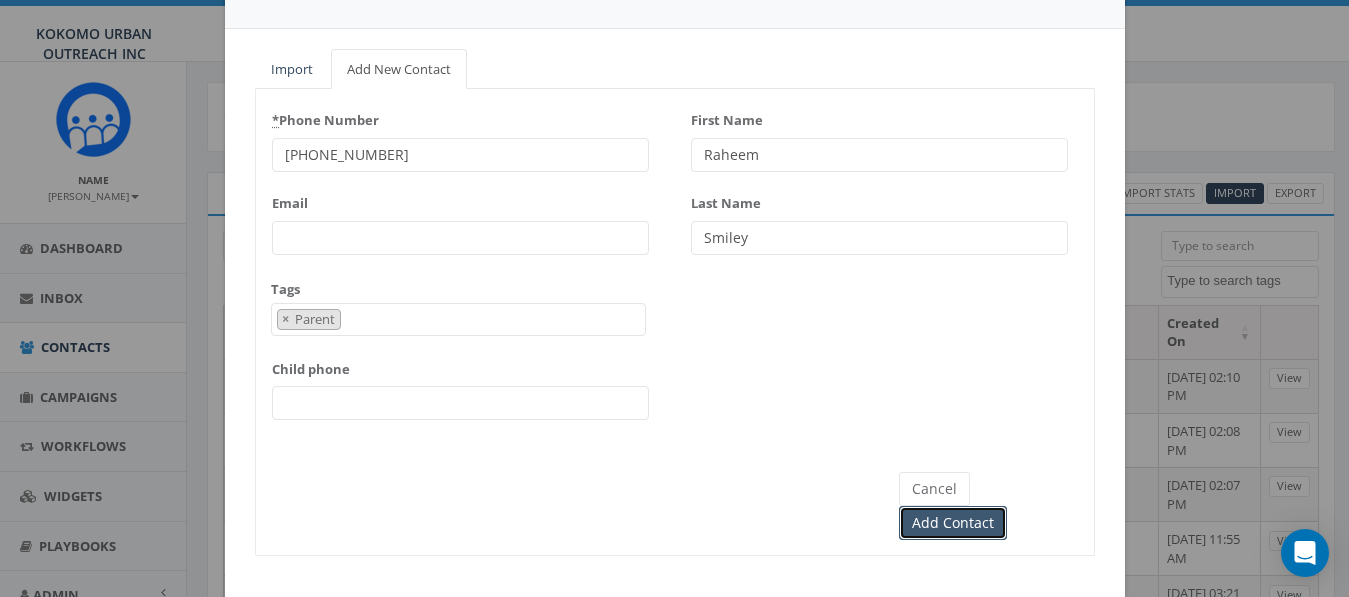 click on "Add Contact" at bounding box center [953, 523] 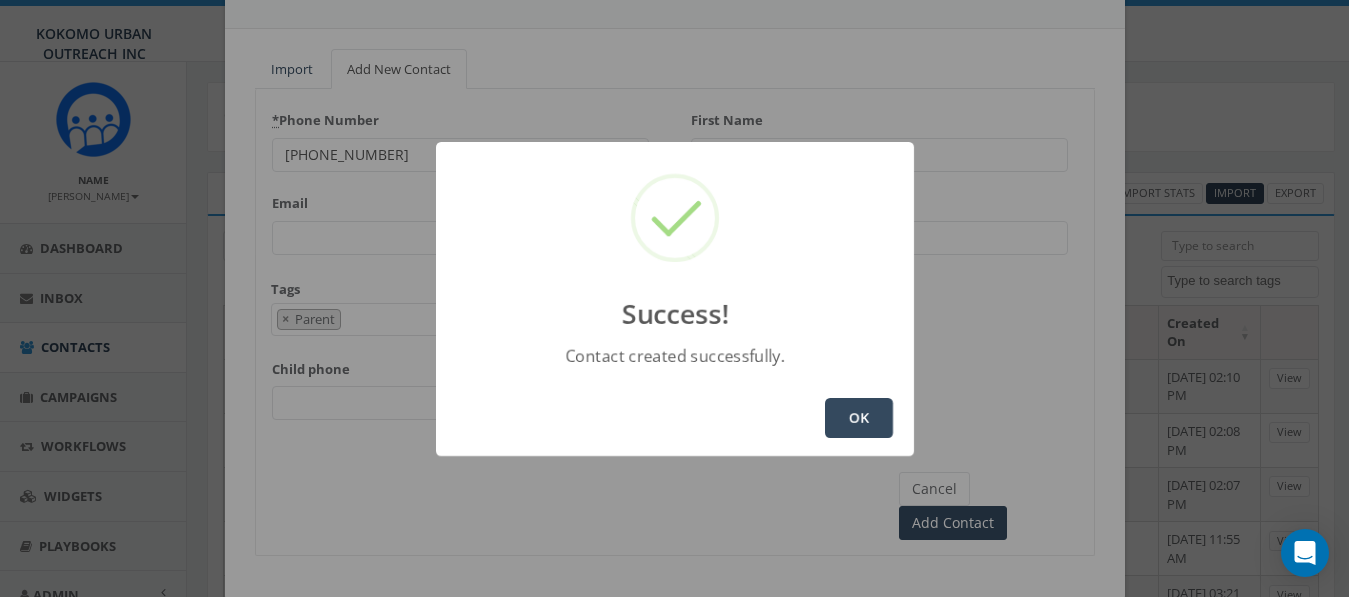 click on "OK" at bounding box center (859, 418) 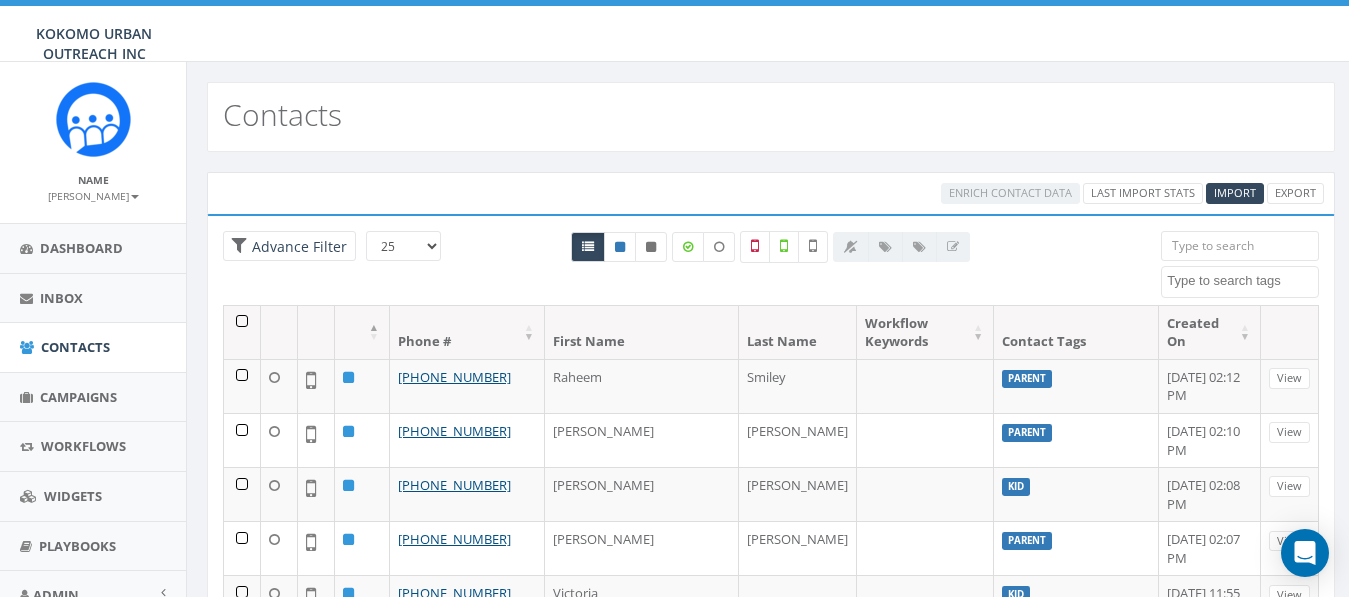 select 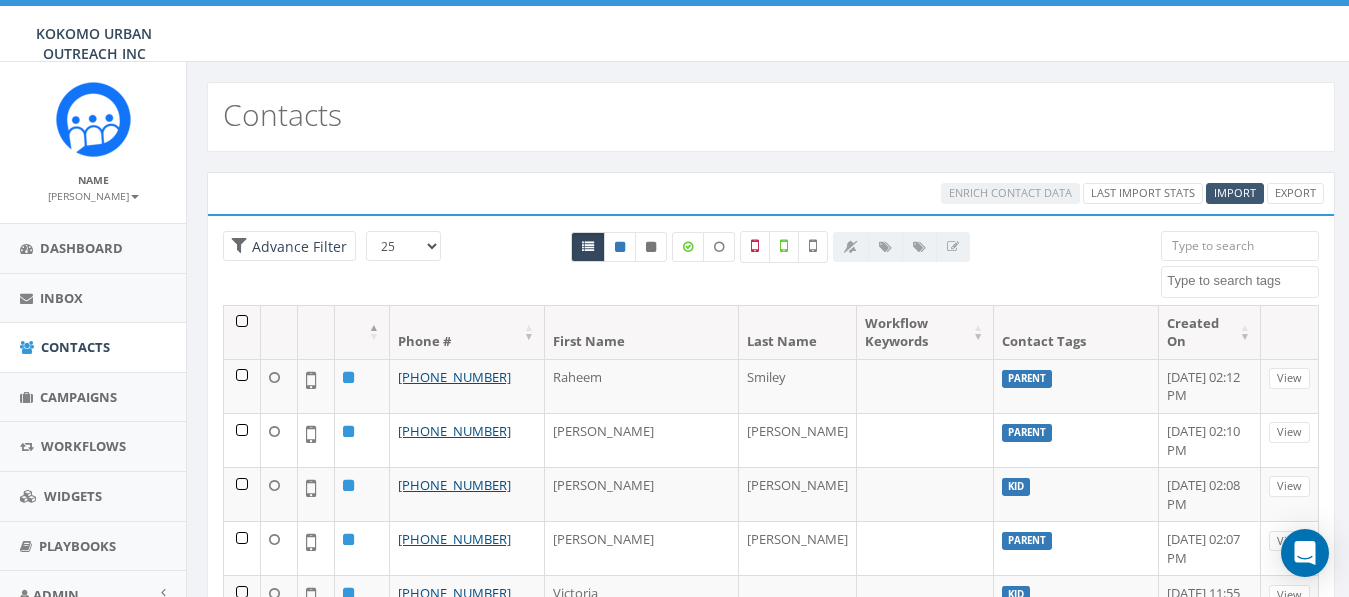scroll, scrollTop: 0, scrollLeft: 0, axis: both 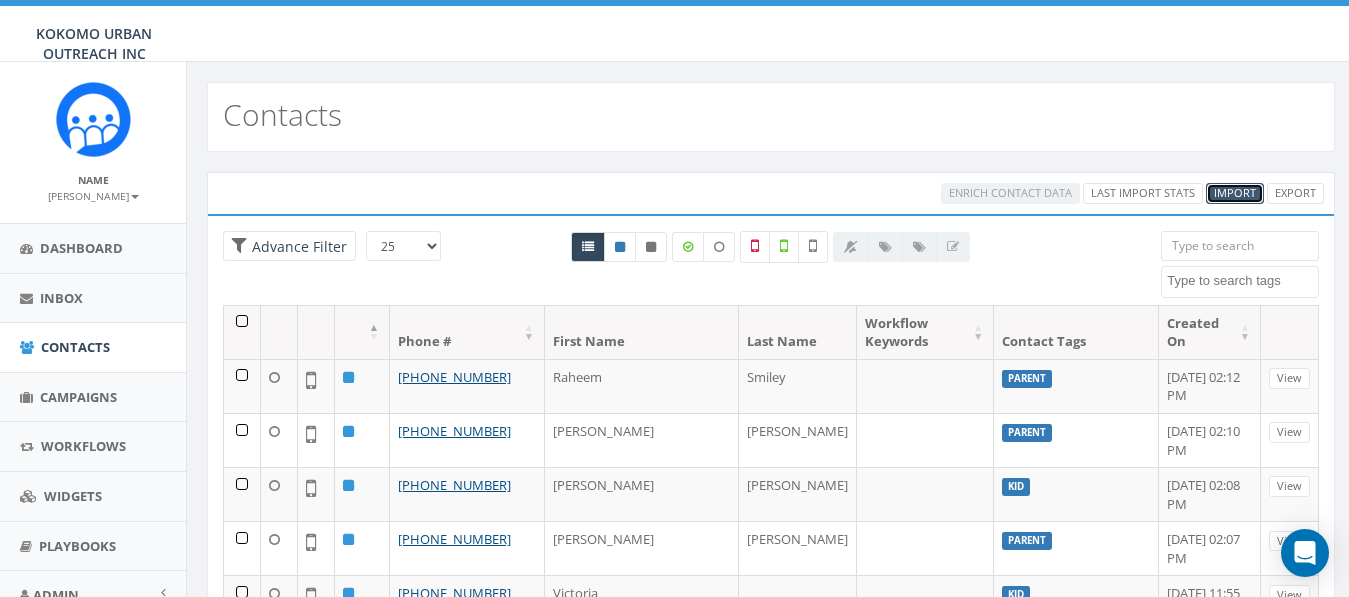 click on "Import" at bounding box center (1235, 192) 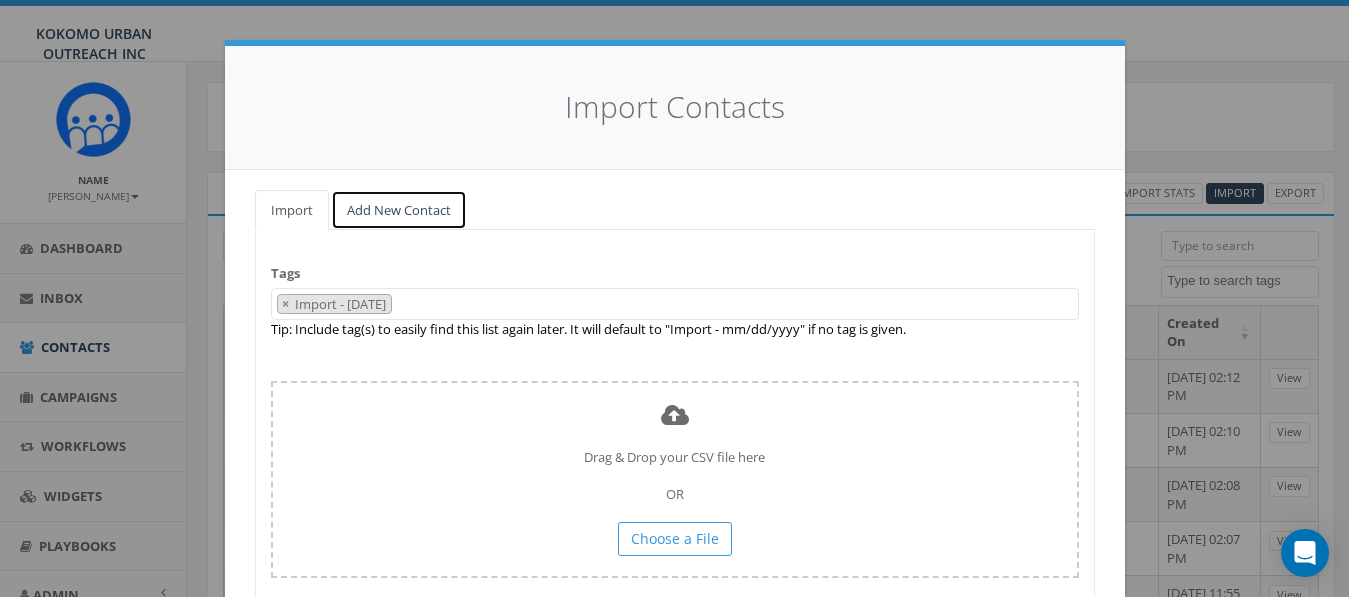 click on "Add New Contact" at bounding box center (399, 210) 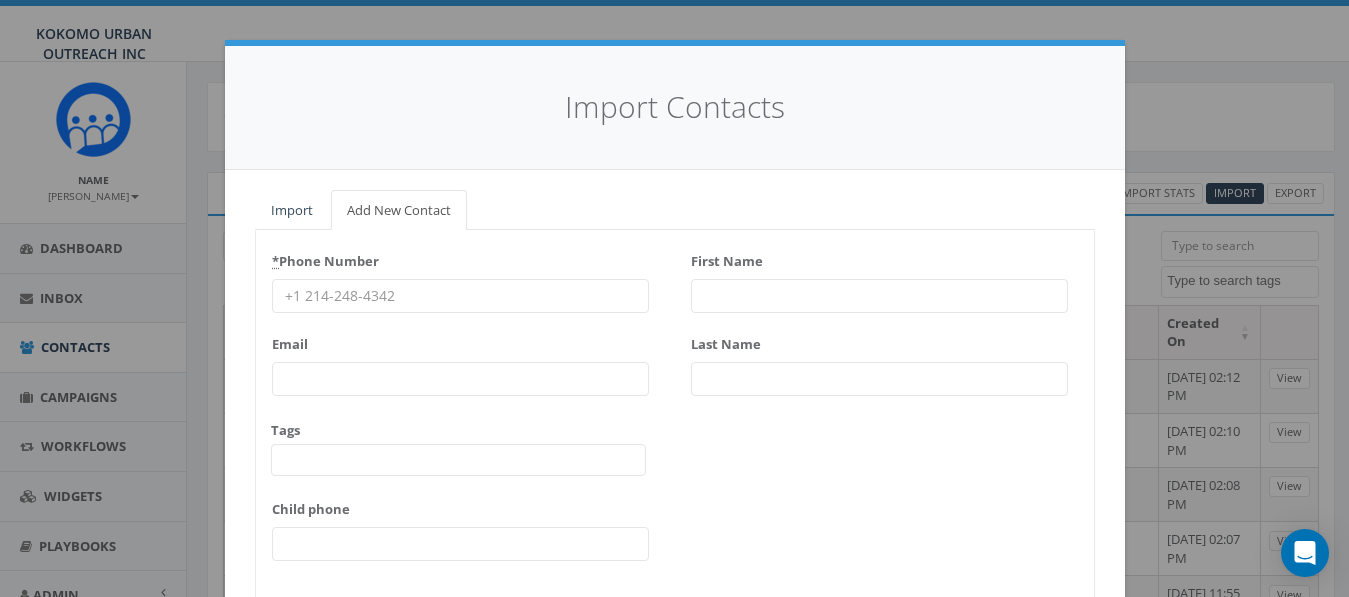 click on "*   Phone Number" at bounding box center (460, 296) 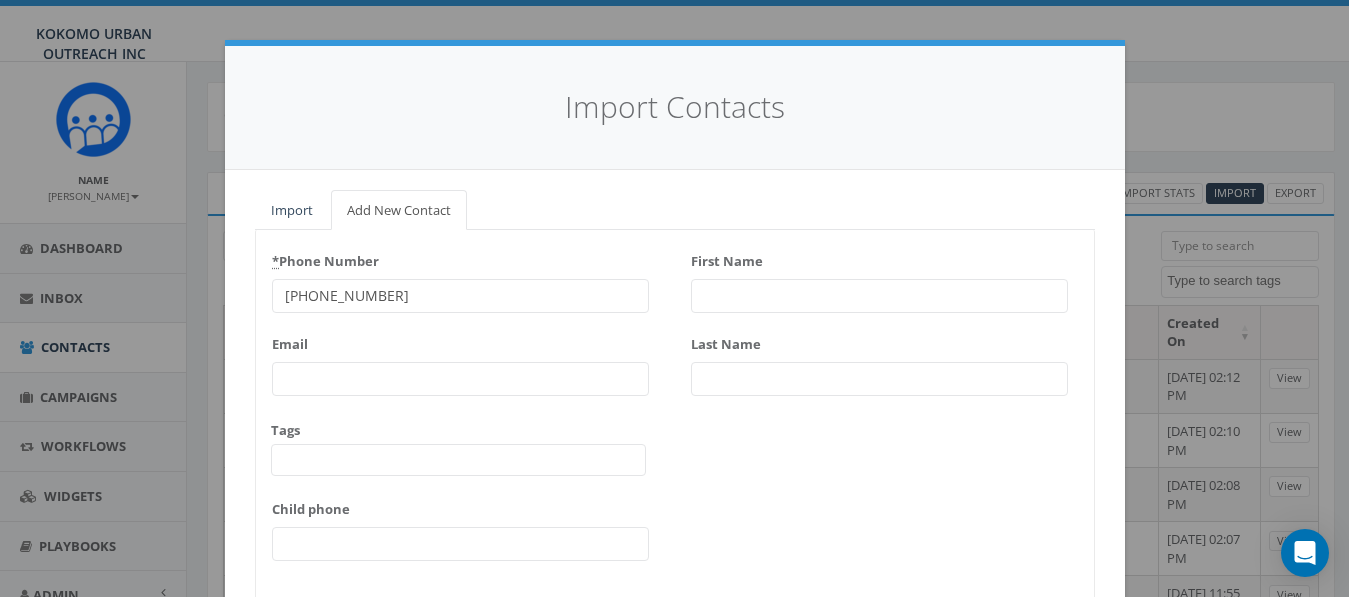 type on "765-416-2294" 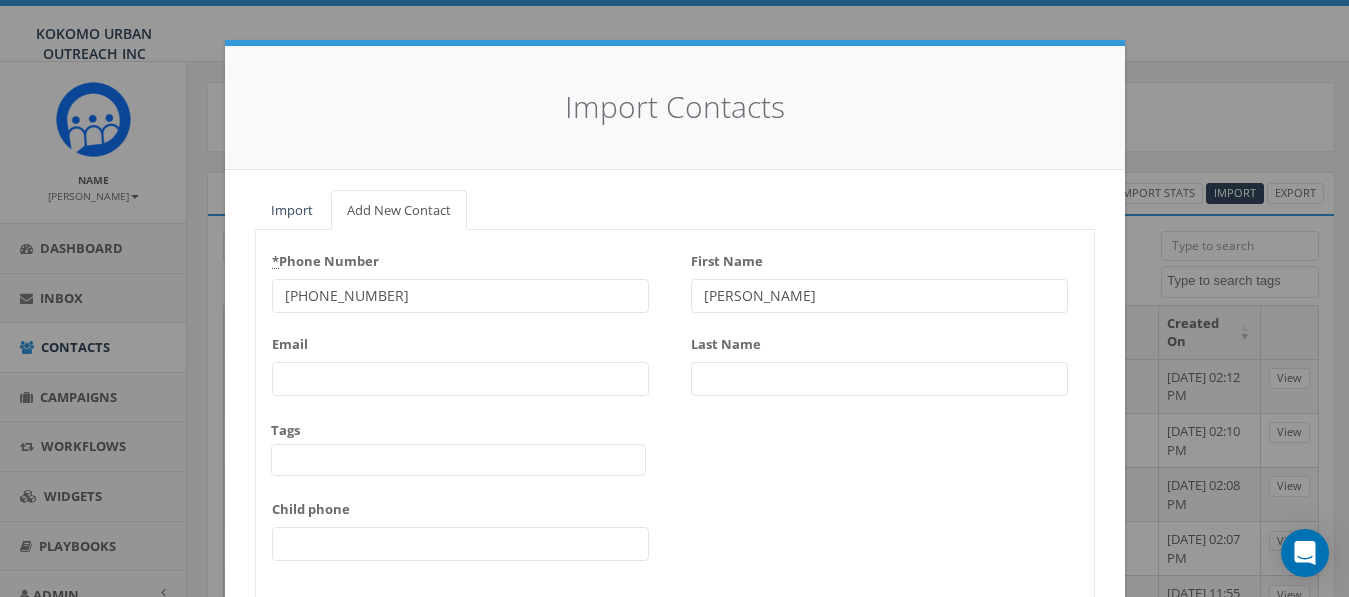 click on "Weese" at bounding box center [879, 296] 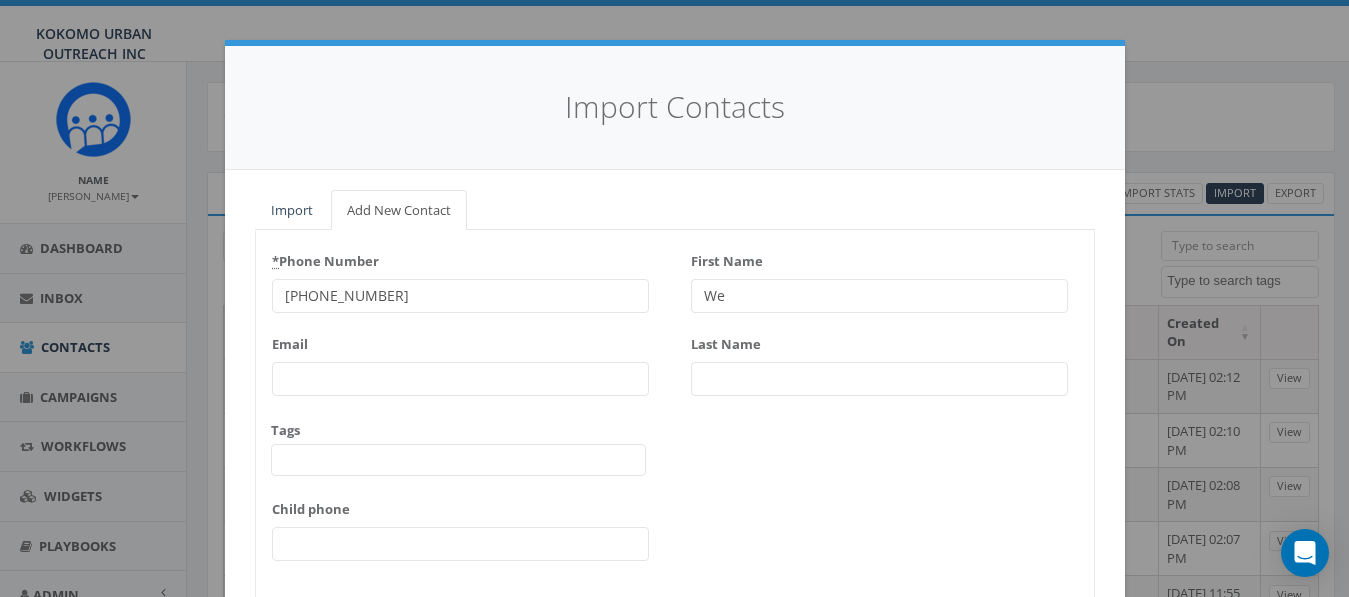 type on "W" 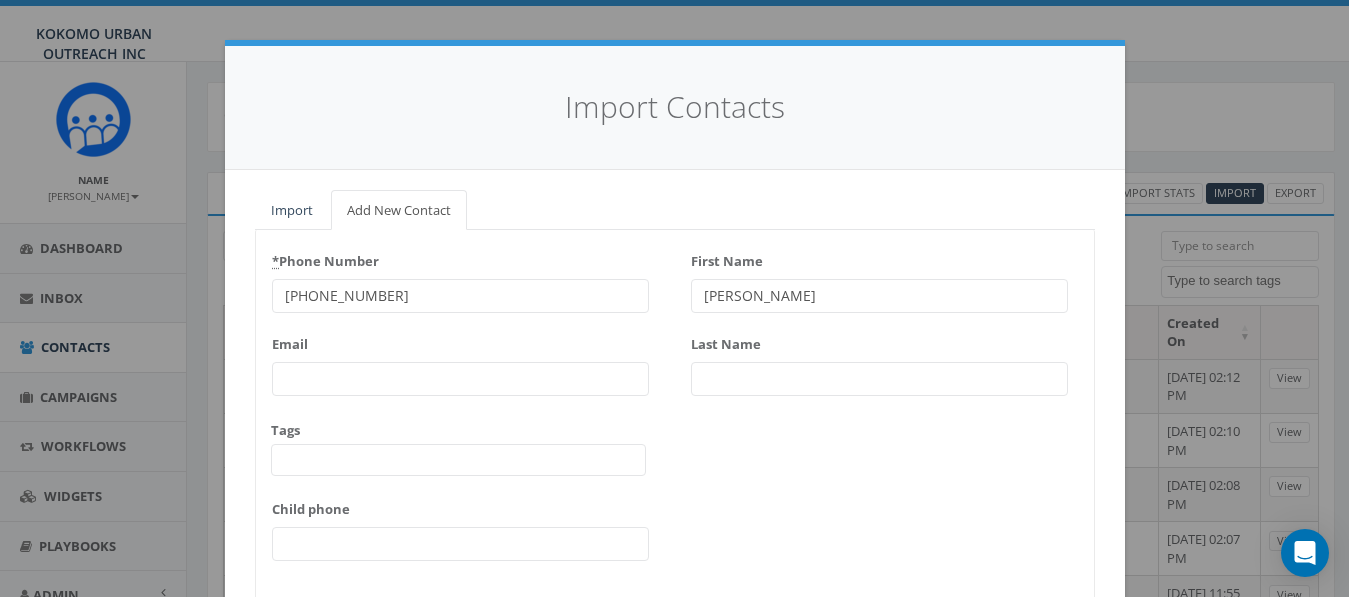 type on "Richard" 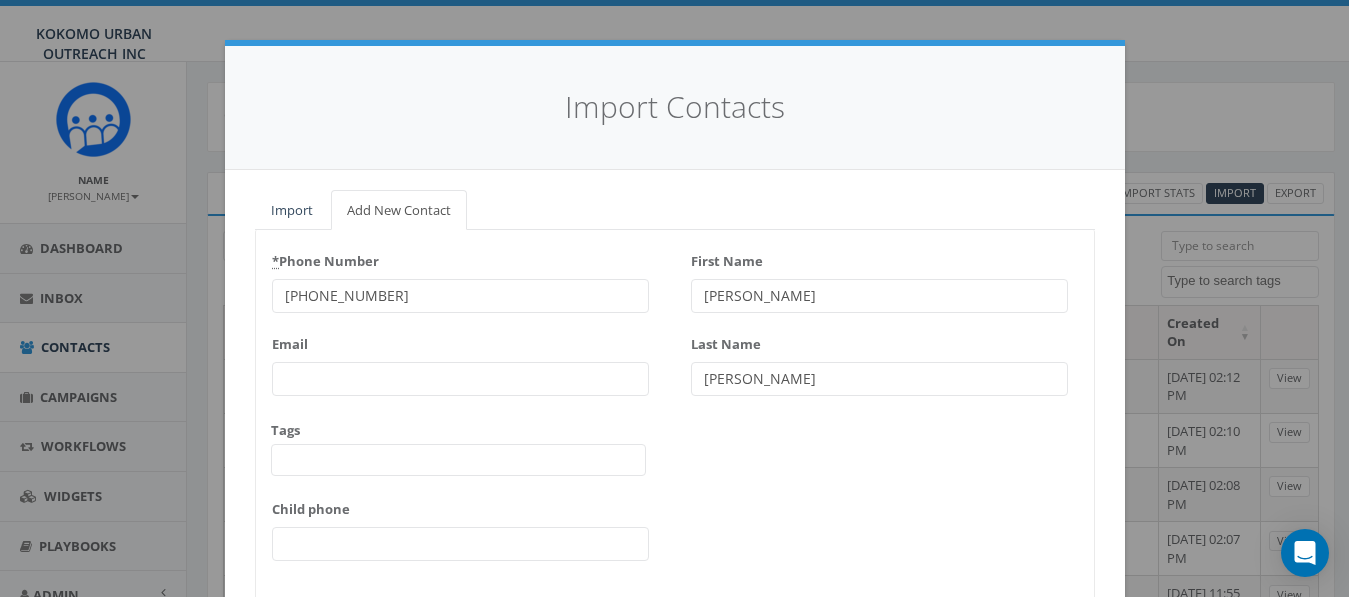 type on "weese" 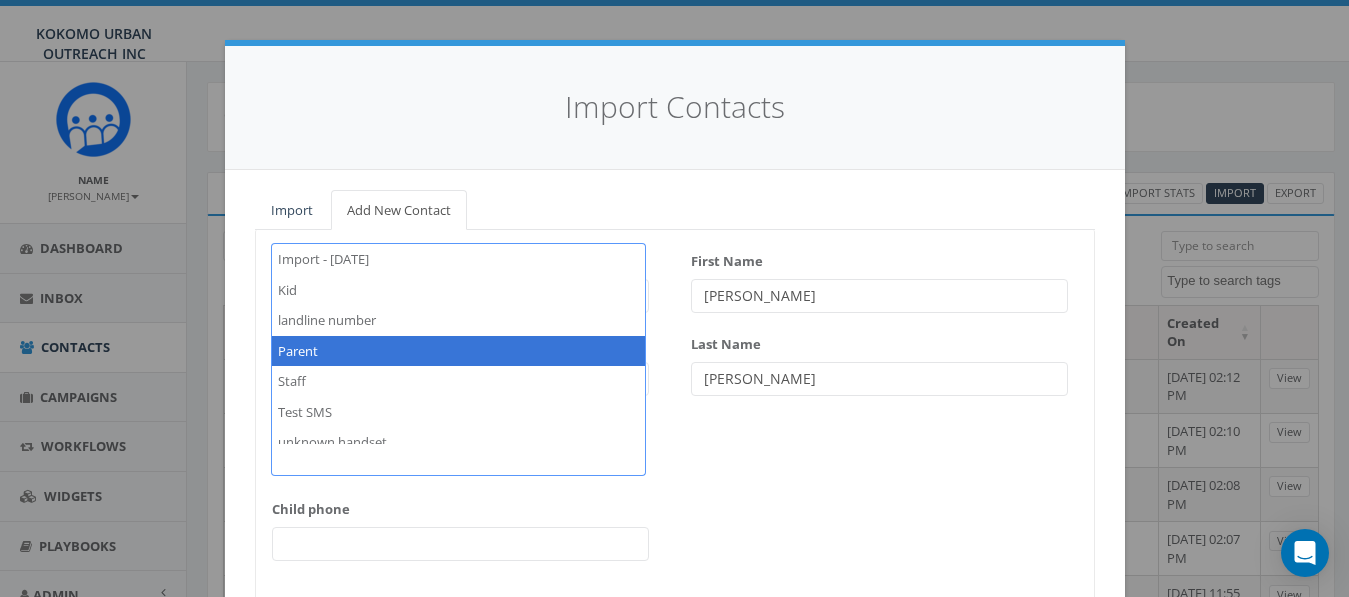 select on "Parent" 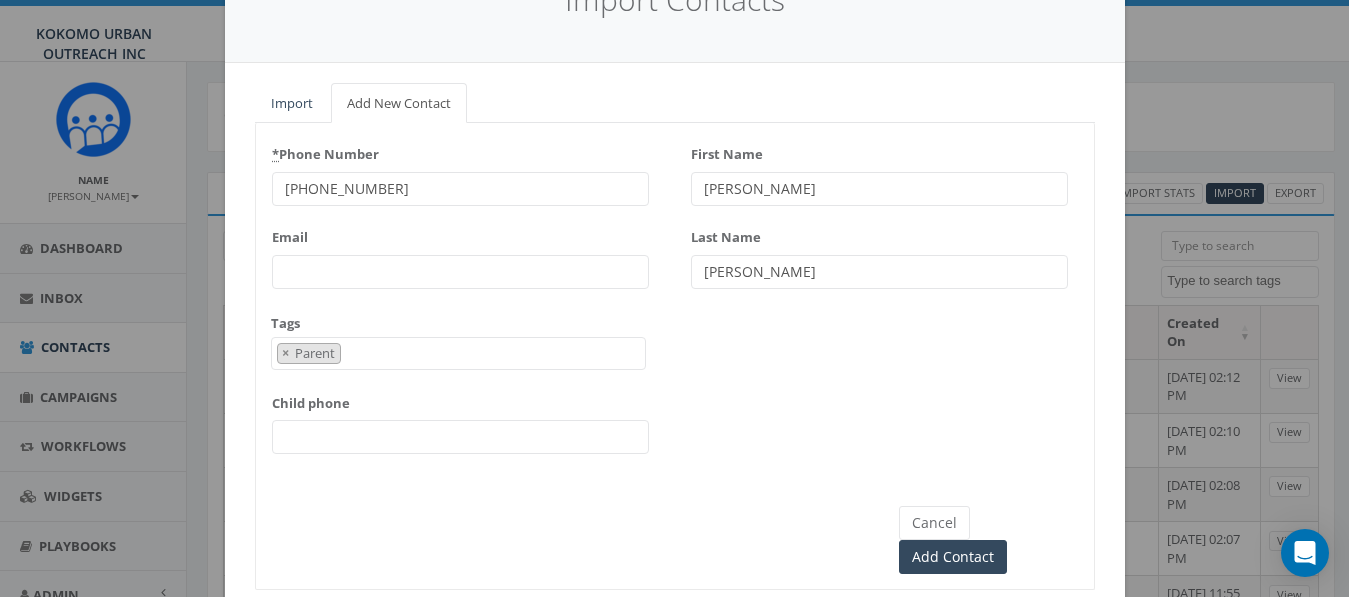 scroll, scrollTop: 141, scrollLeft: 0, axis: vertical 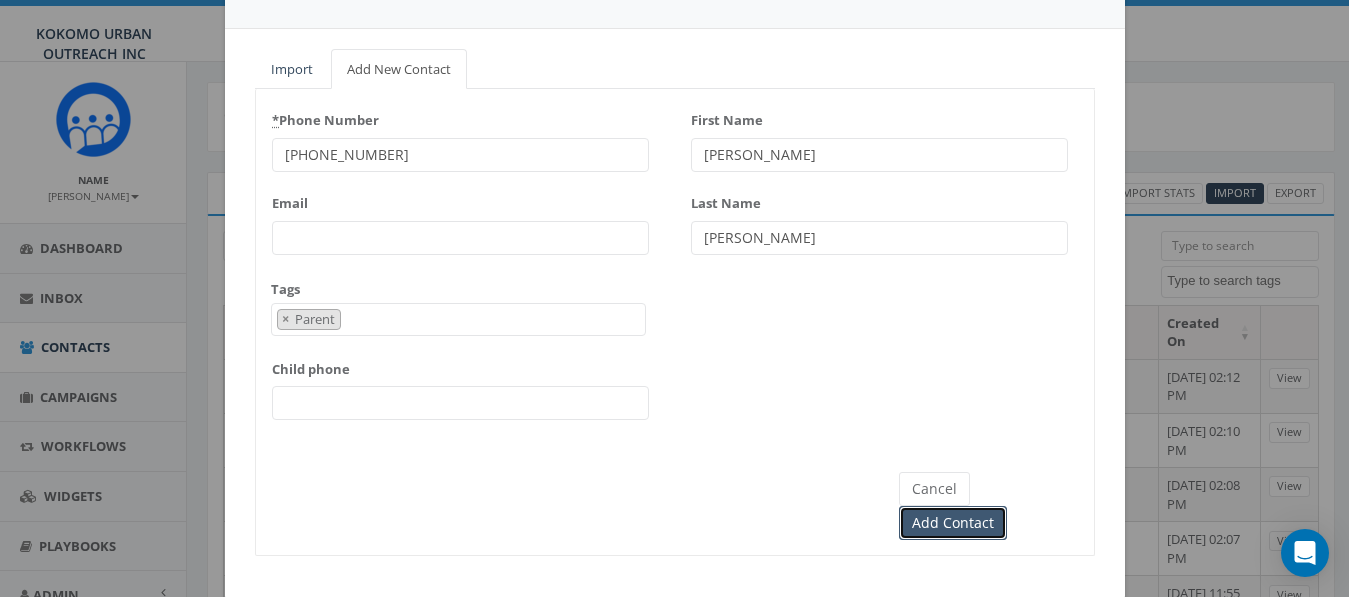 click on "Add Contact" at bounding box center (953, 523) 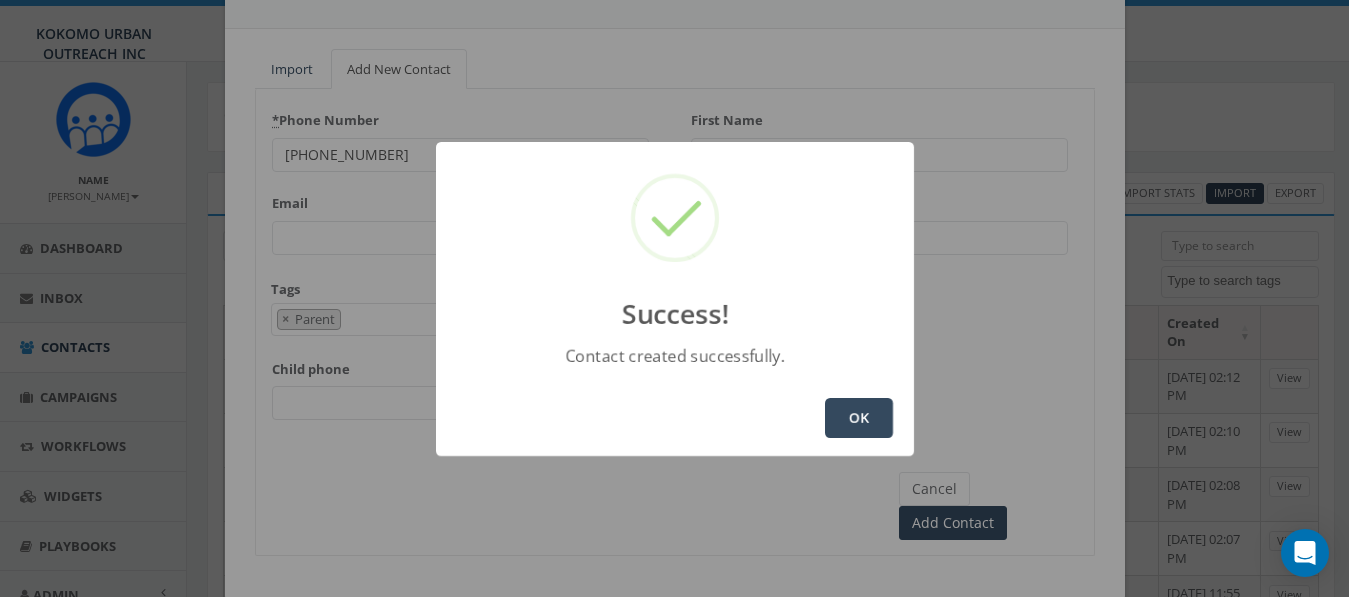 click on "OK" at bounding box center [859, 418] 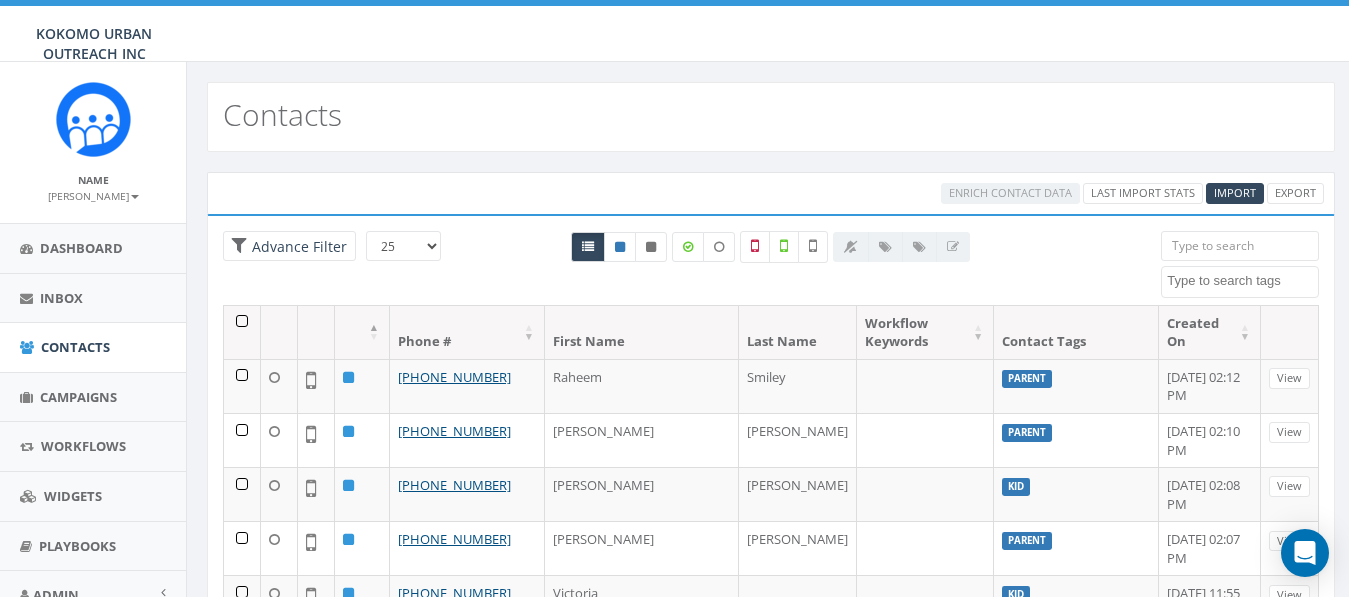 select 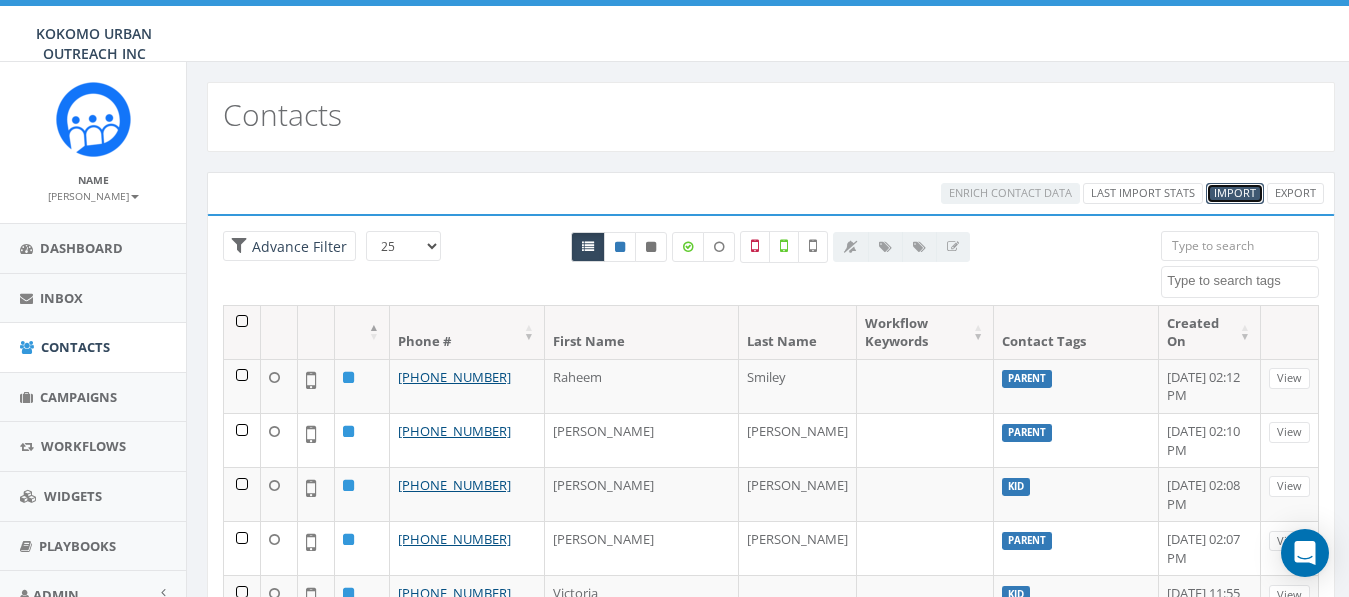 click on "Import" at bounding box center (1235, 192) 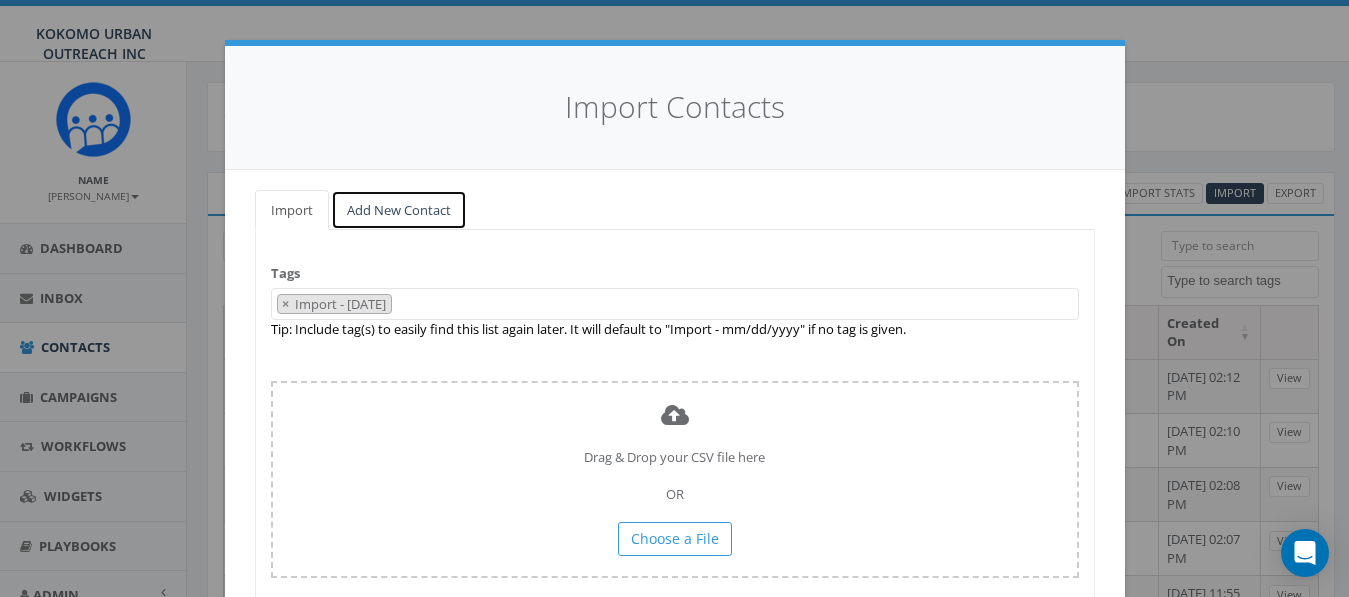 click on "Add New Contact" at bounding box center (399, 210) 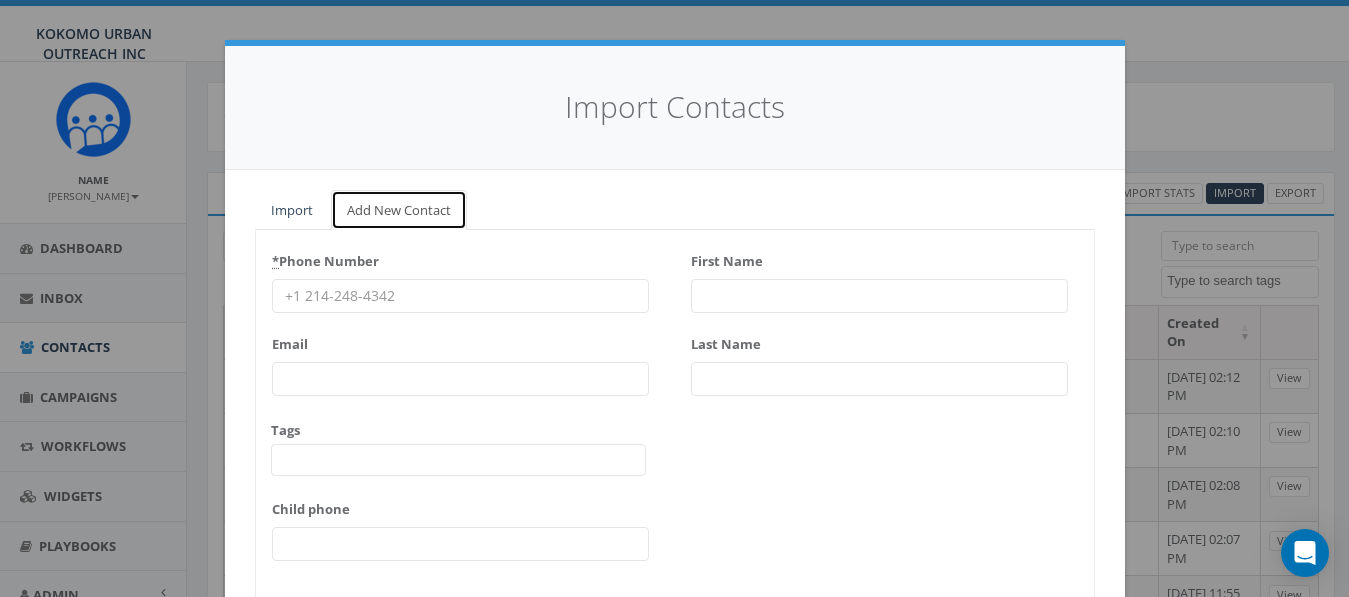 scroll, scrollTop: 66, scrollLeft: 0, axis: vertical 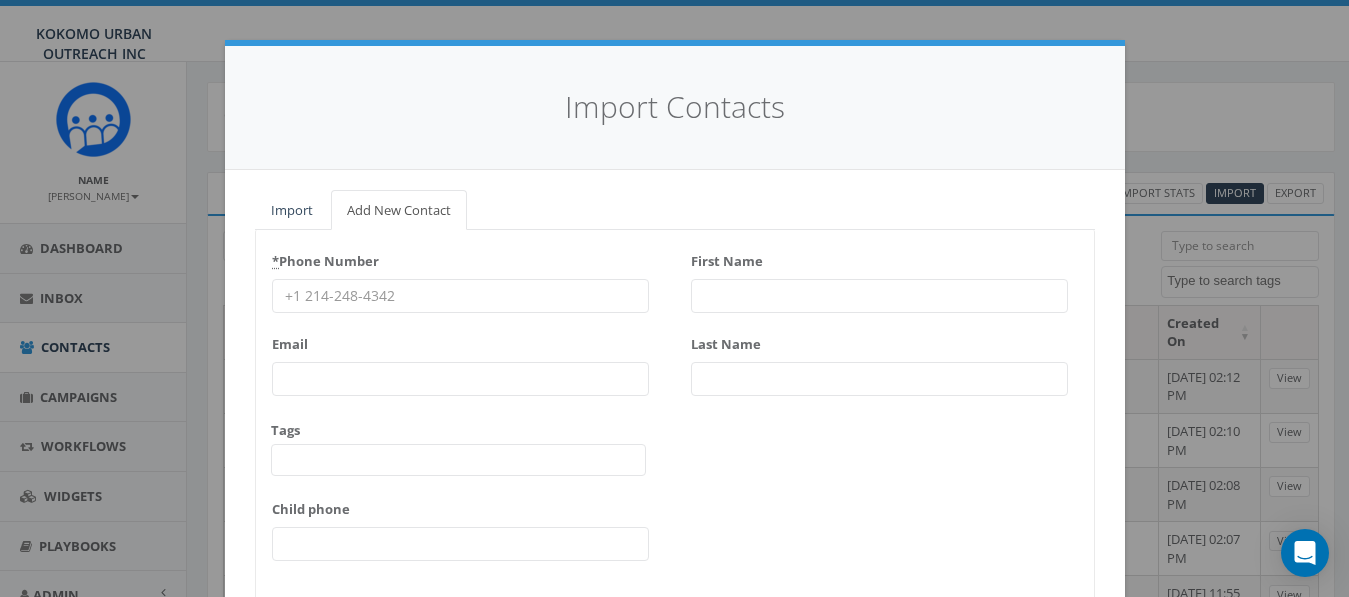 click on "*   Phone Number" at bounding box center [460, 296] 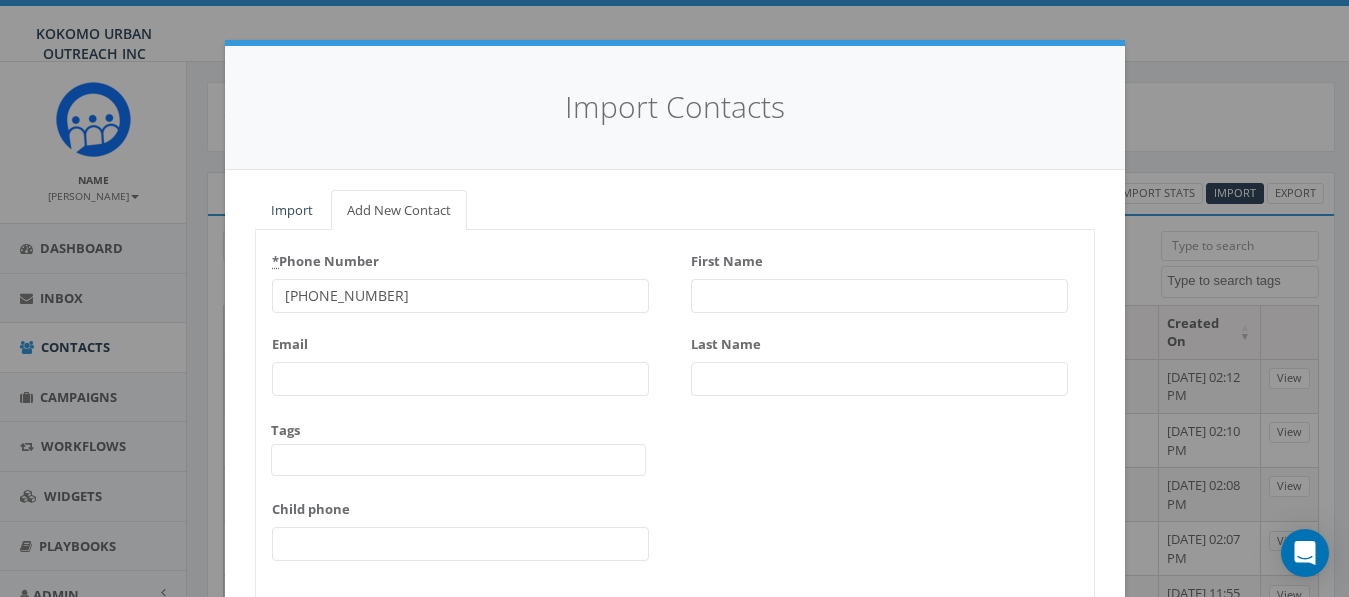type on "765-480-8213" 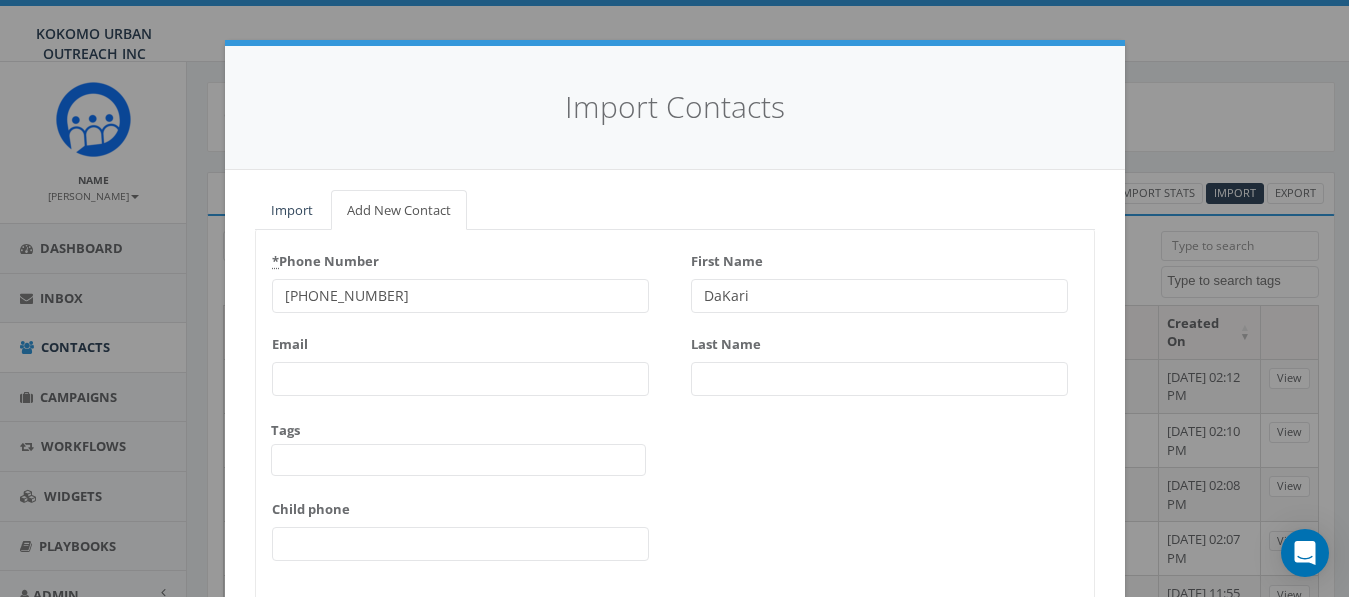type on "DaKari" 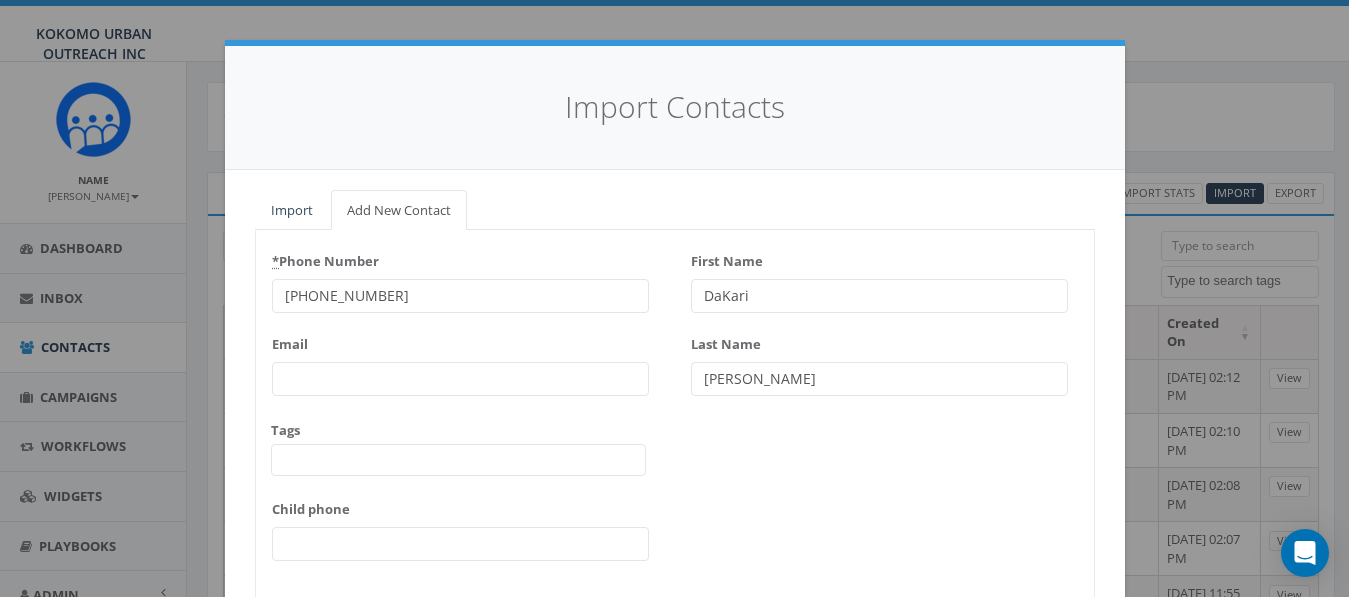 type on "Woods" 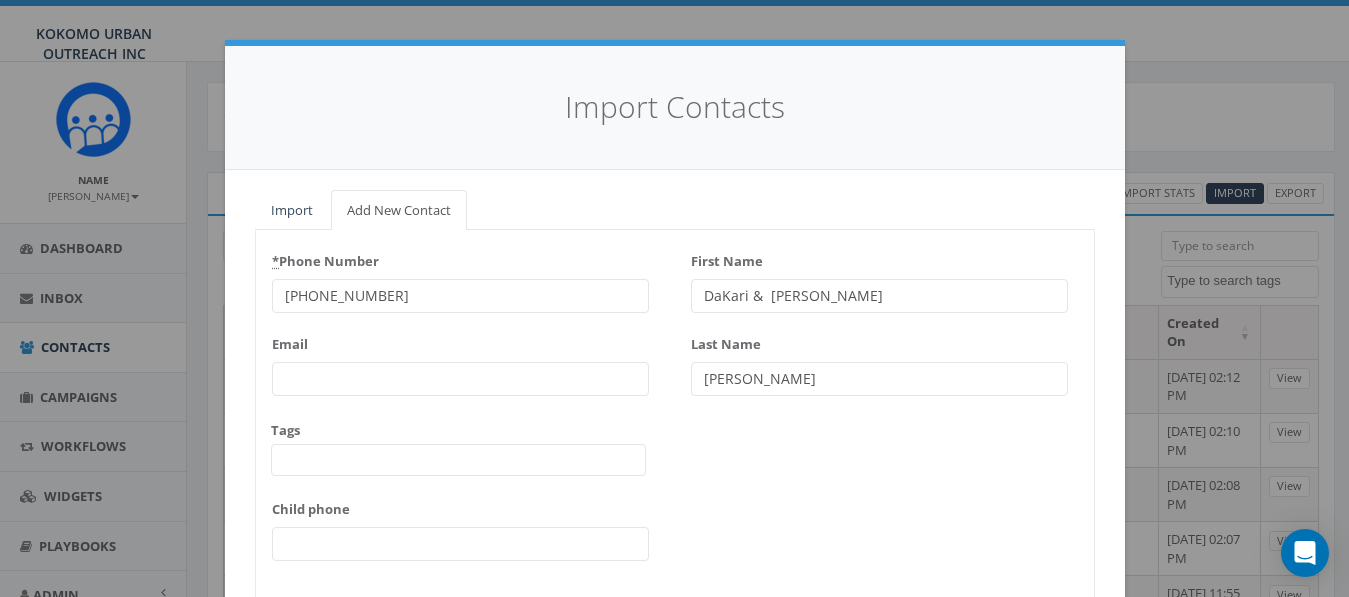 type on "DaKari &  Drake" 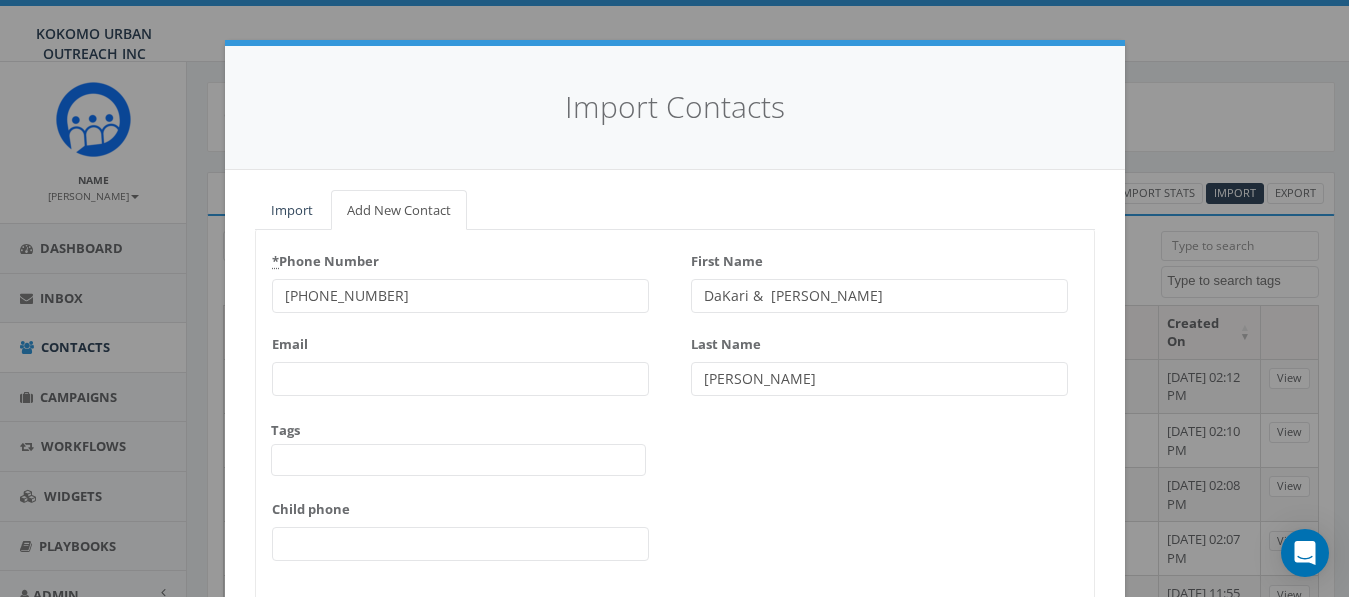 click at bounding box center [458, 460] 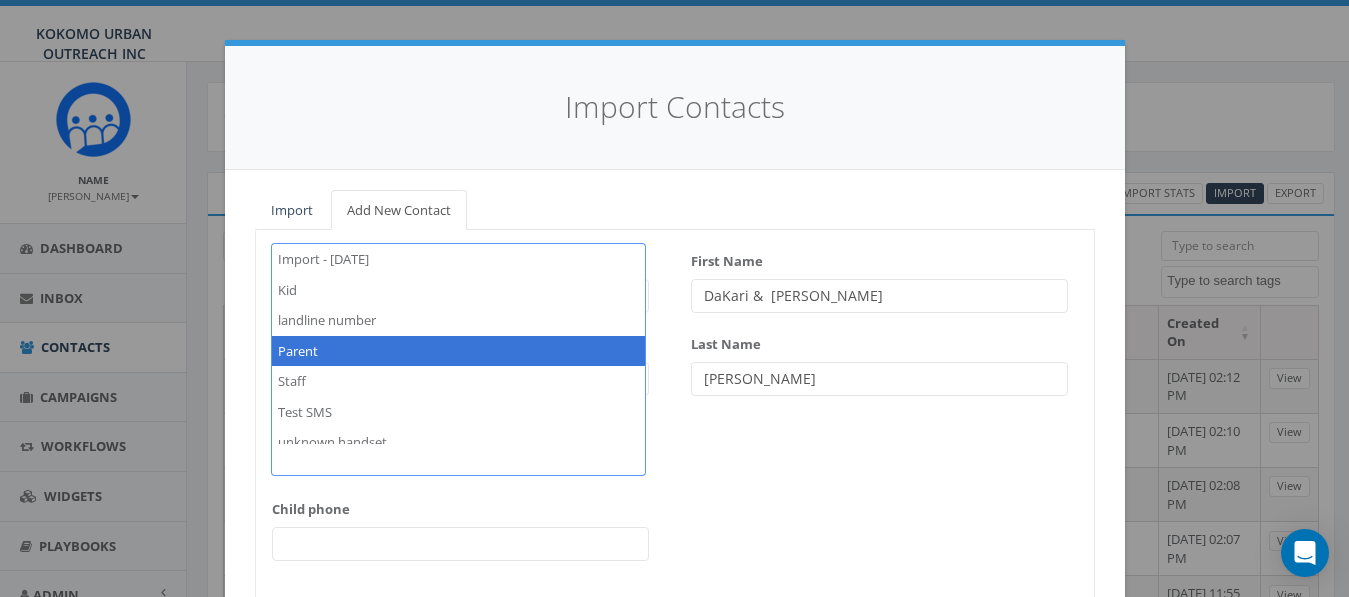 select on "Parent" 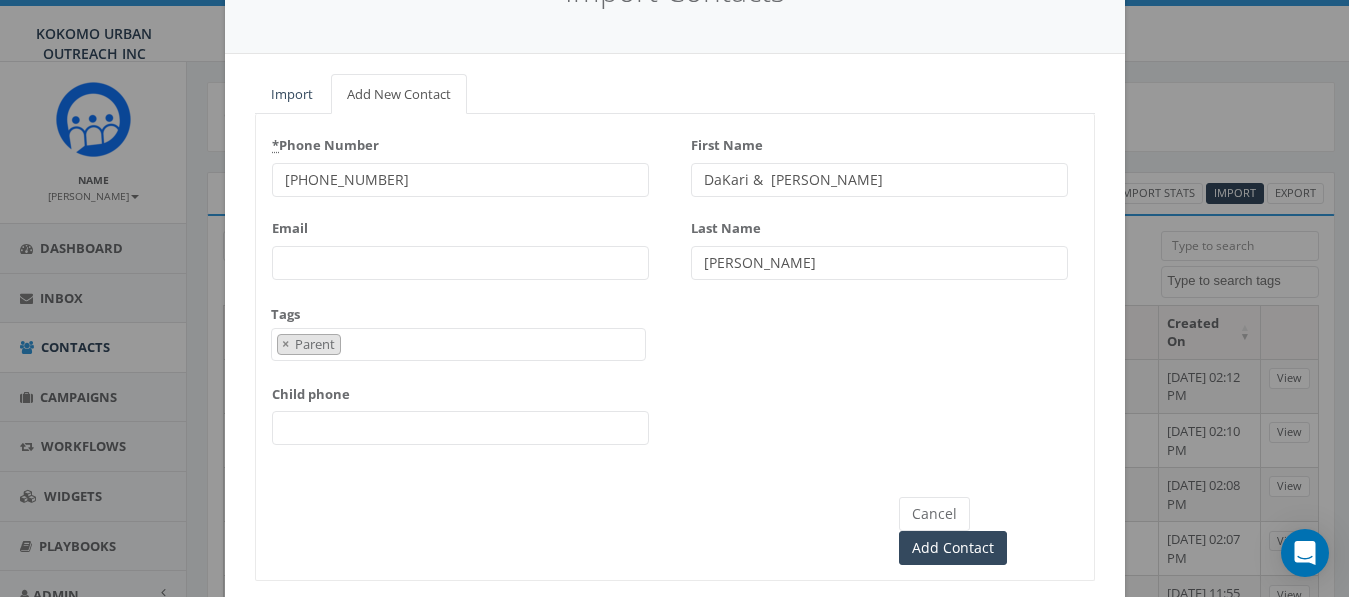scroll, scrollTop: 141, scrollLeft: 0, axis: vertical 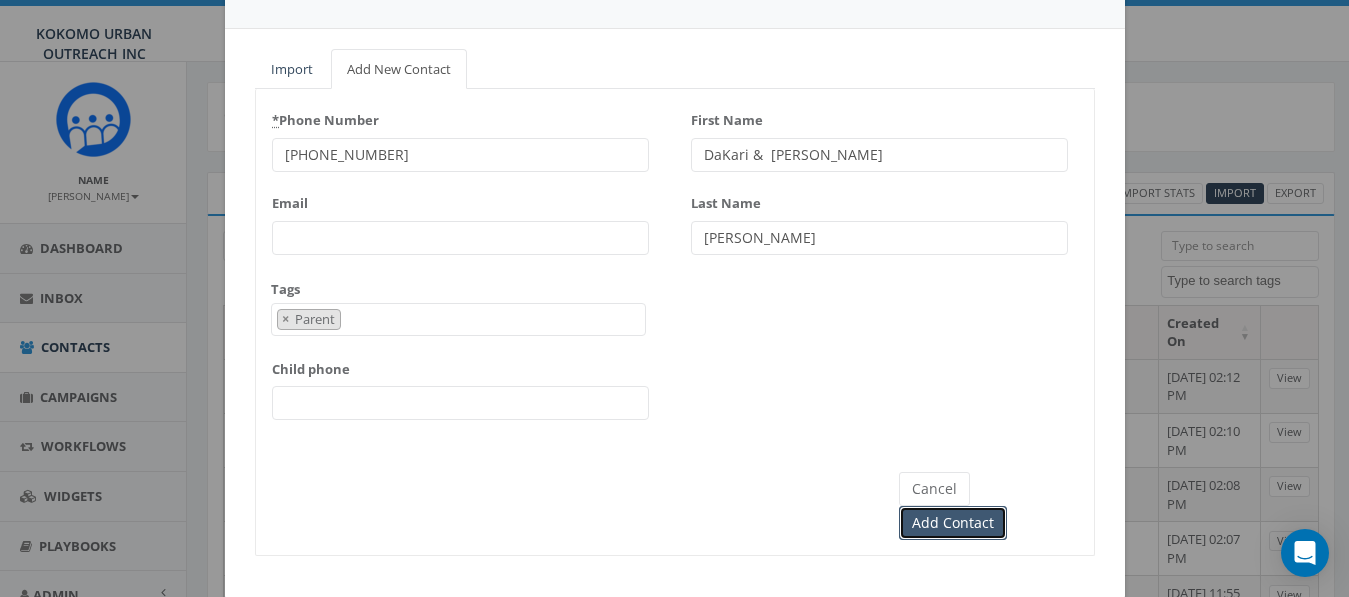 click on "Add Contact" at bounding box center [953, 523] 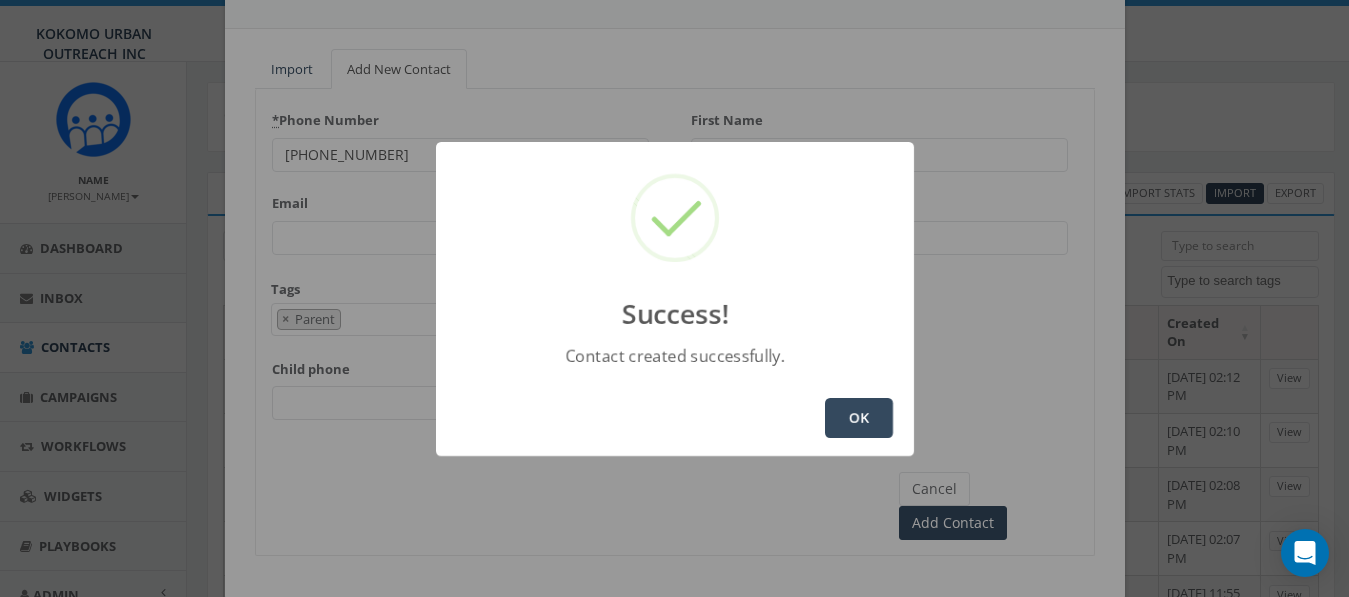 click on "OK" at bounding box center [859, 418] 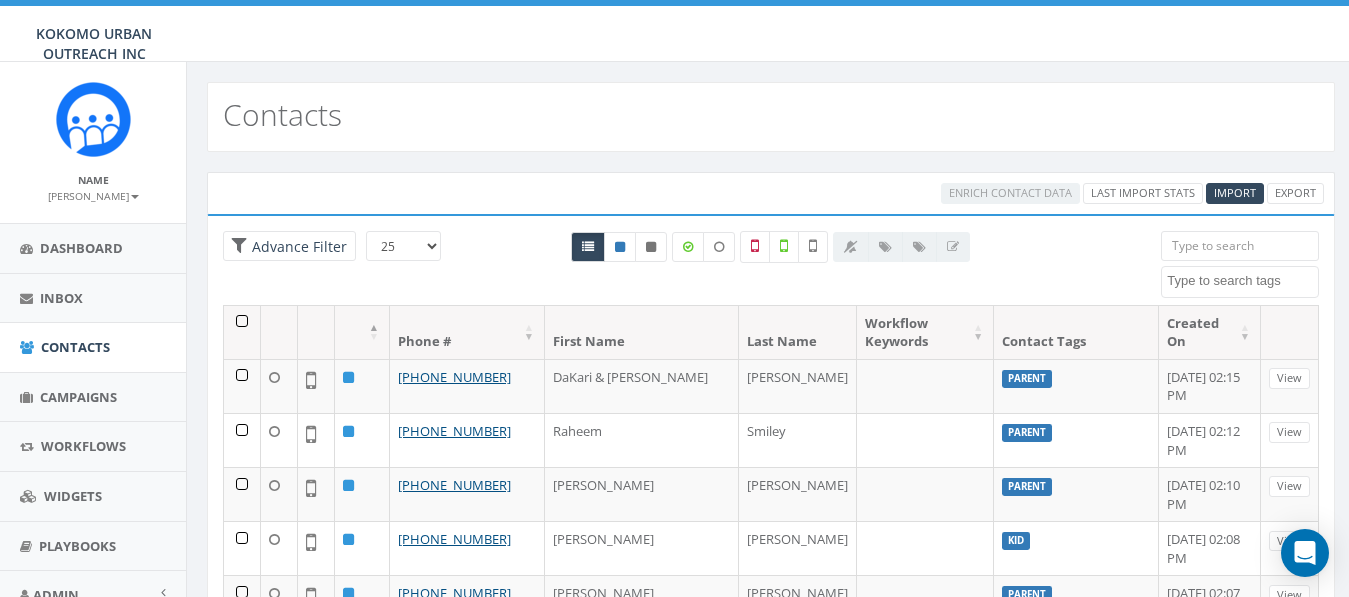 select 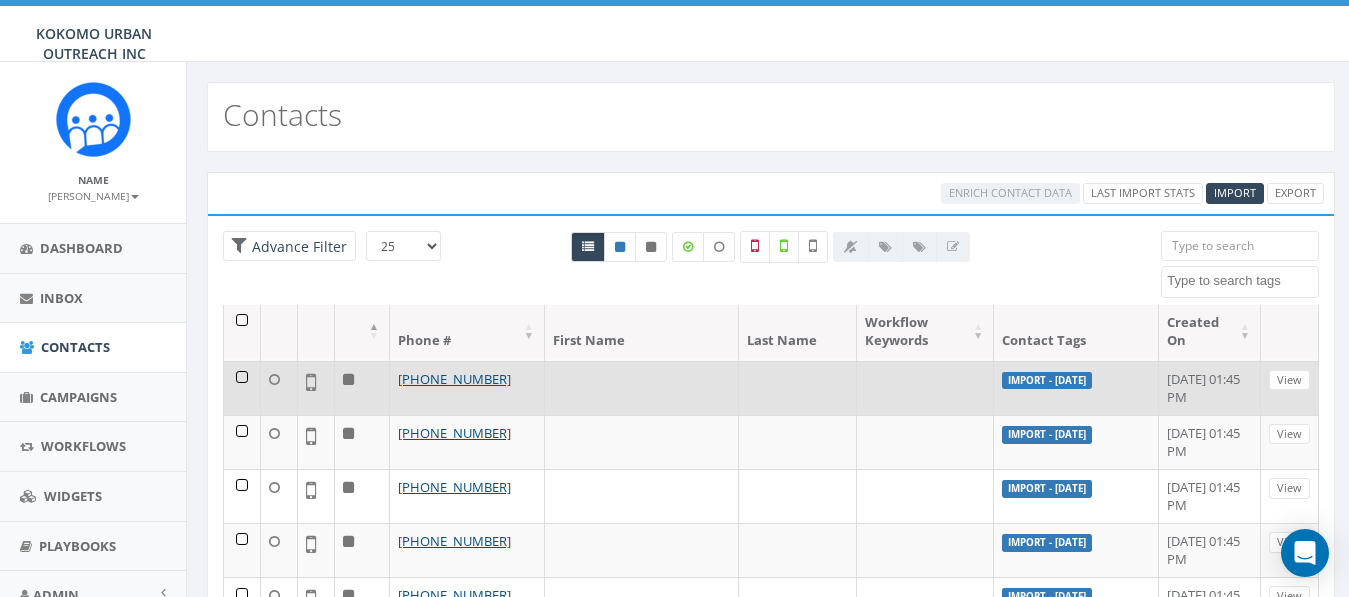 scroll, scrollTop: 741, scrollLeft: 0, axis: vertical 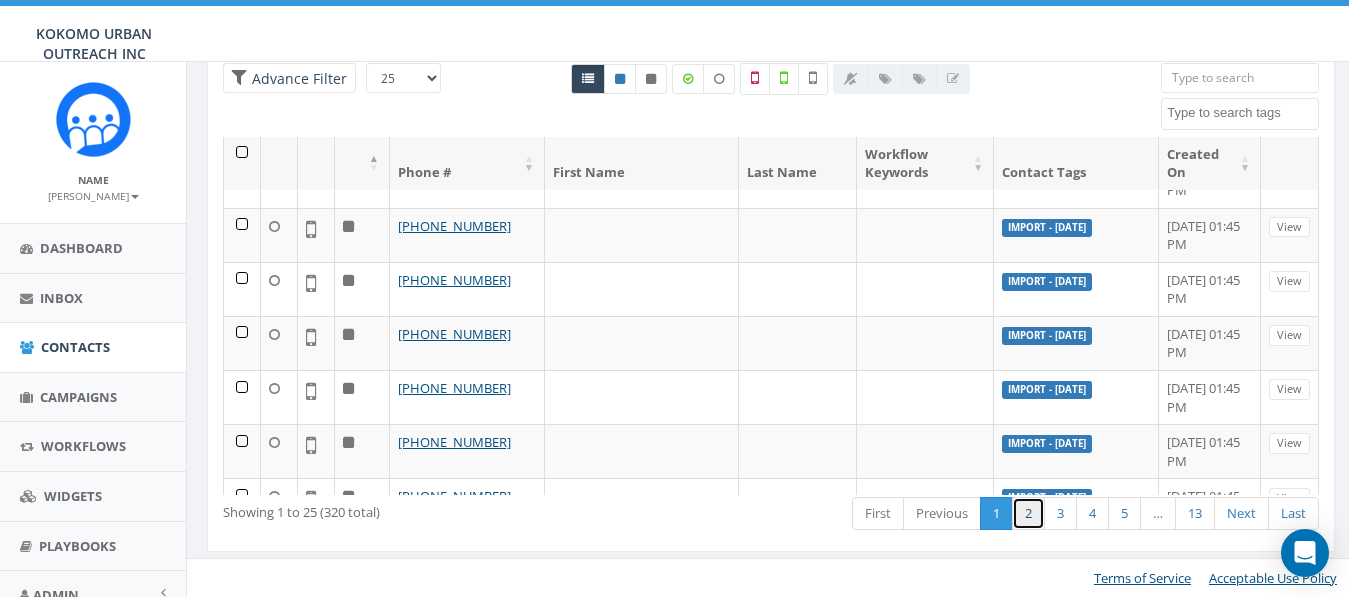 click on "2" at bounding box center (1028, 513) 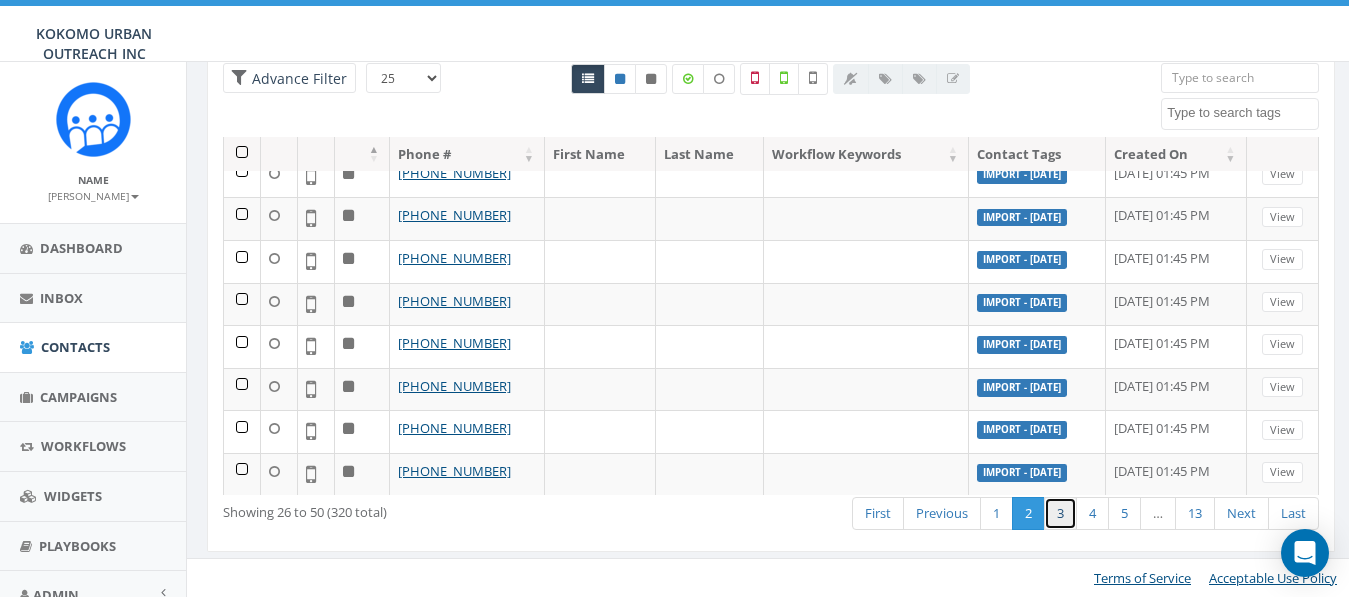 click on "3" at bounding box center [1060, 513] 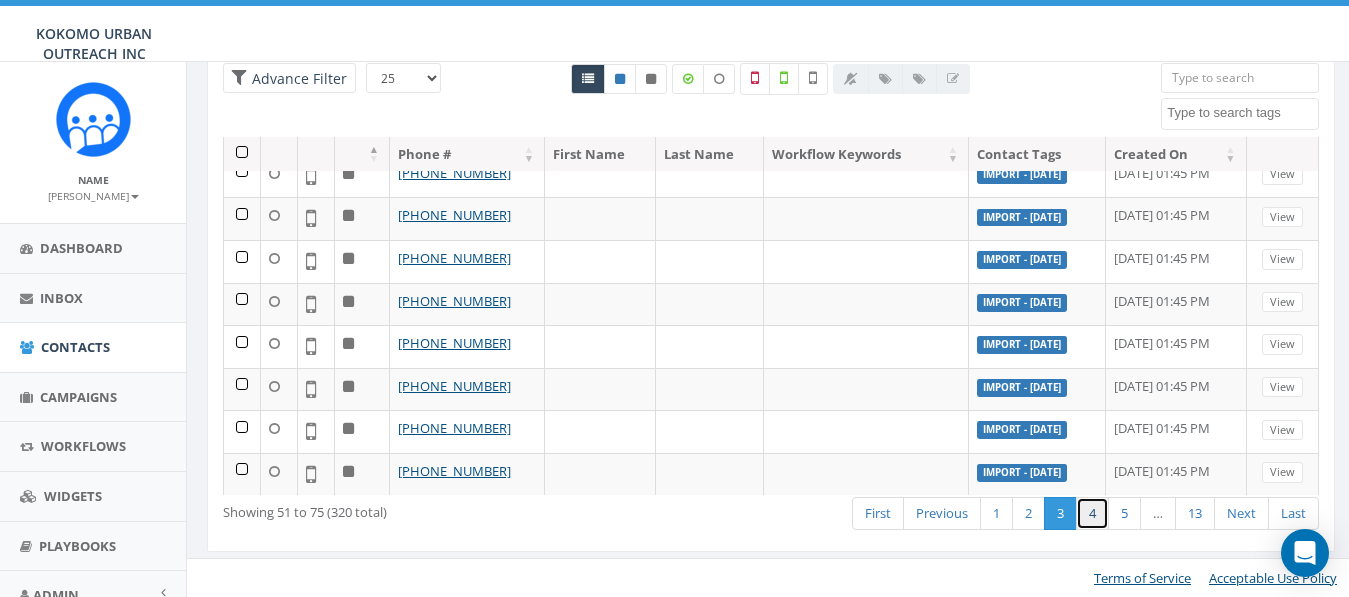click on "4" at bounding box center [1092, 513] 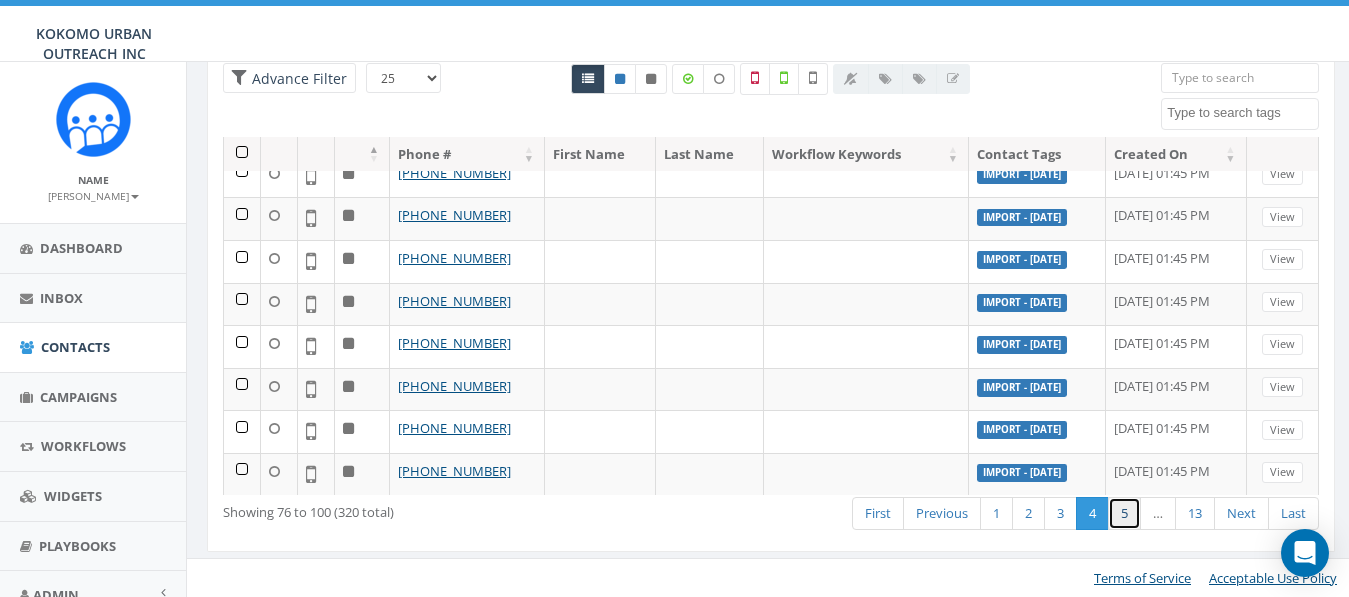 click on "5" at bounding box center [1124, 513] 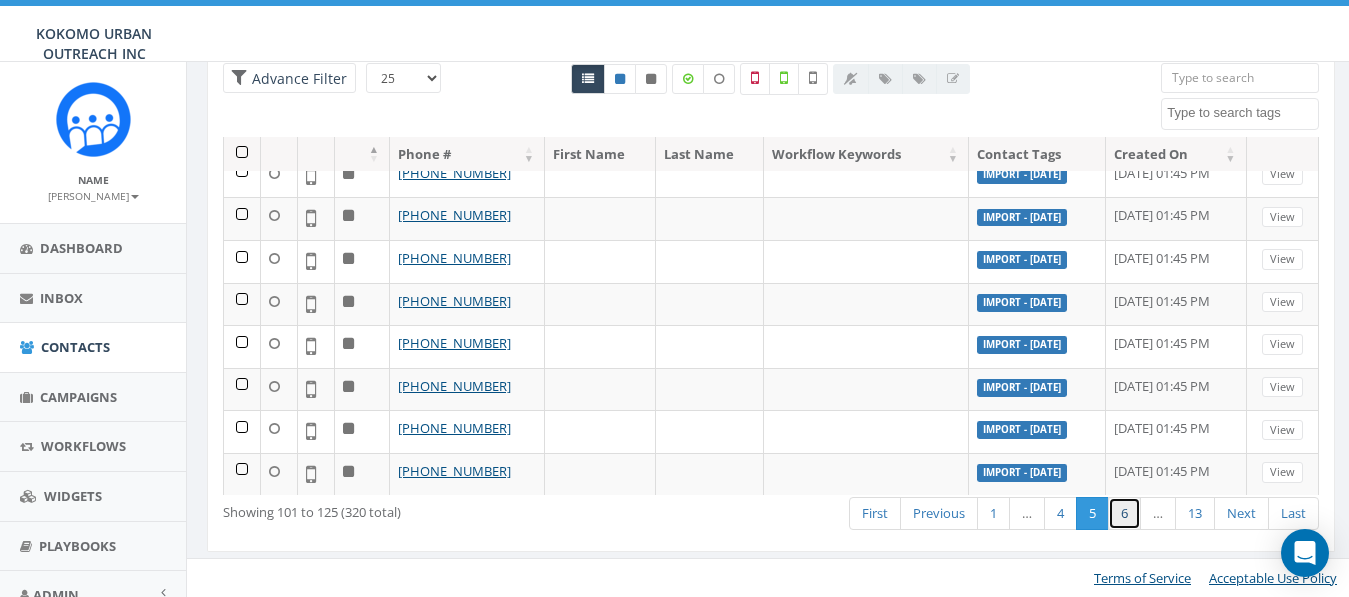 click on "6" at bounding box center (1124, 513) 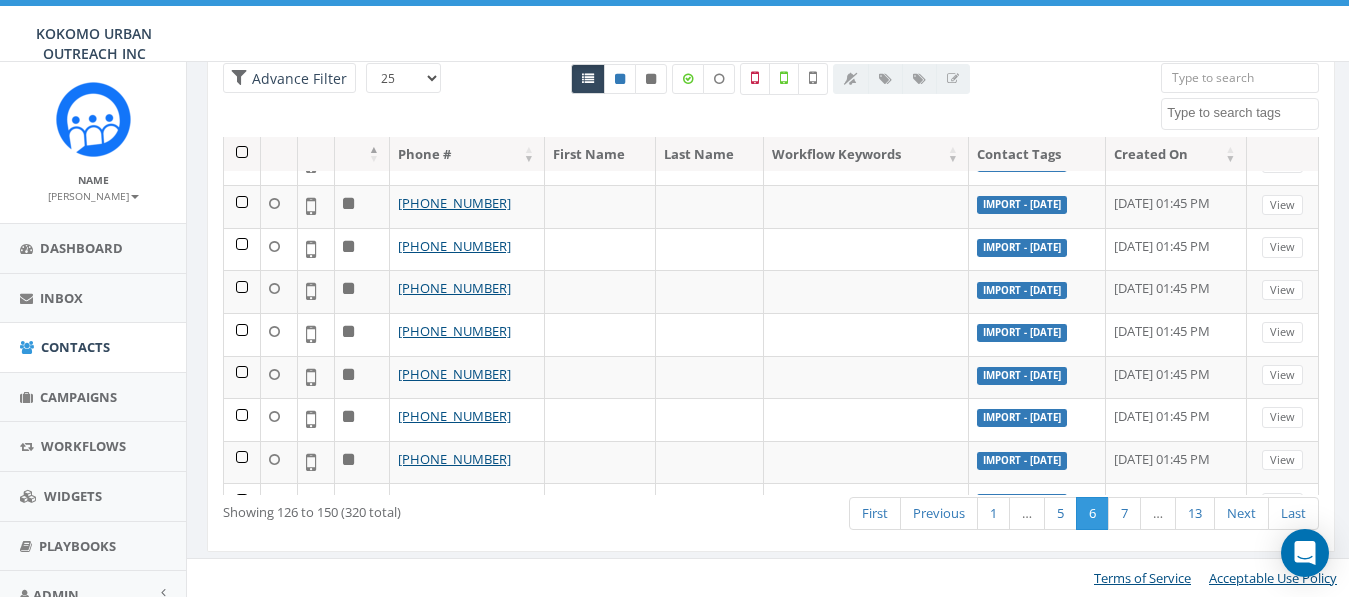 scroll, scrollTop: 741, scrollLeft: 0, axis: vertical 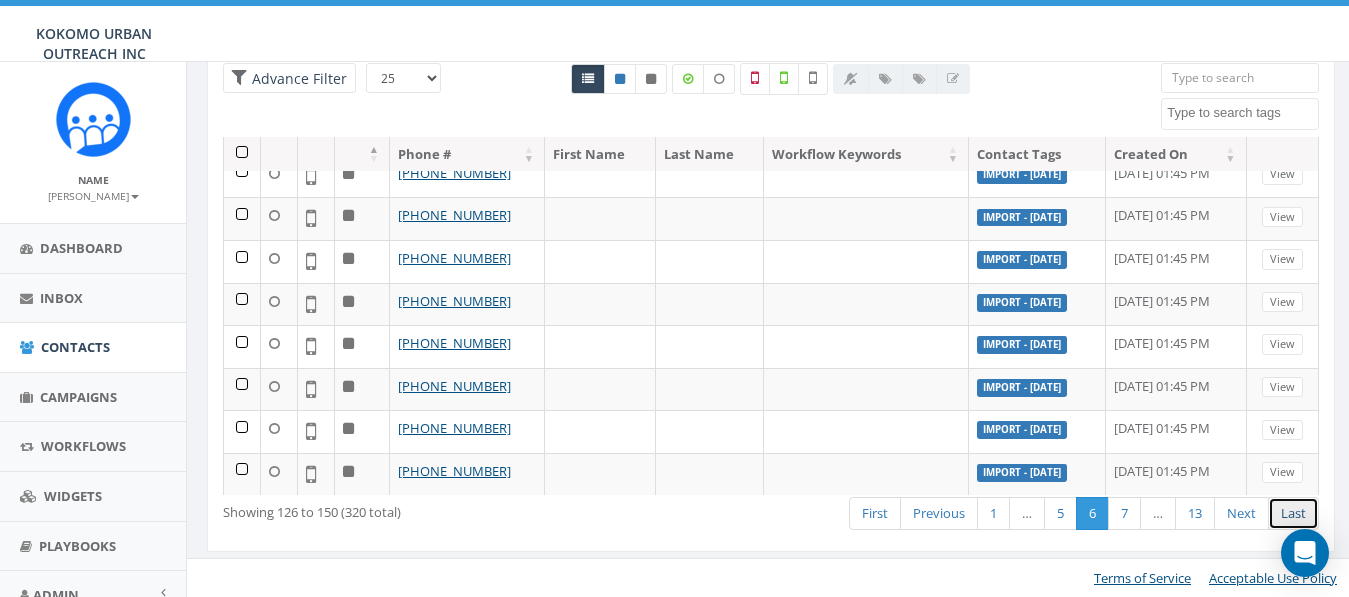 click on "Last" at bounding box center [1293, 513] 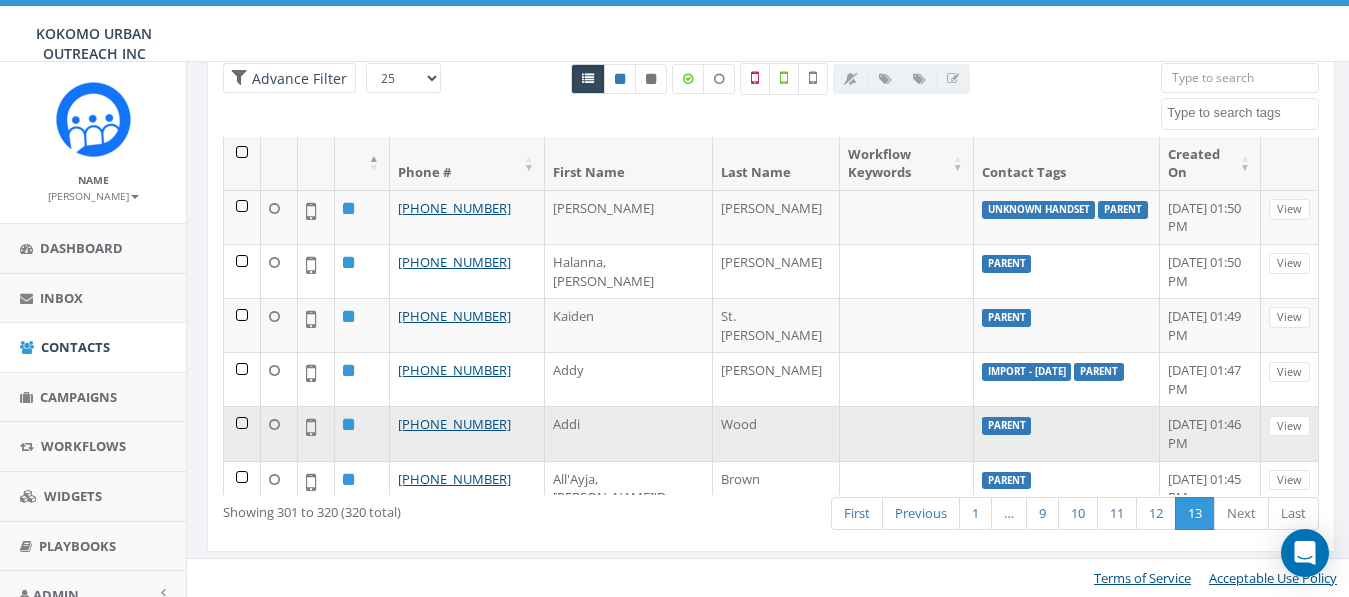 scroll, scrollTop: 0, scrollLeft: 0, axis: both 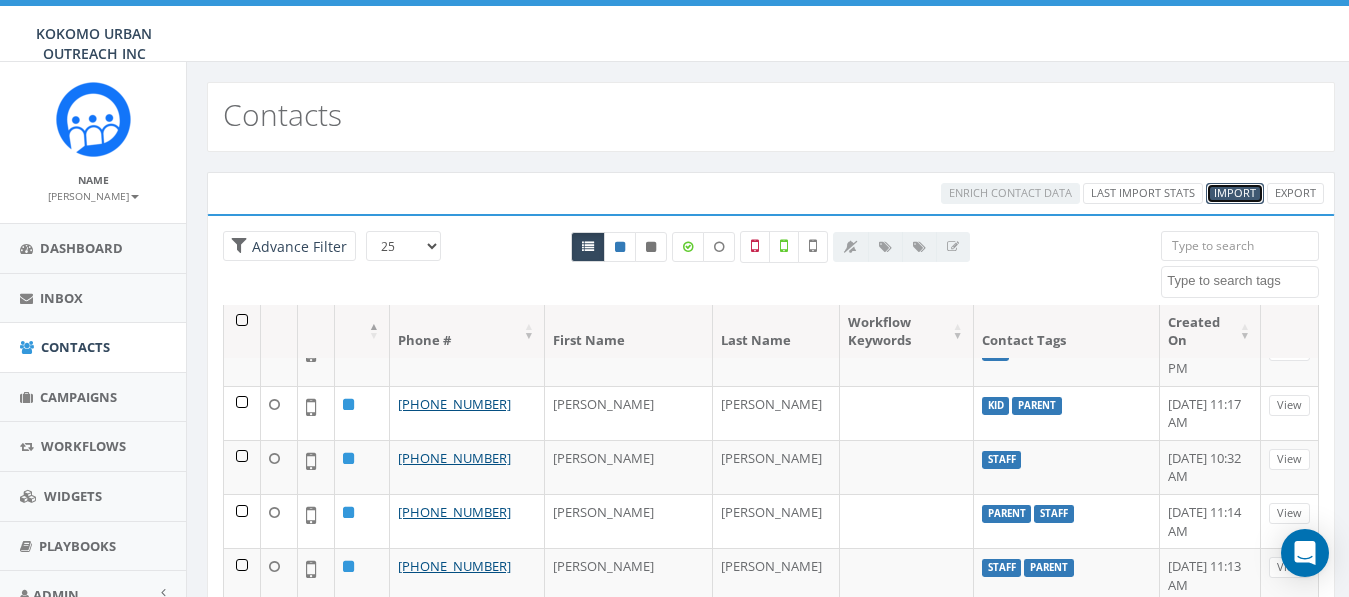 click on "Import" at bounding box center [1235, 192] 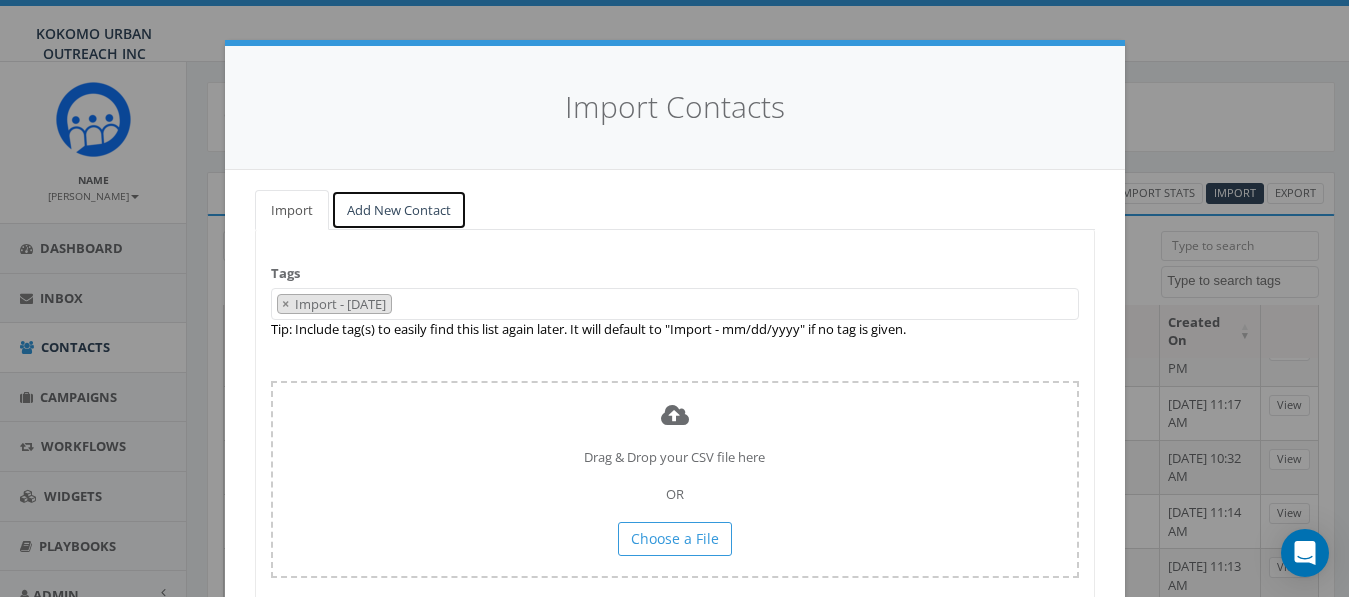 click on "Add New Contact" at bounding box center [399, 210] 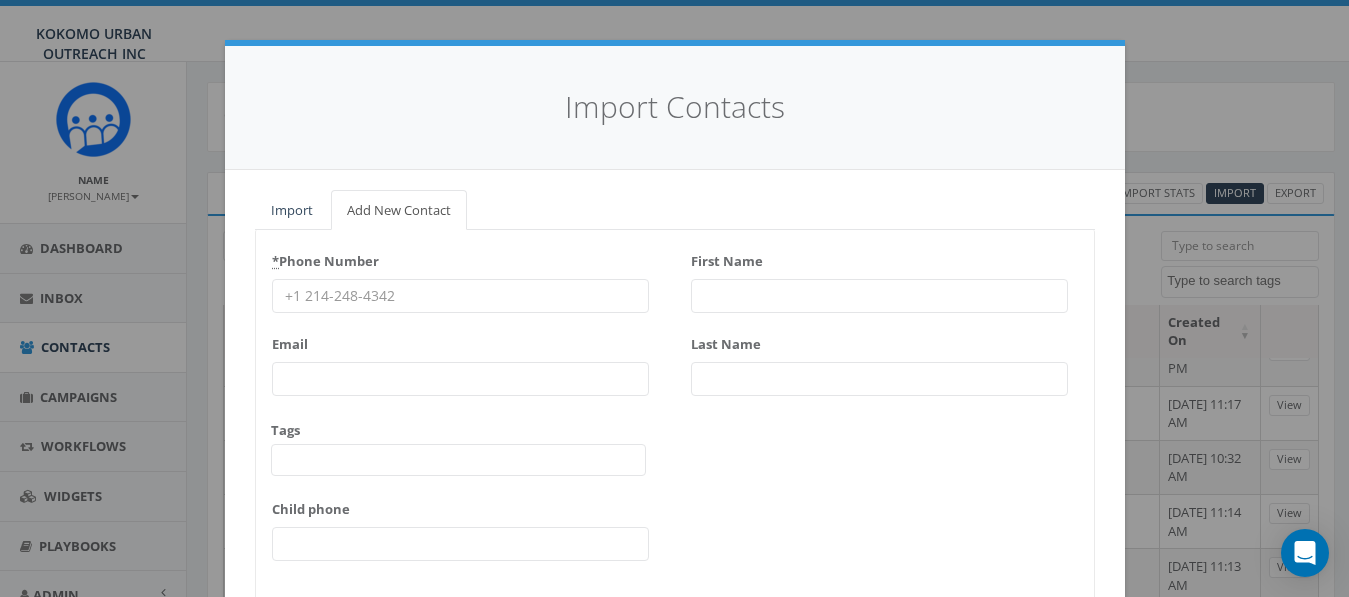 click on "*   Phone Number" at bounding box center (460, 296) 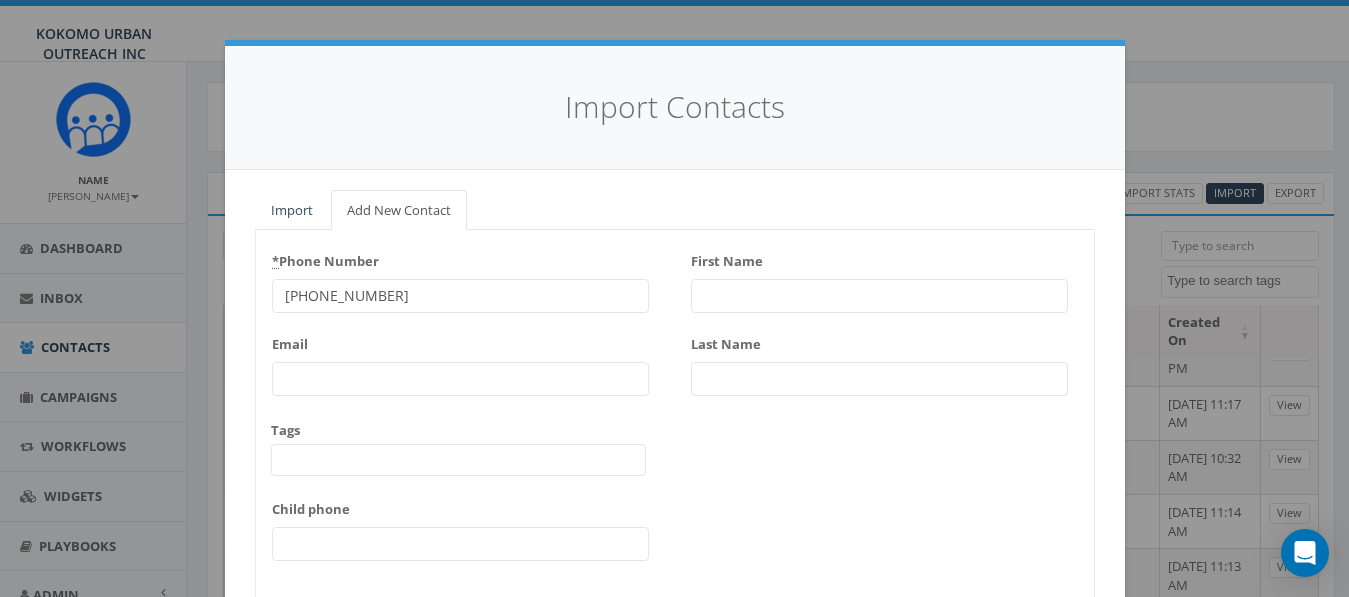 type on "765-480-8213" 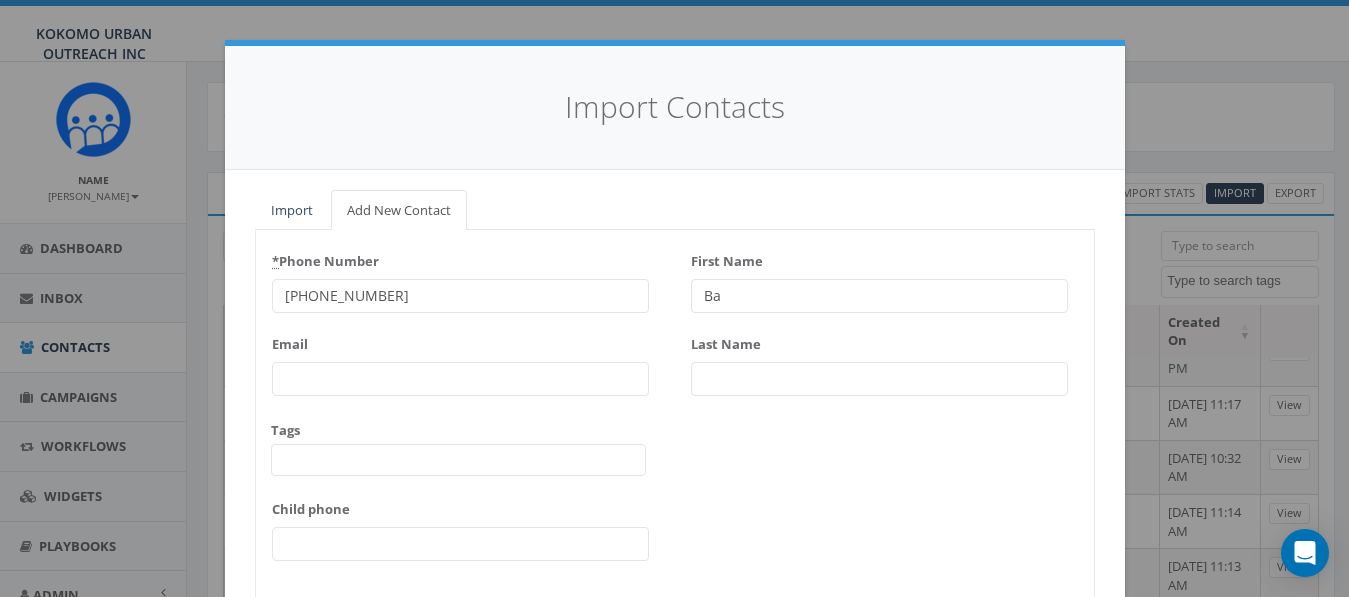 type on "B" 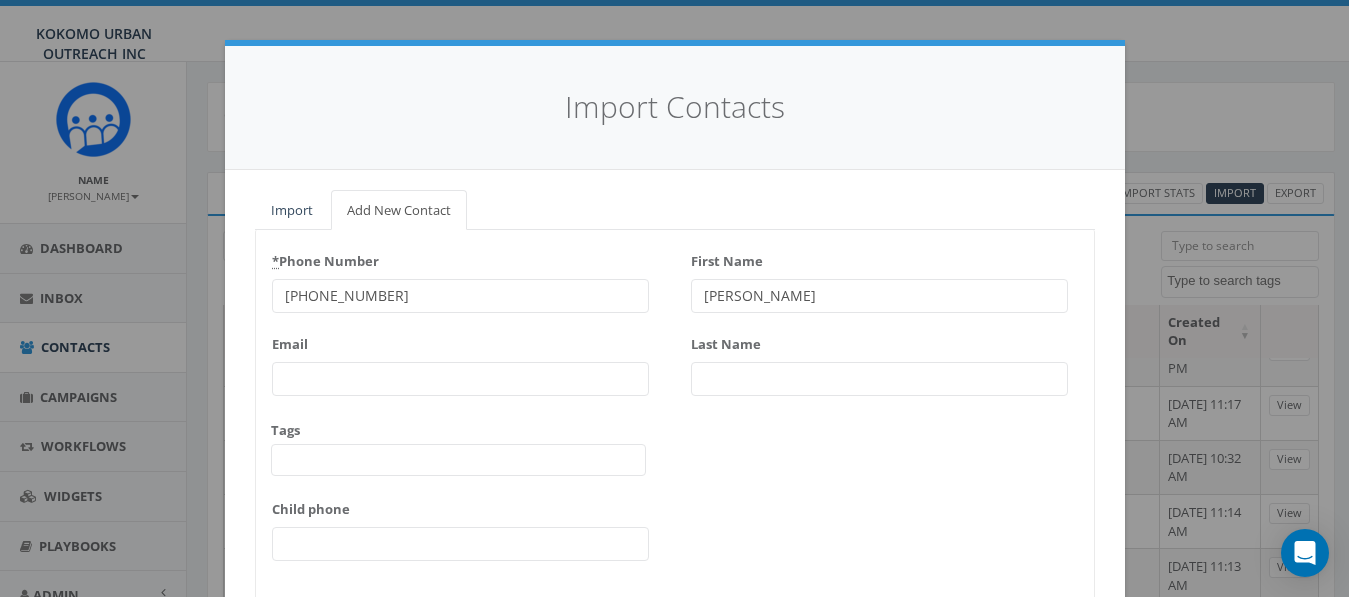 type on "Jacob" 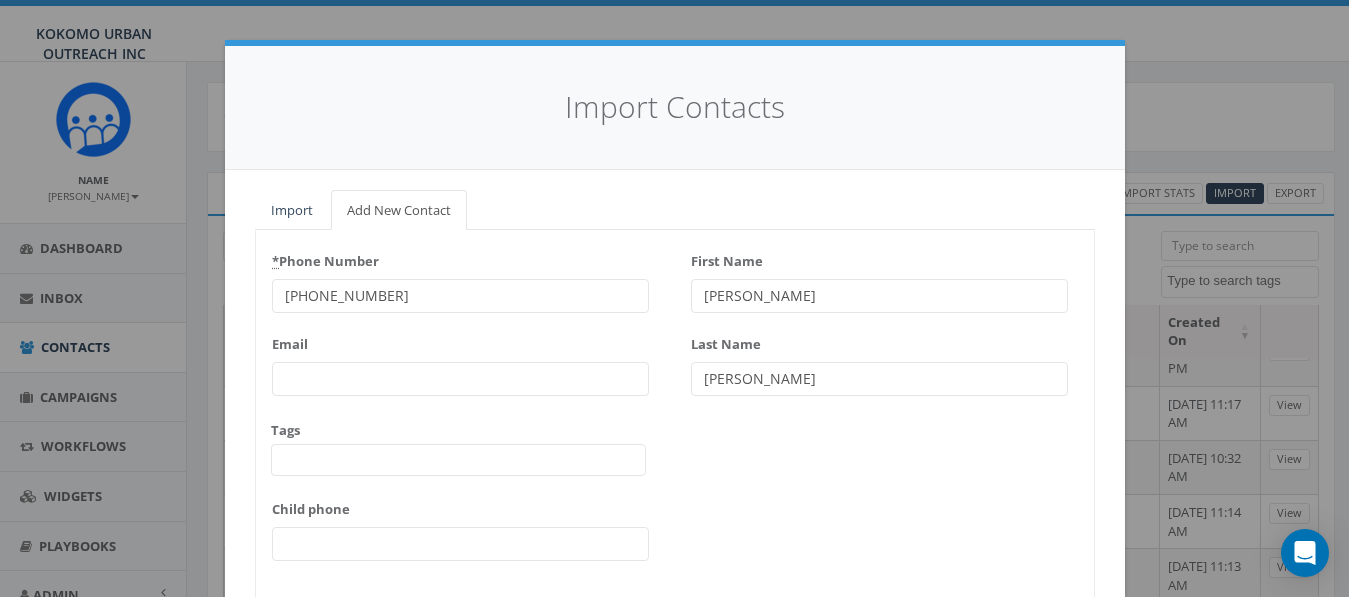 type on "Barker" 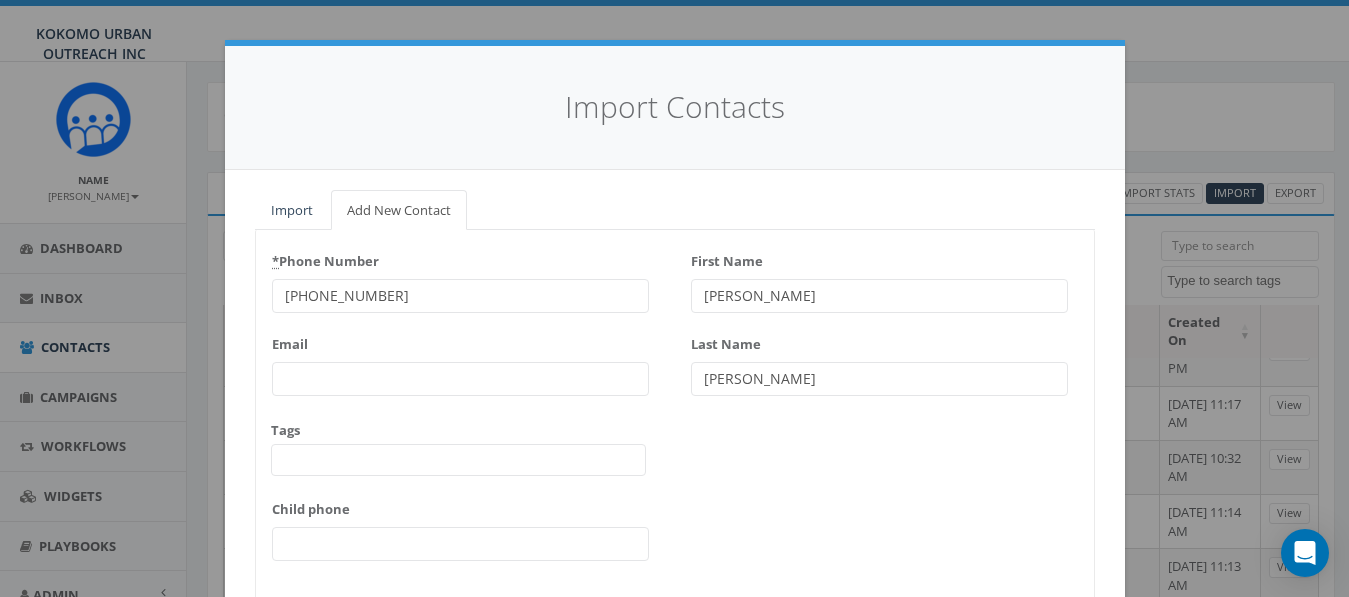 click at bounding box center (458, 460) 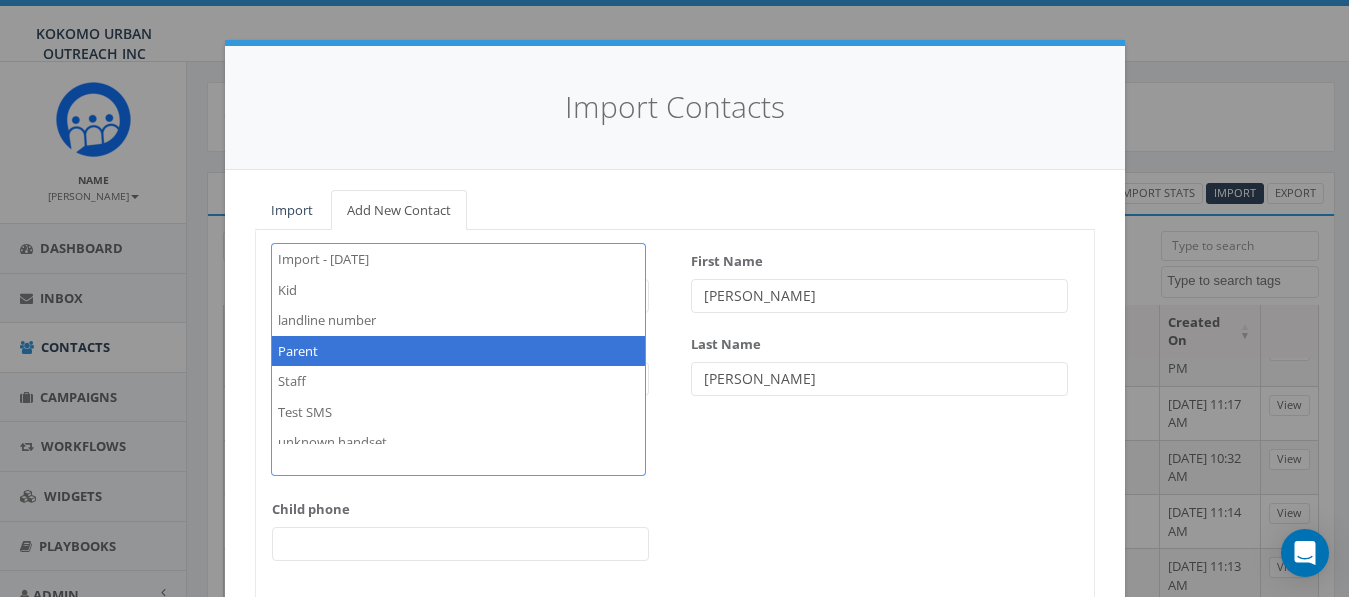 select on "Parent" 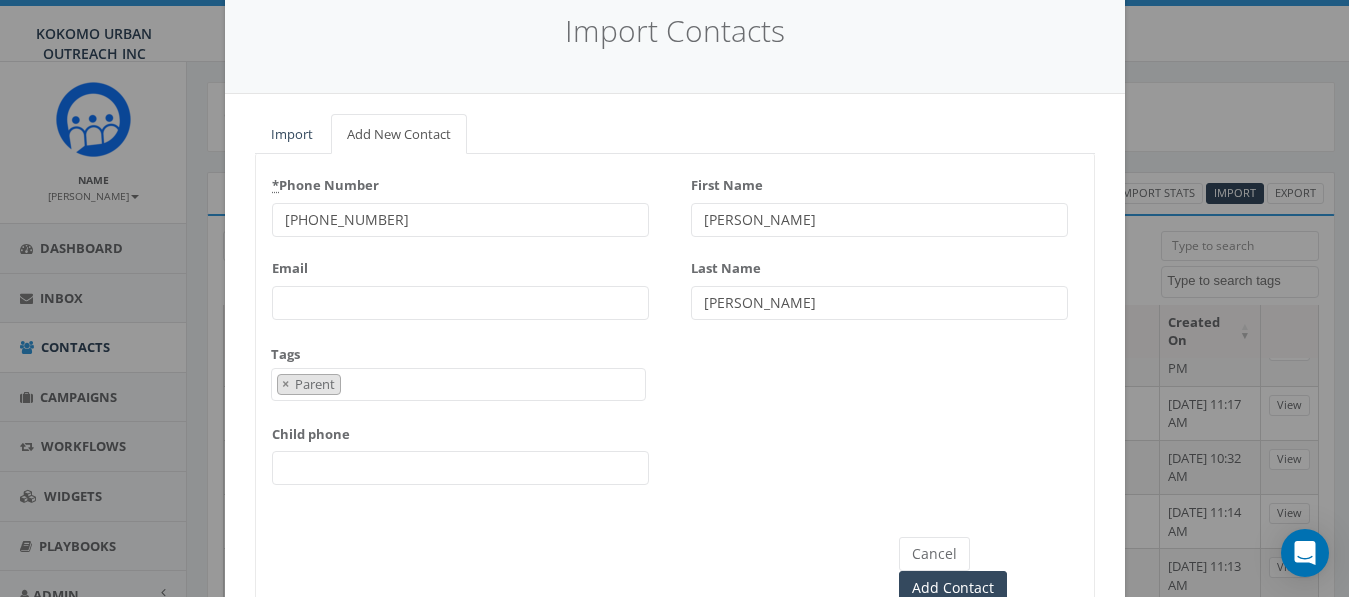 scroll, scrollTop: 141, scrollLeft: 0, axis: vertical 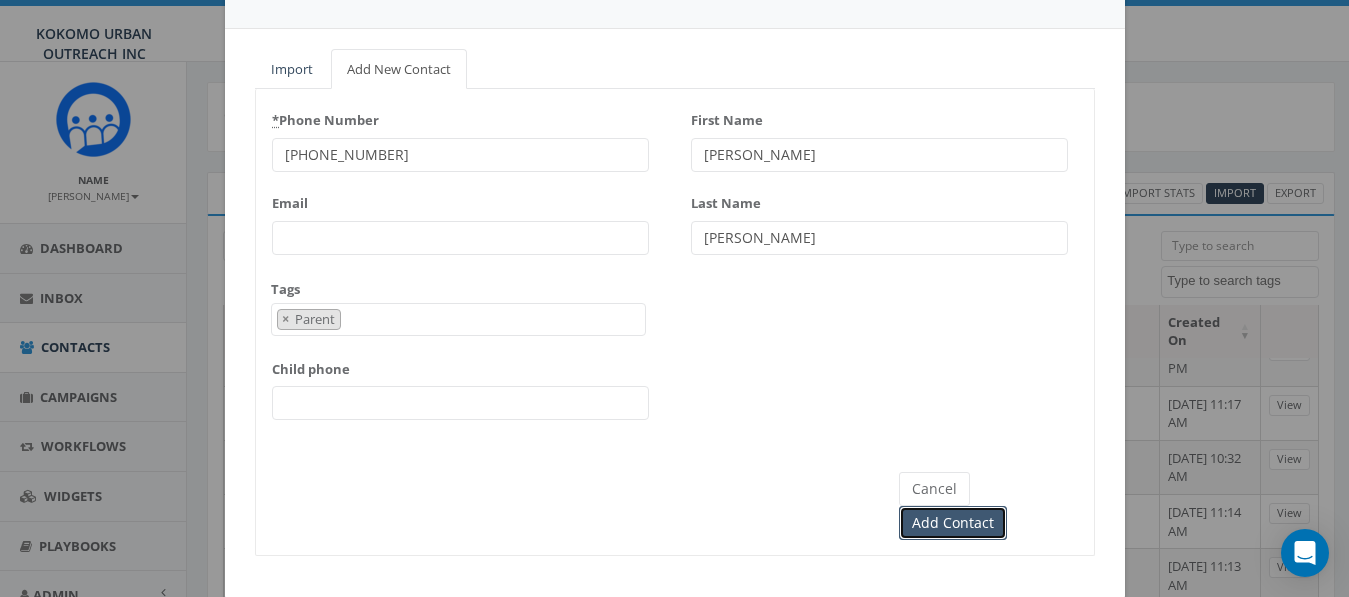 click on "Add Contact" at bounding box center (953, 523) 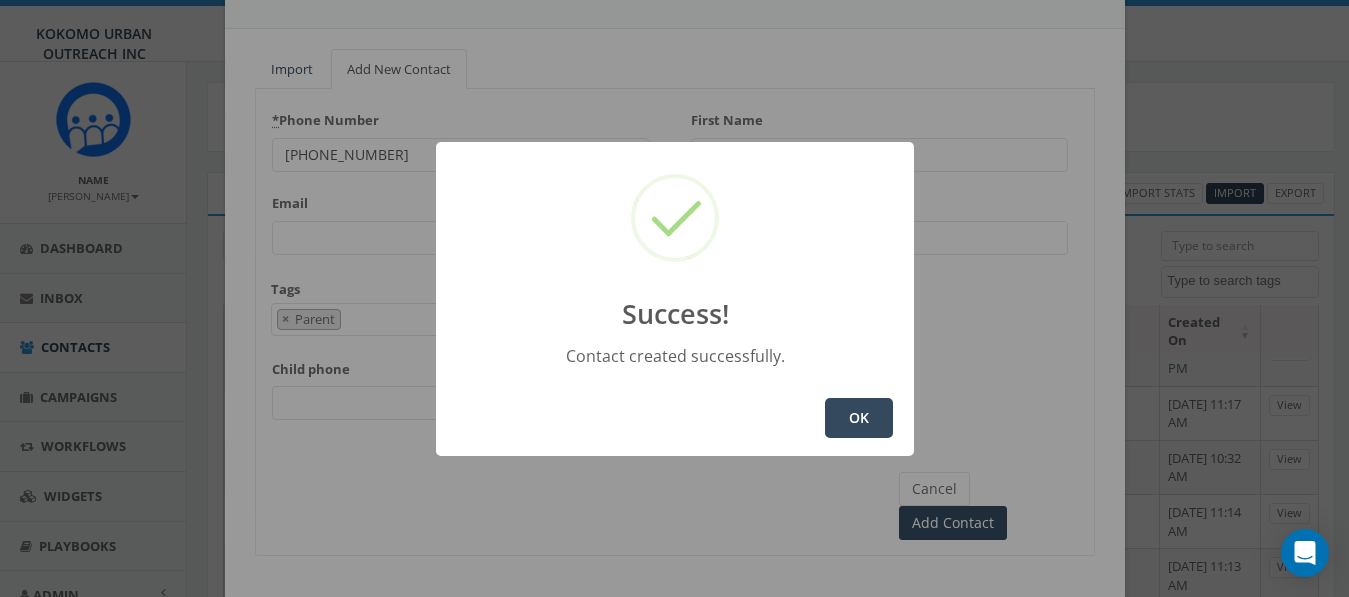 click on "OK" at bounding box center (859, 418) 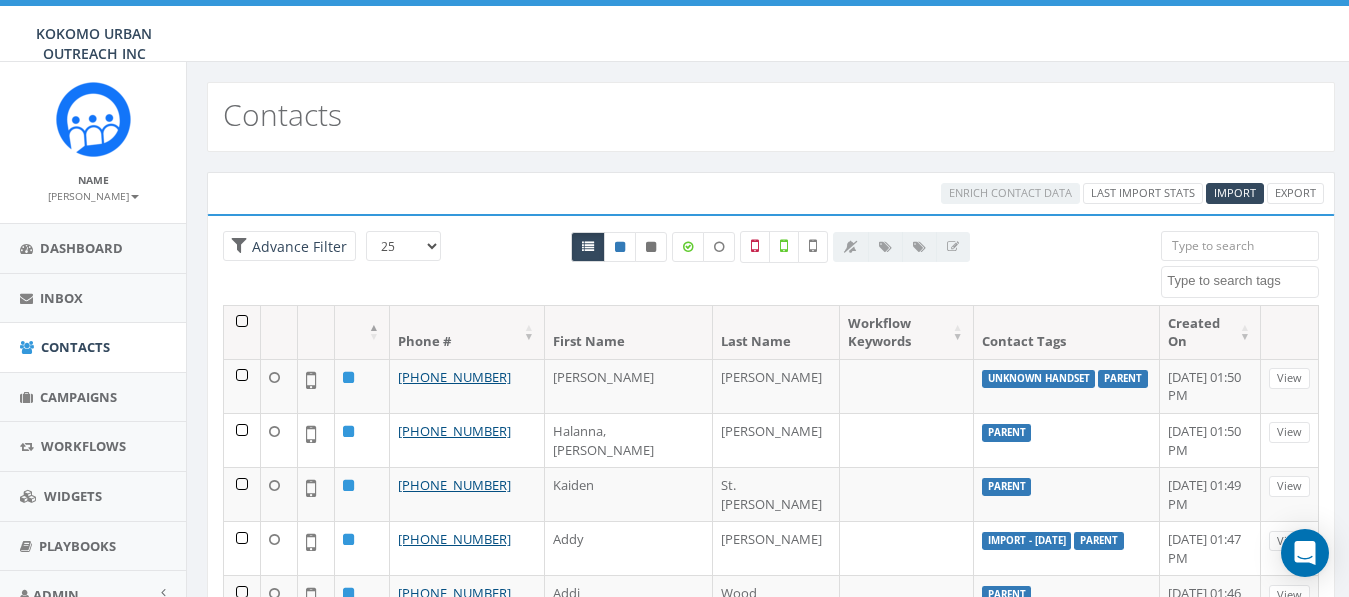 select 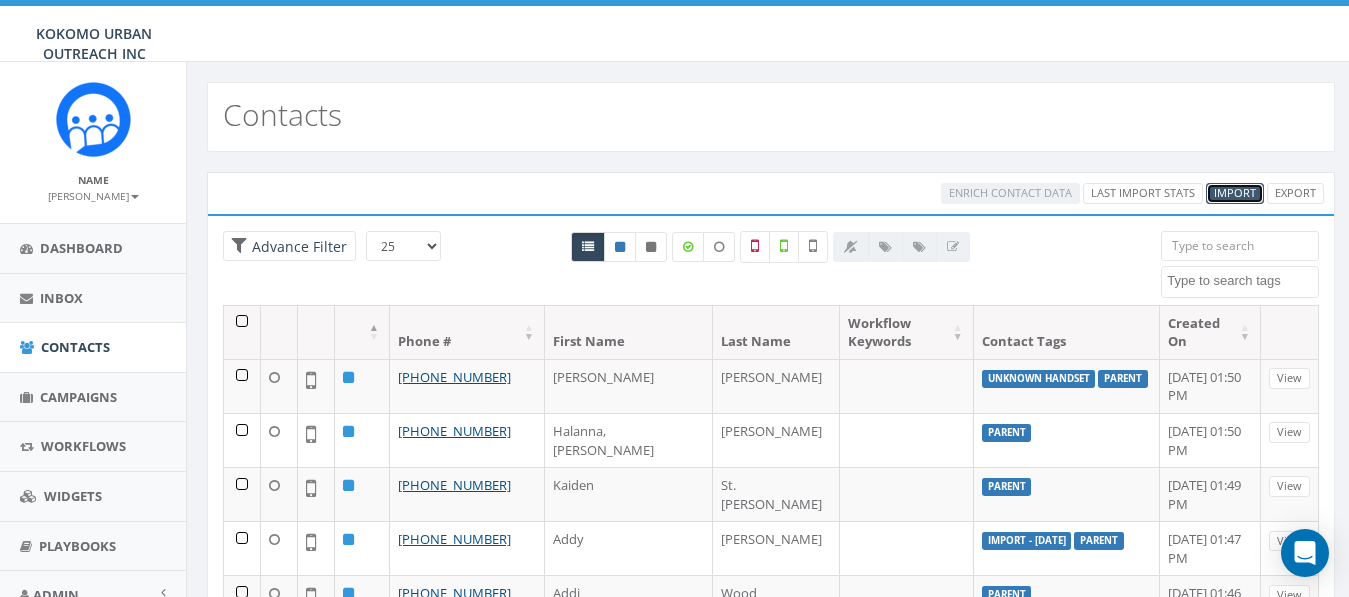 click on "Import" at bounding box center (1235, 192) 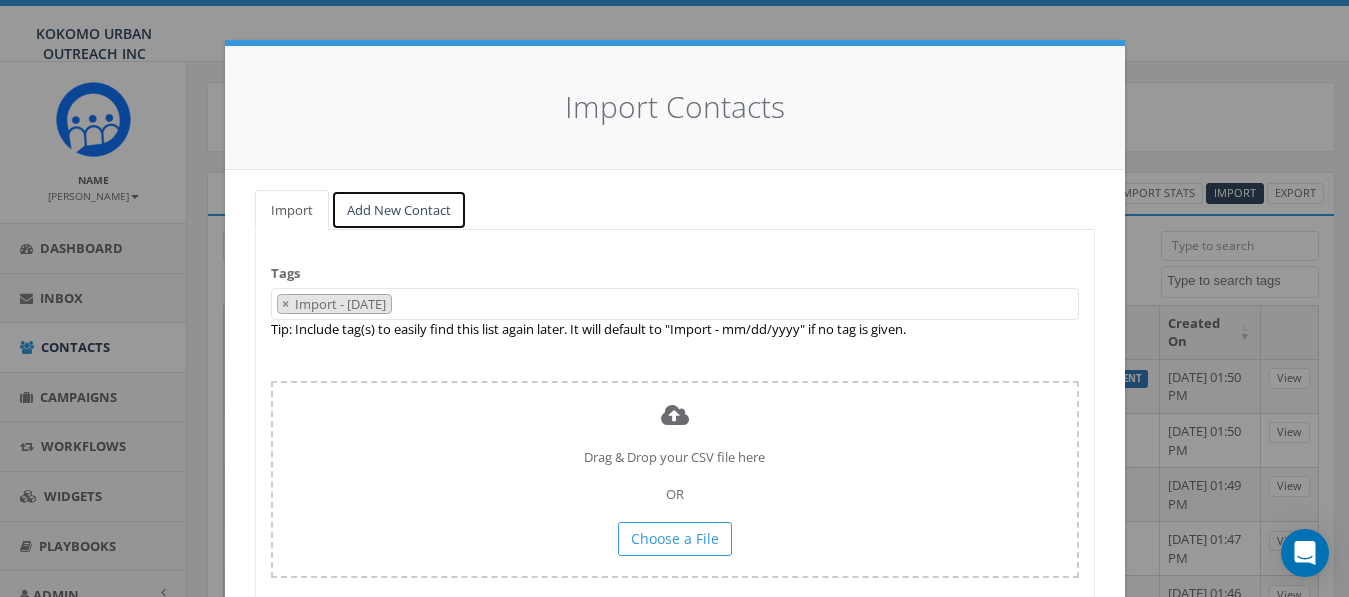click on "Add New Contact" at bounding box center [399, 210] 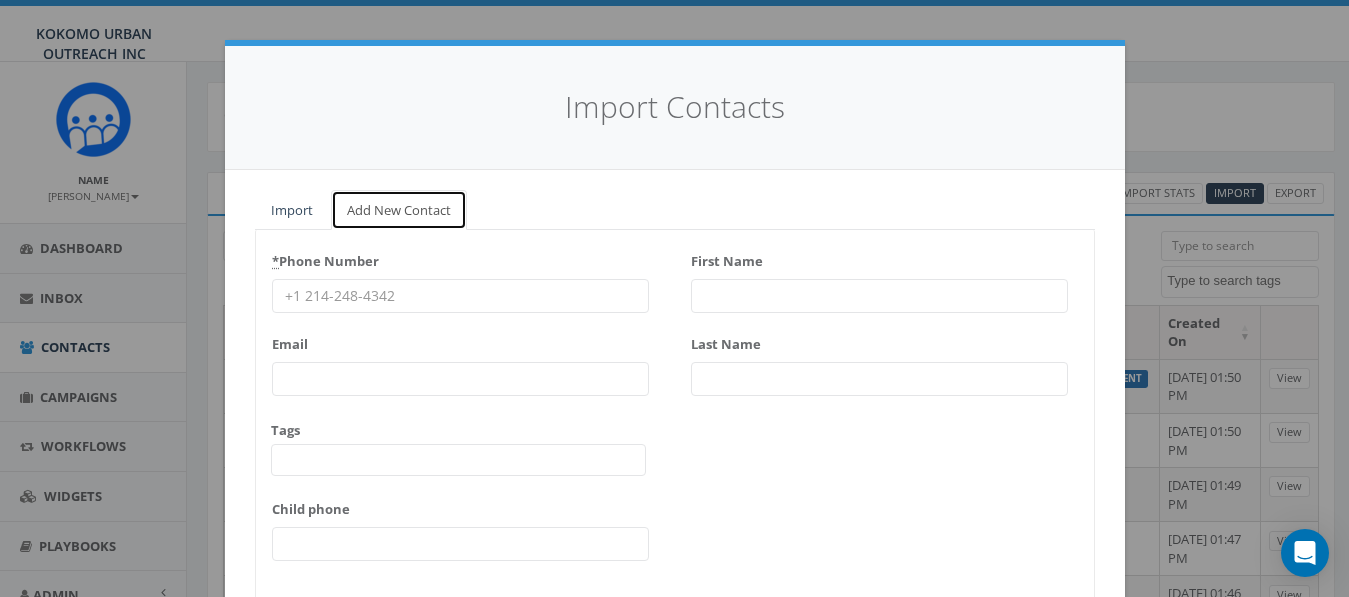scroll, scrollTop: 66, scrollLeft: 0, axis: vertical 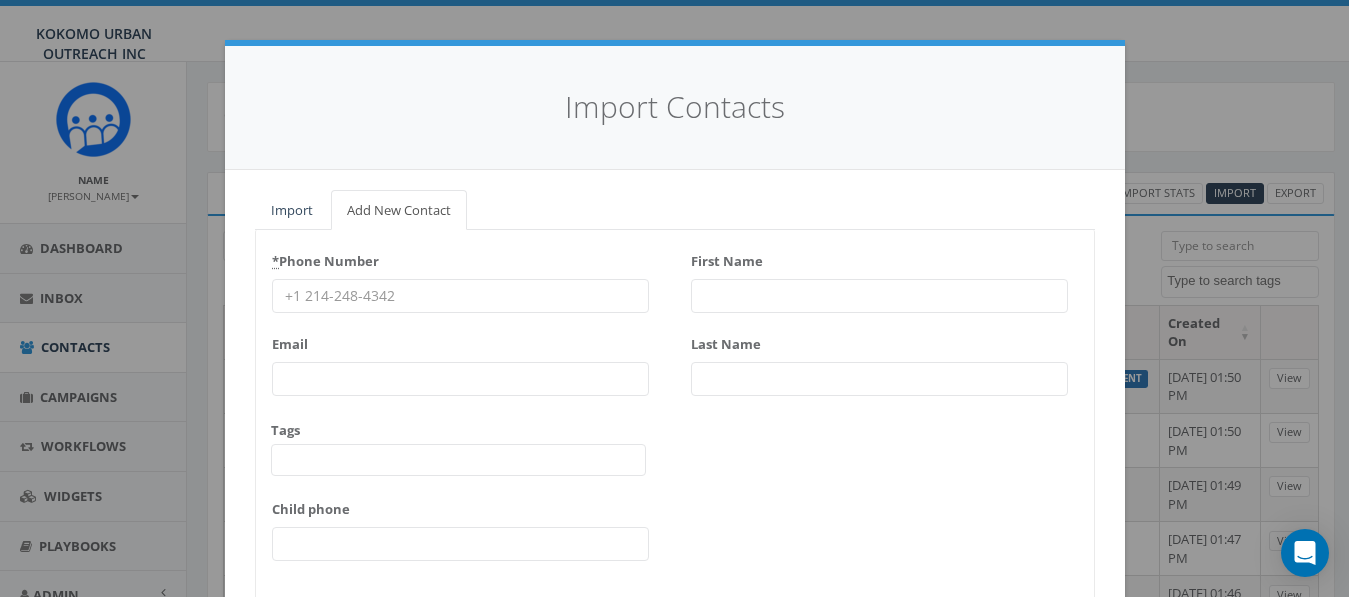 click on "*   Phone Number" at bounding box center [460, 296] 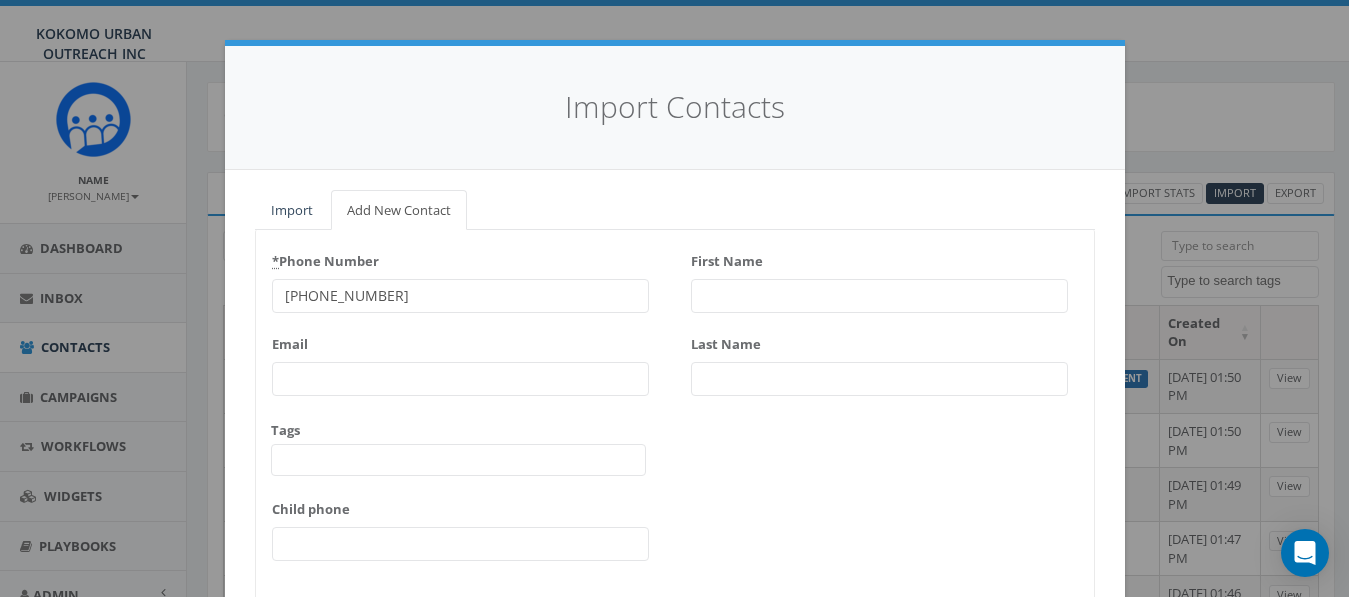 type on "317-219-8440" 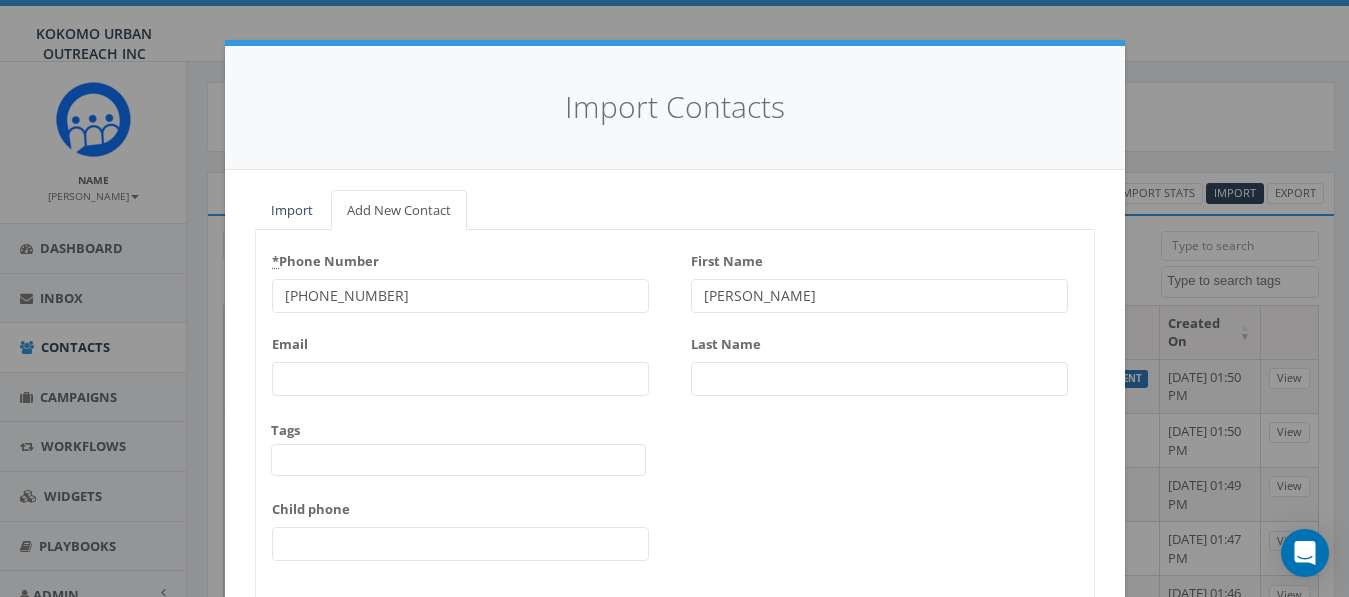 type on "[PERSON_NAME]" 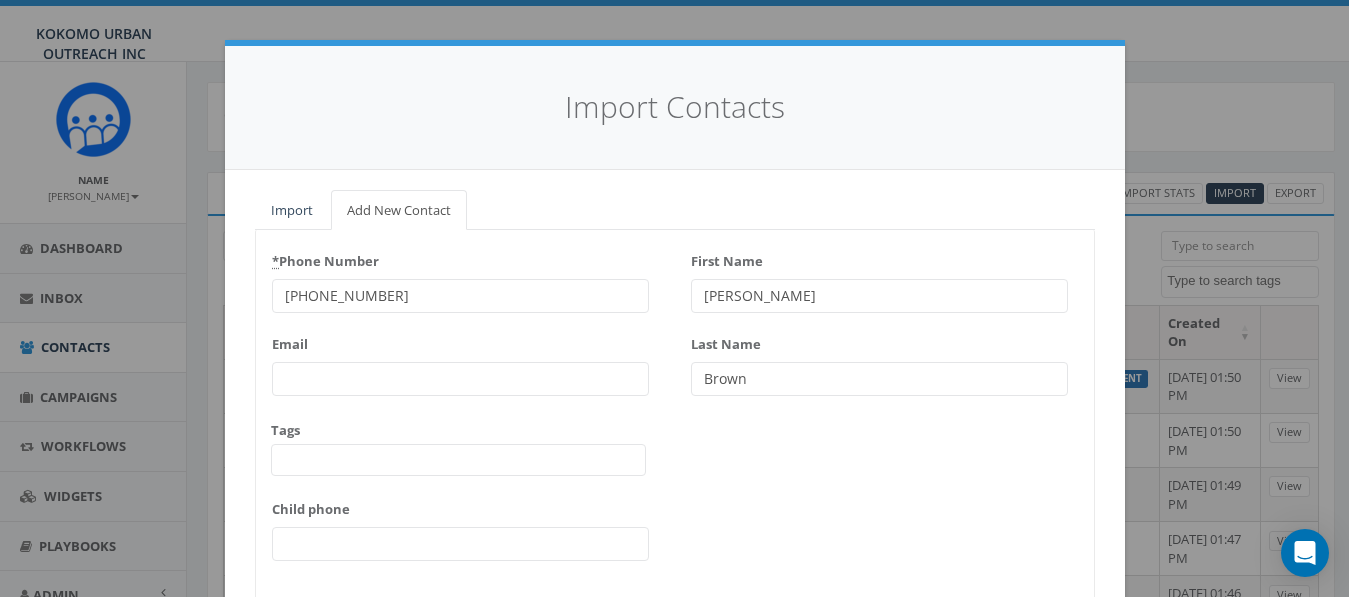 type on "Brown" 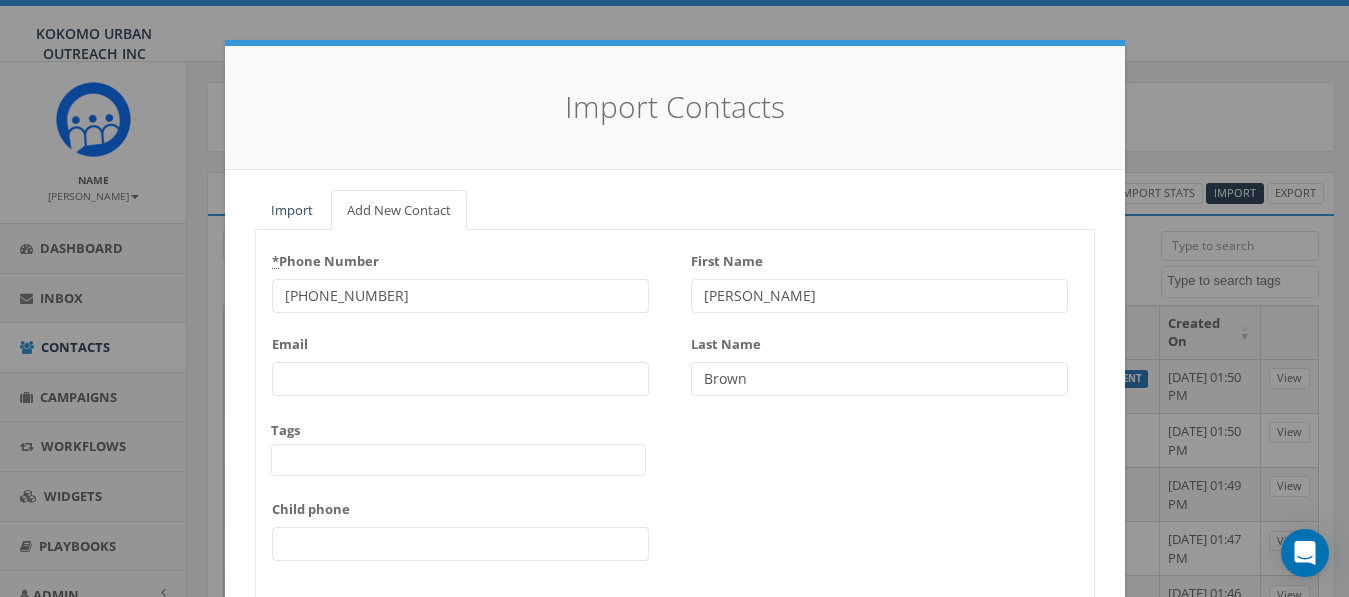 click at bounding box center [458, 460] 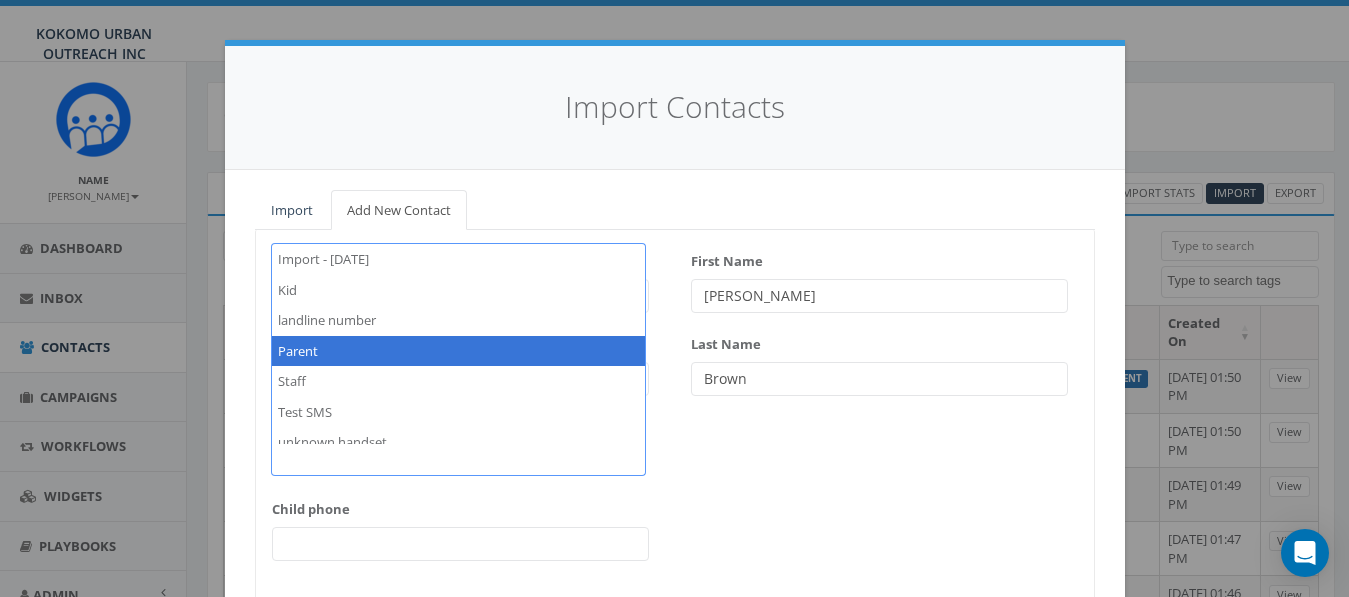 select on "Parent" 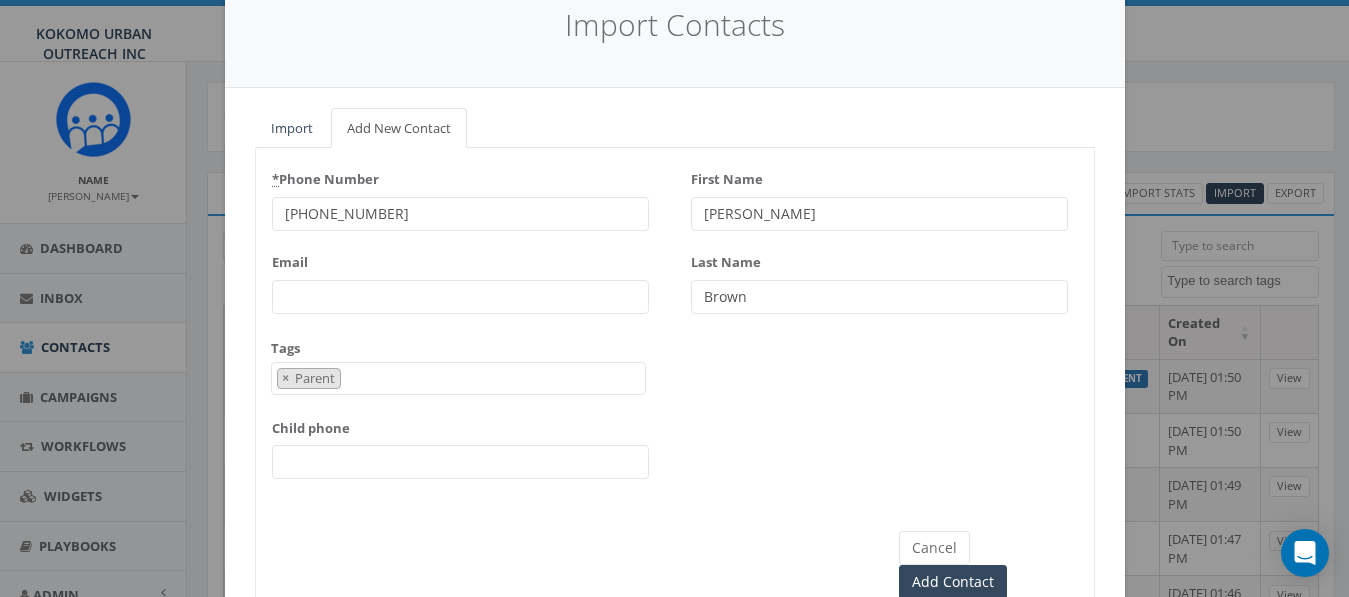 scroll, scrollTop: 141, scrollLeft: 0, axis: vertical 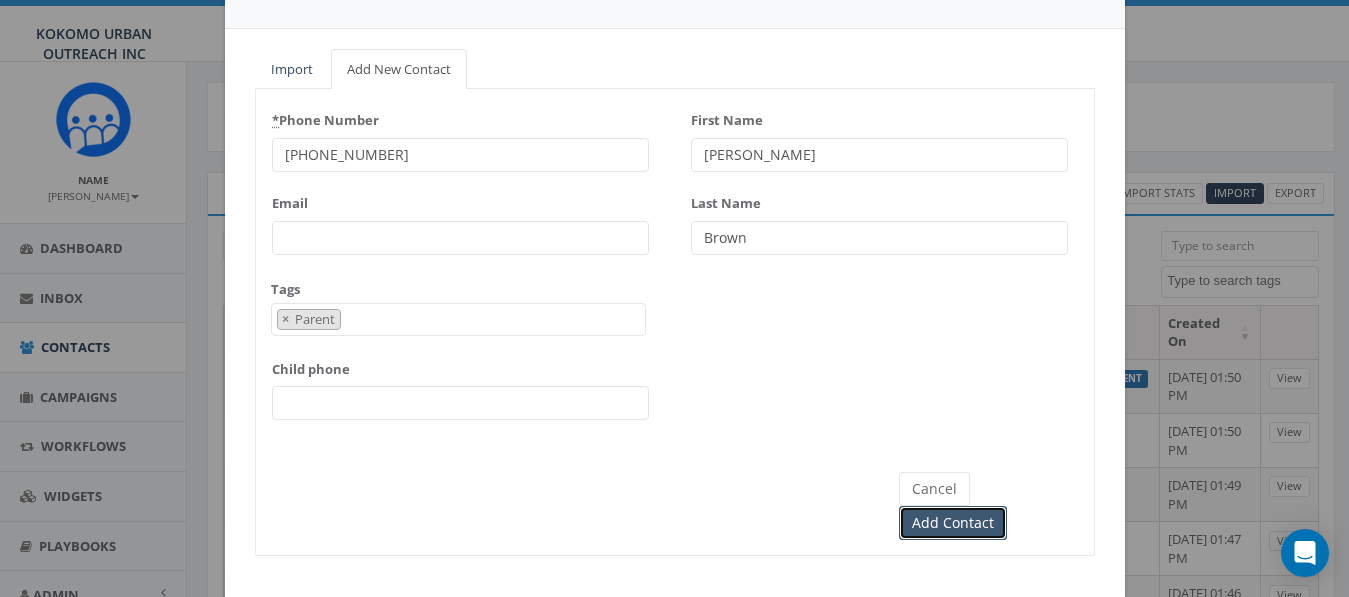 click on "Add Contact" at bounding box center [953, 523] 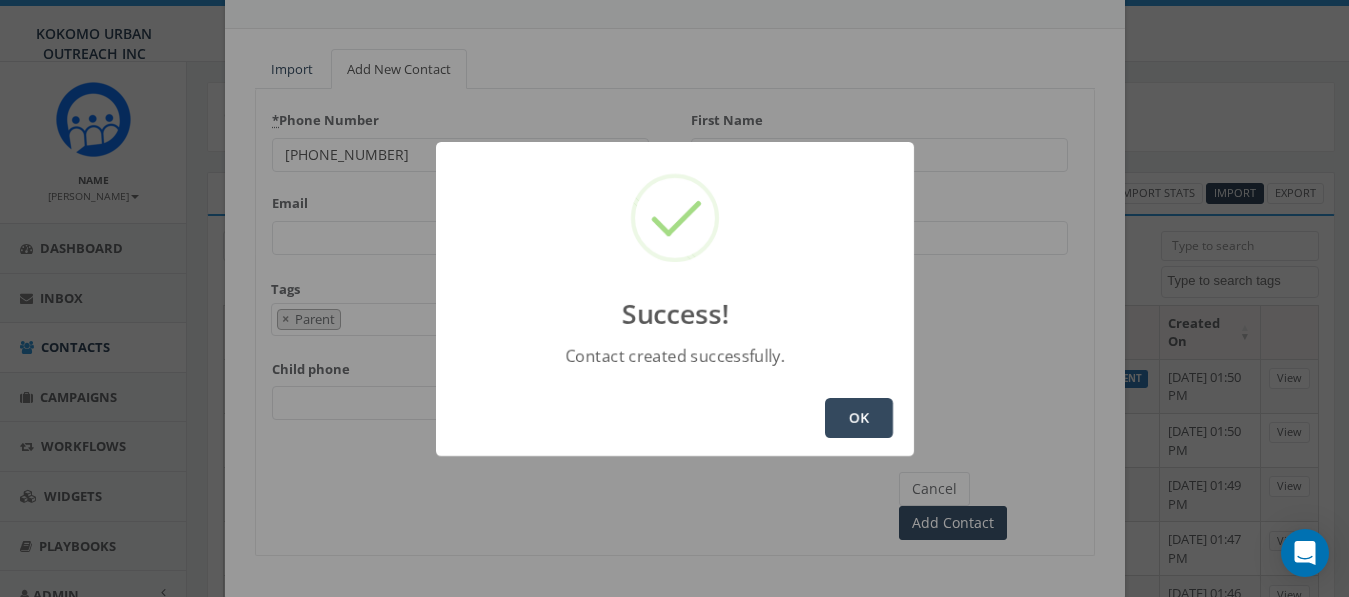 click on "OK" at bounding box center (859, 418) 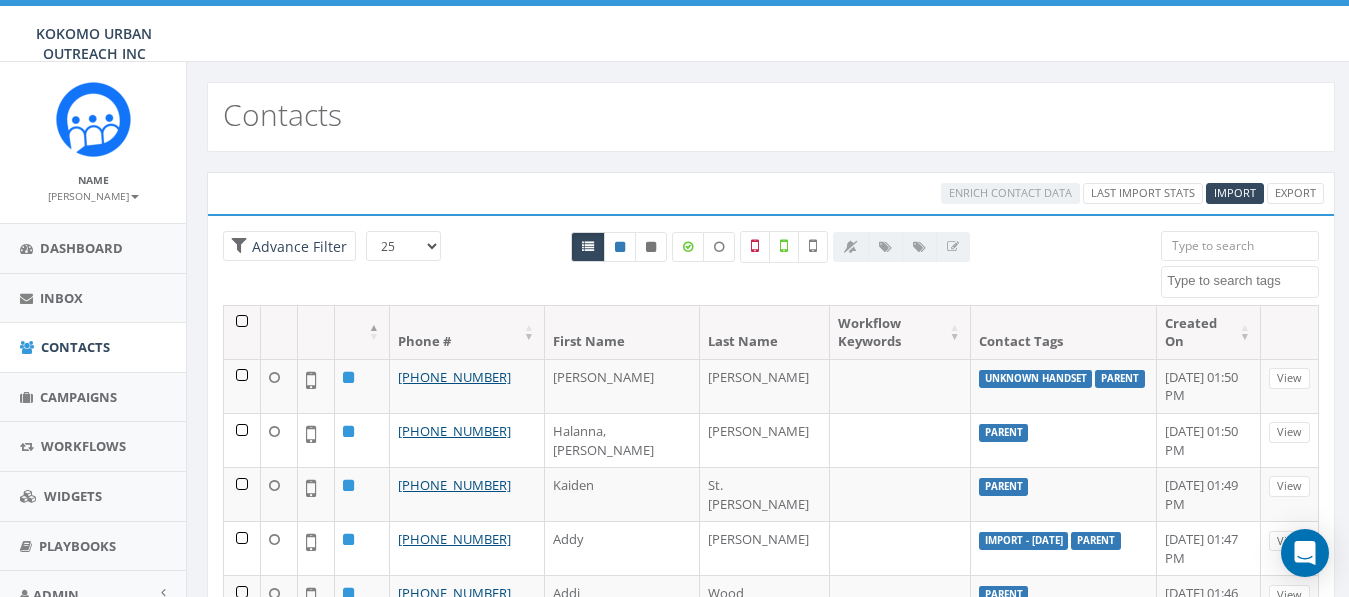select 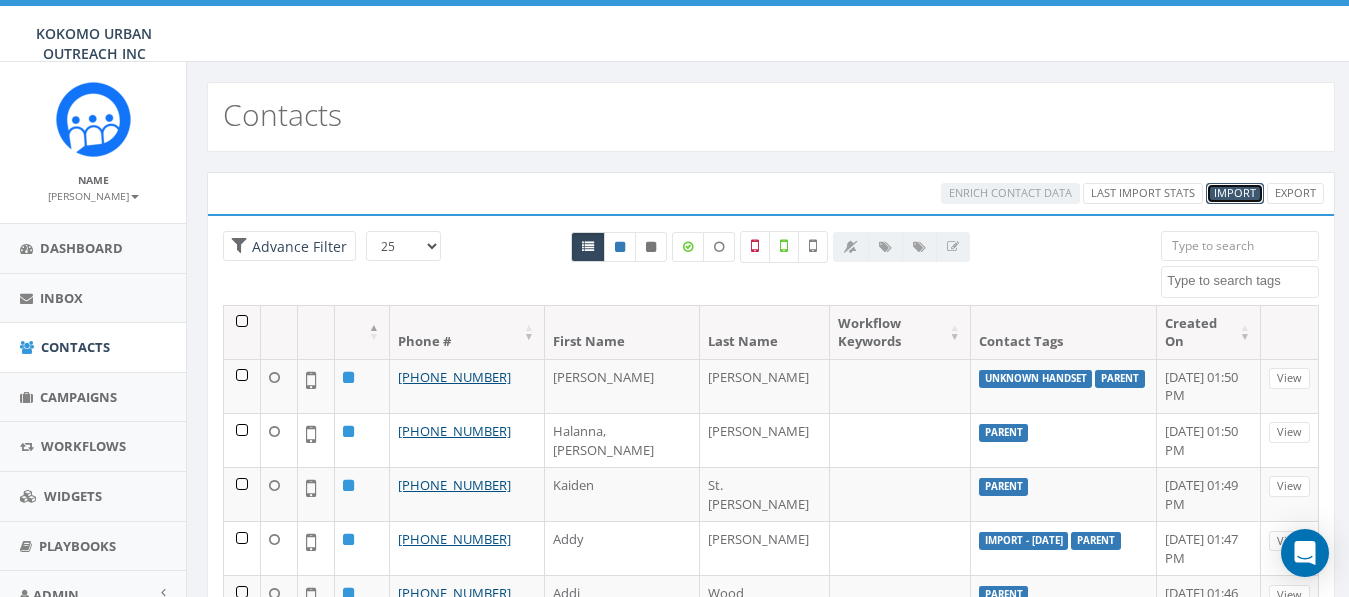 click on "Import" at bounding box center [1235, 192] 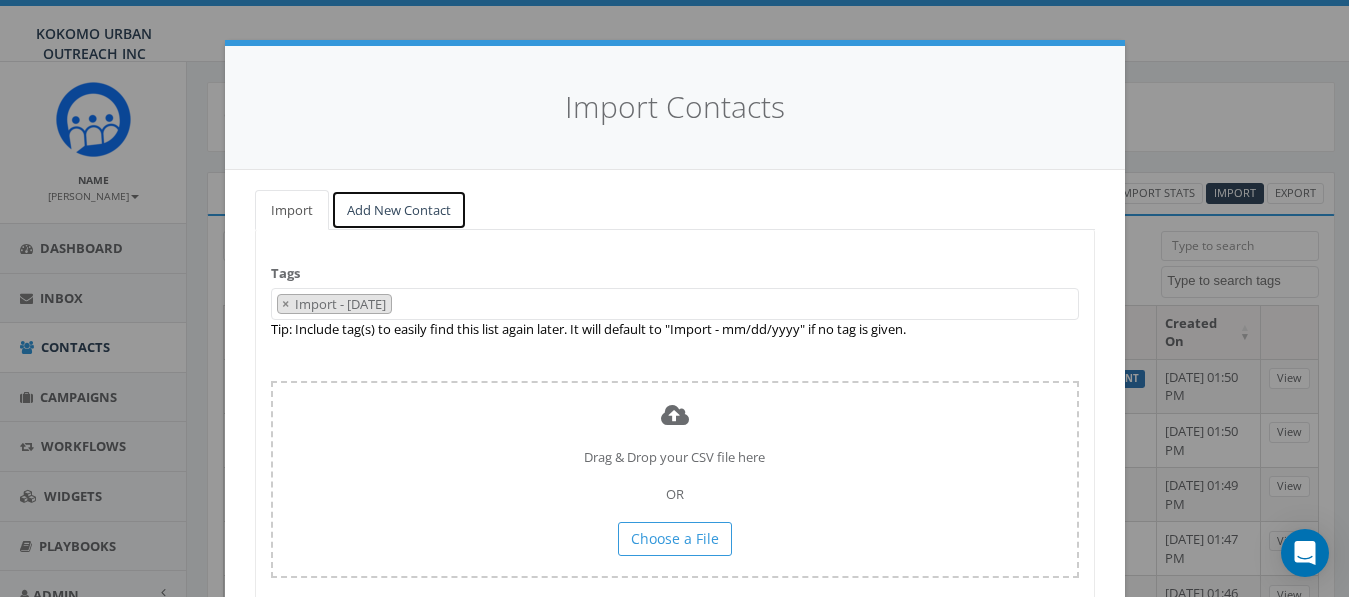 click on "Add New Contact" at bounding box center (399, 210) 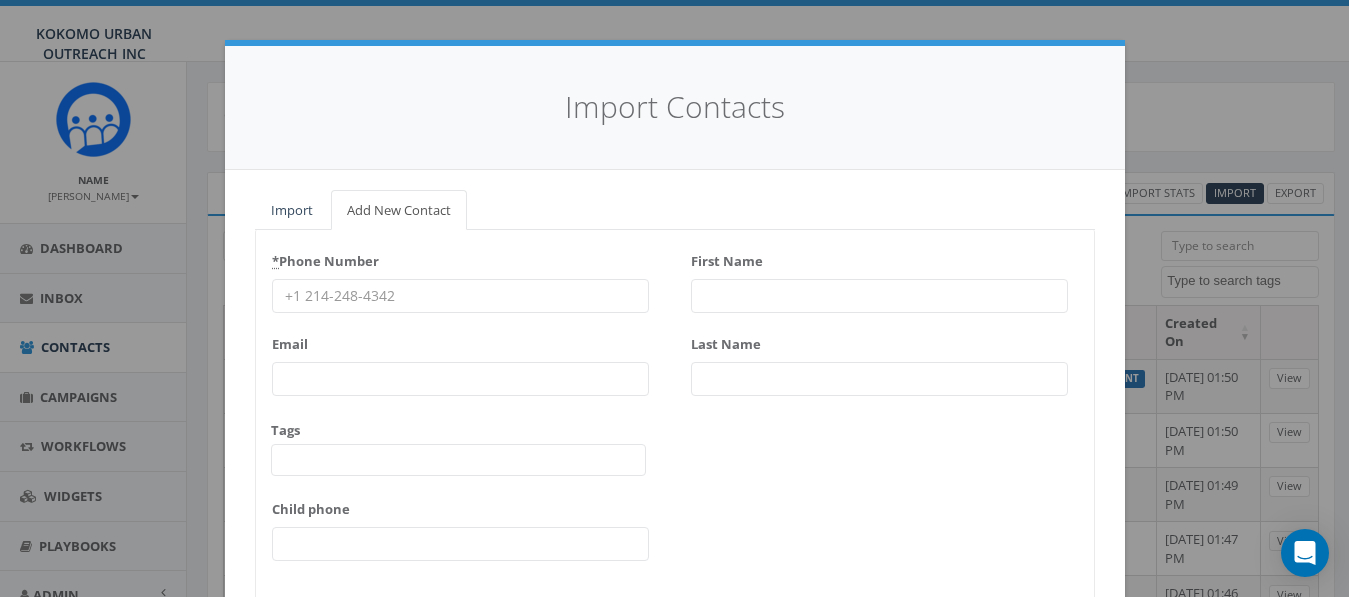 click on "*   Phone Number" at bounding box center (460, 296) 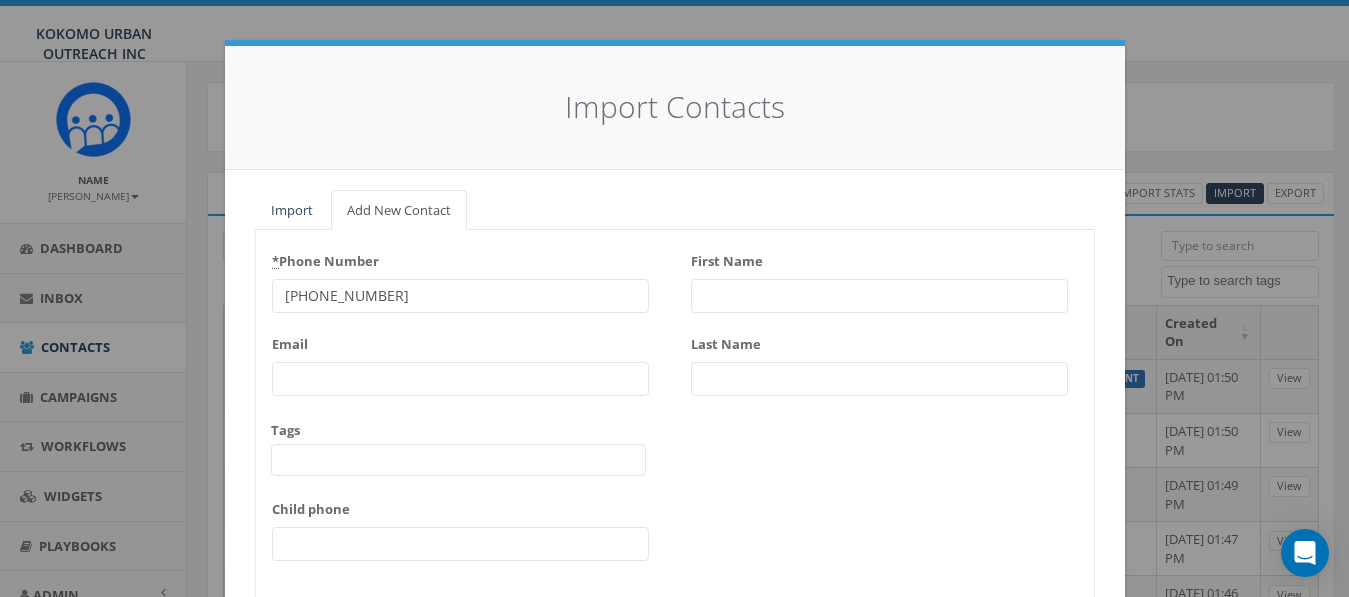 type on "[PHONE_NUMBER]" 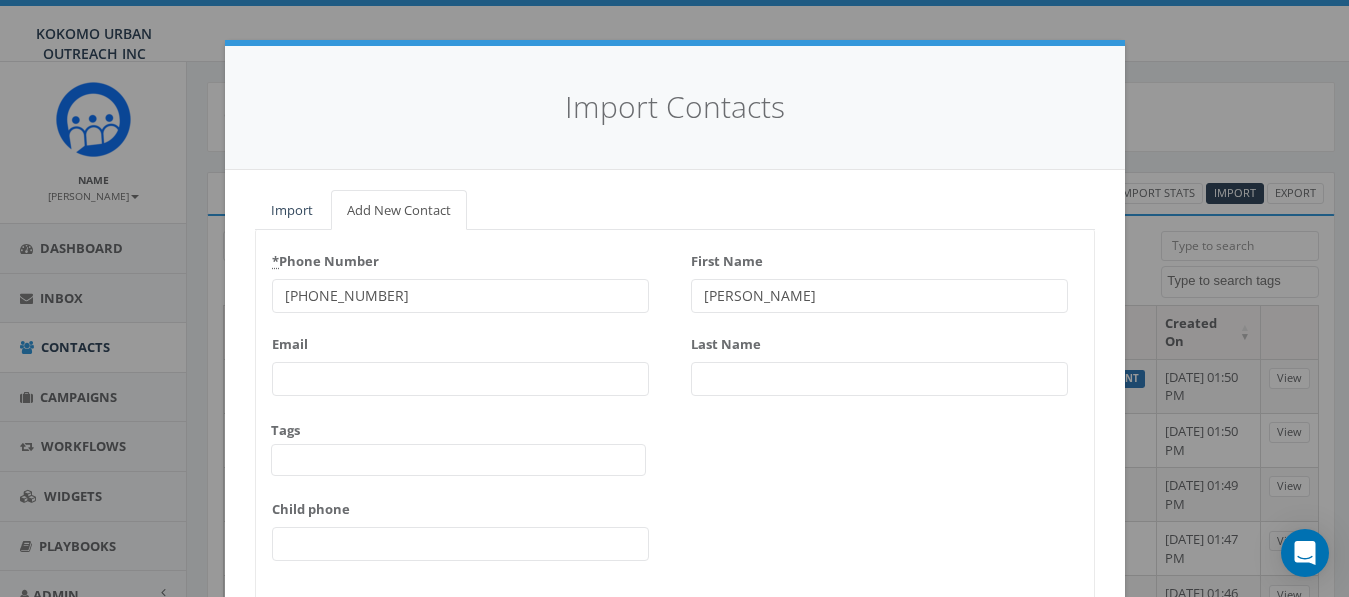type on "[PERSON_NAME]" 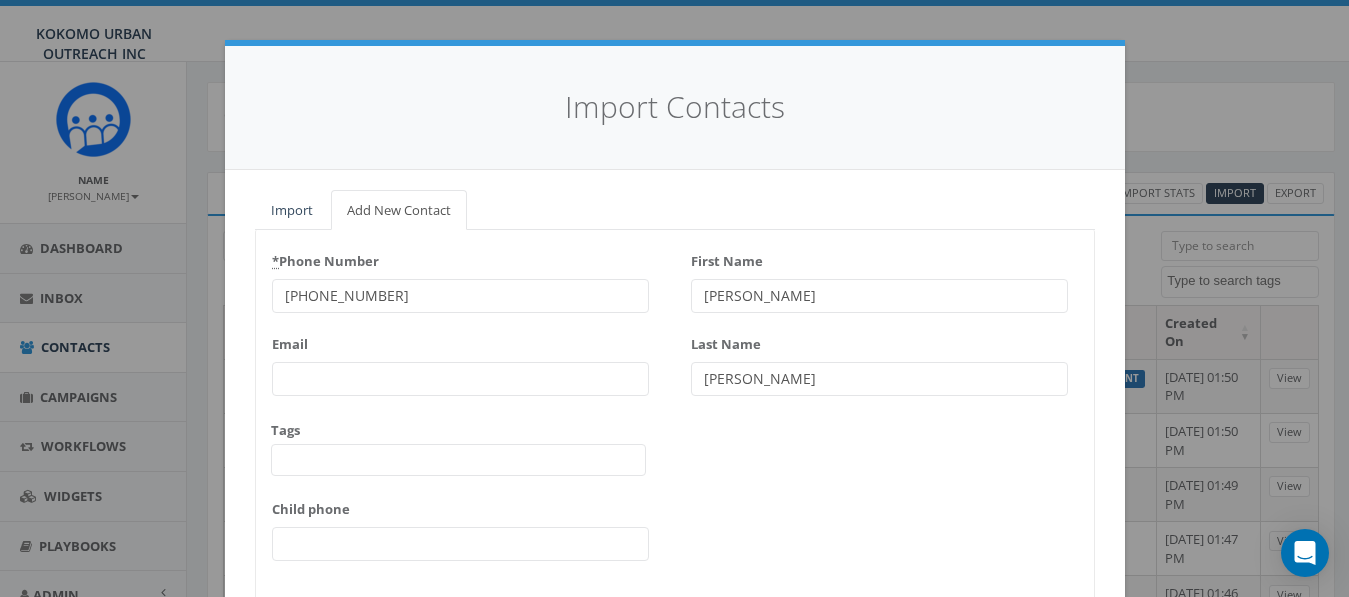 type on "[PERSON_NAME]" 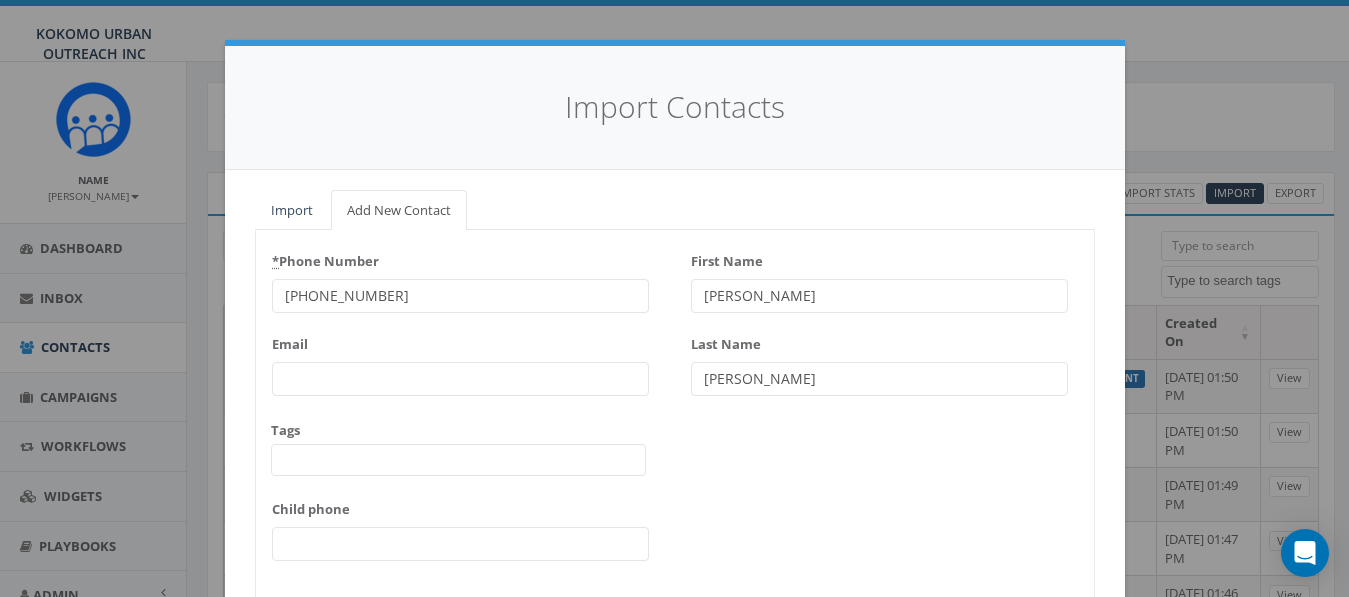 click at bounding box center [458, 460] 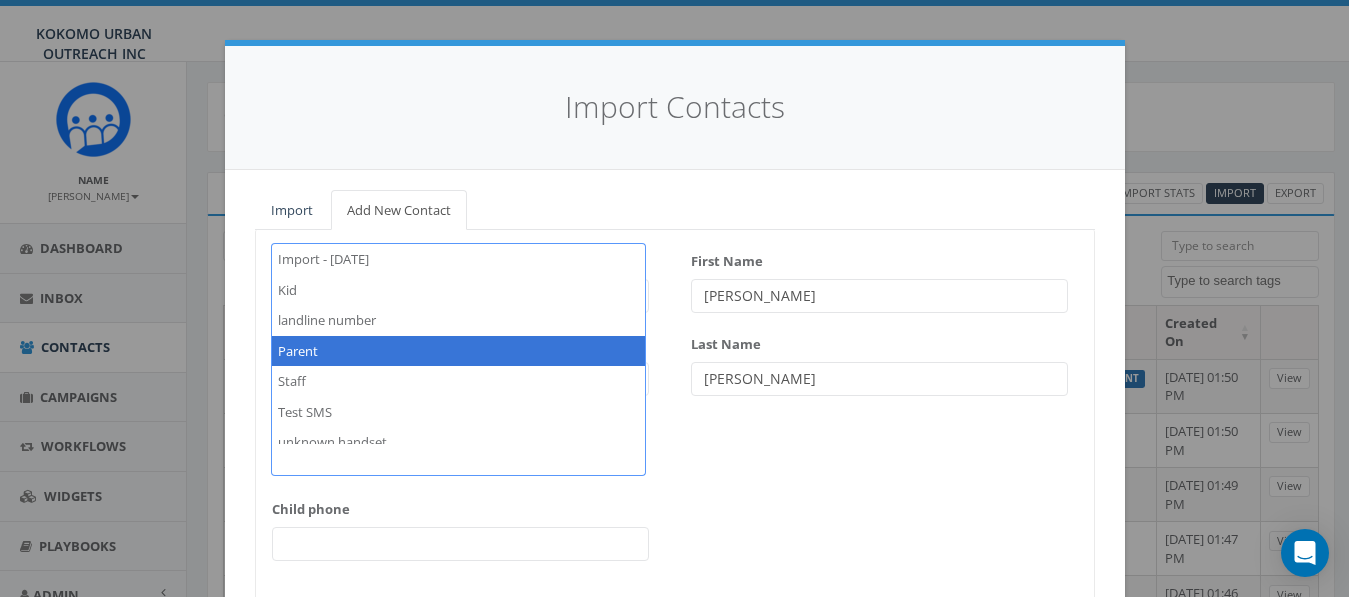 select on "Parent" 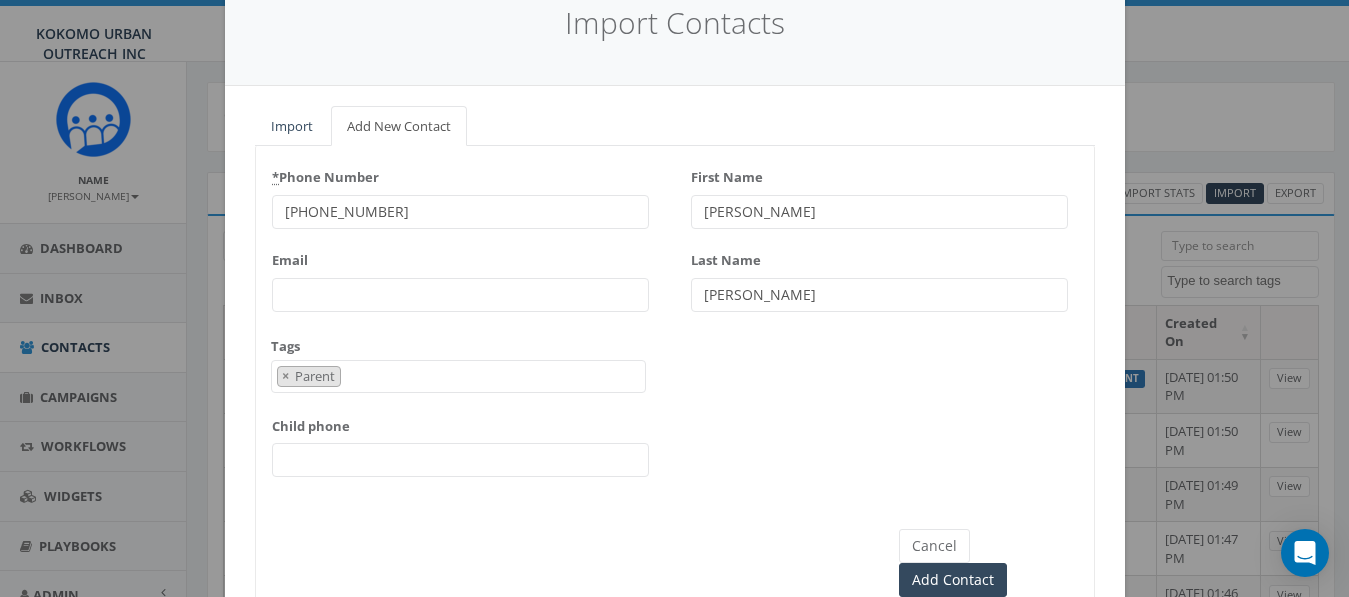 scroll, scrollTop: 141, scrollLeft: 0, axis: vertical 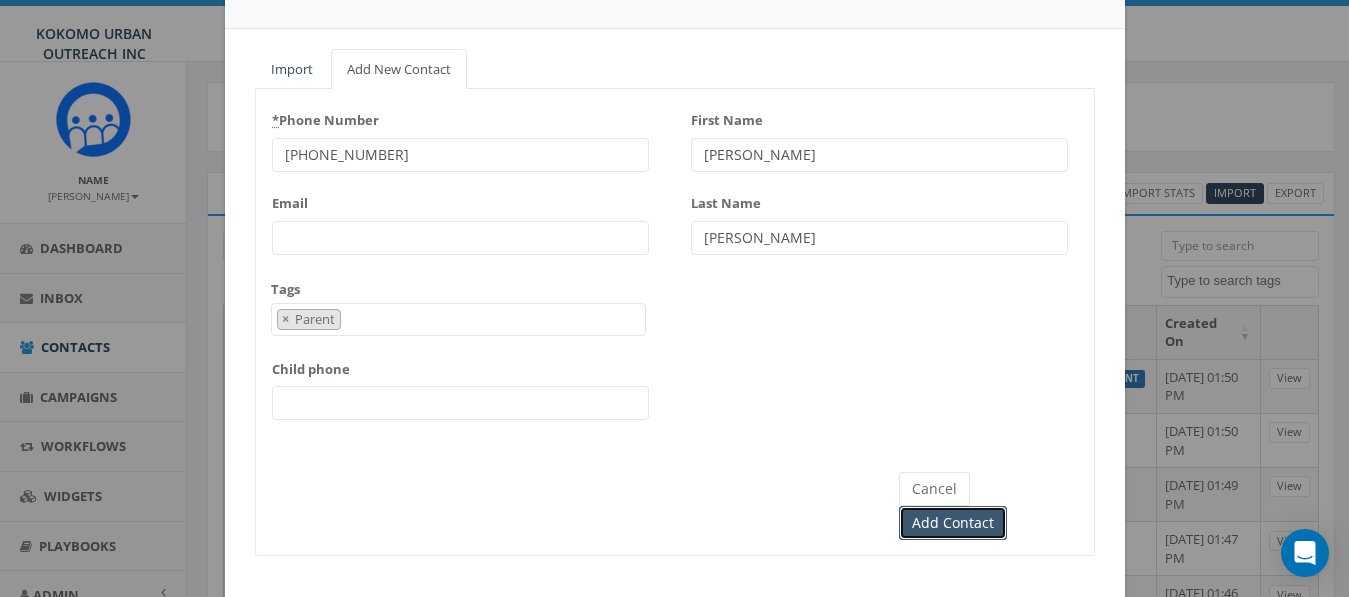 click on "Add Contact" at bounding box center [953, 523] 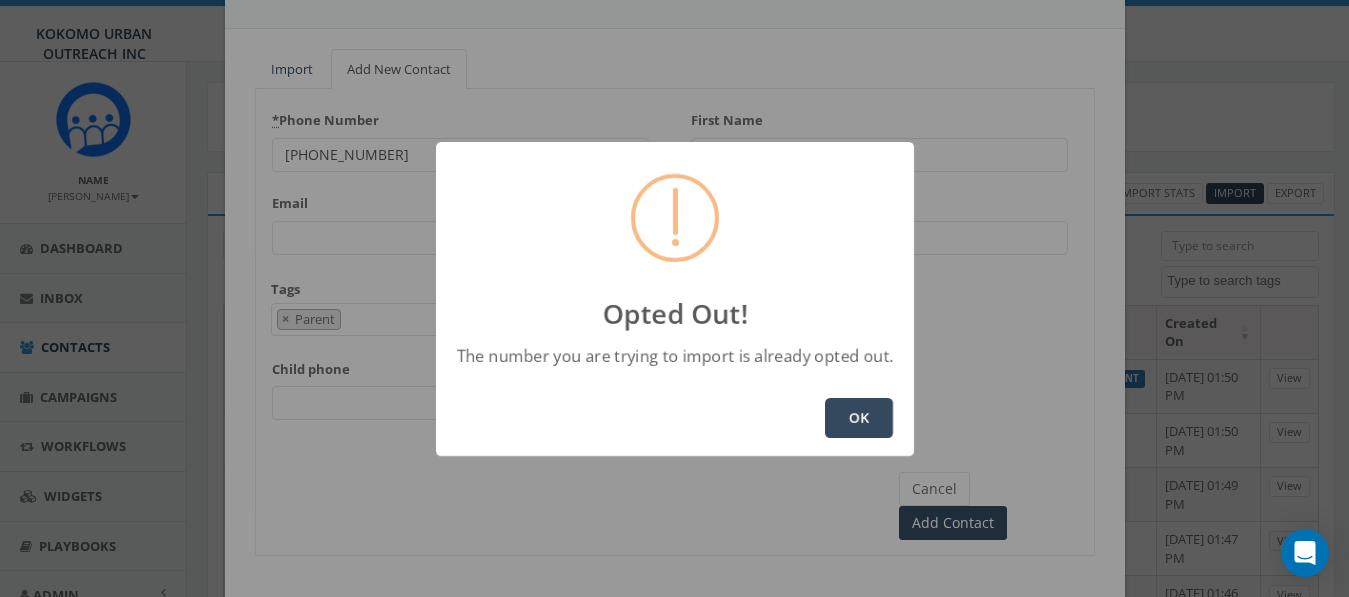 click on "OK" at bounding box center [859, 418] 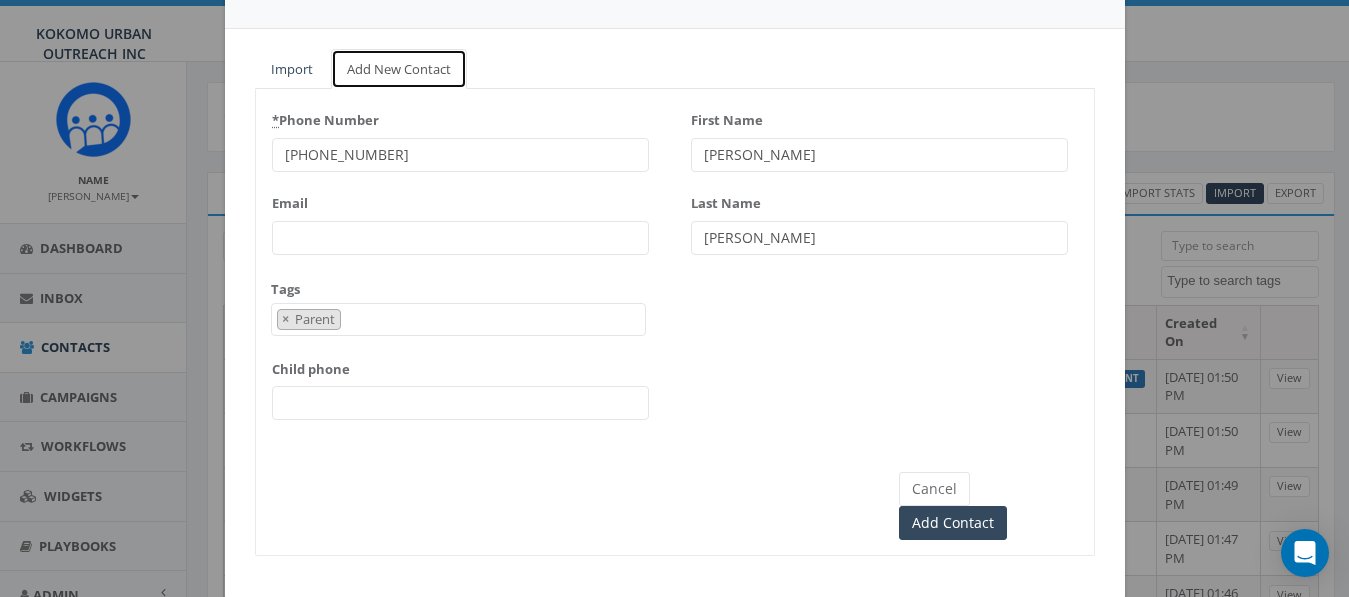 click on "Add New Contact" at bounding box center (399, 69) 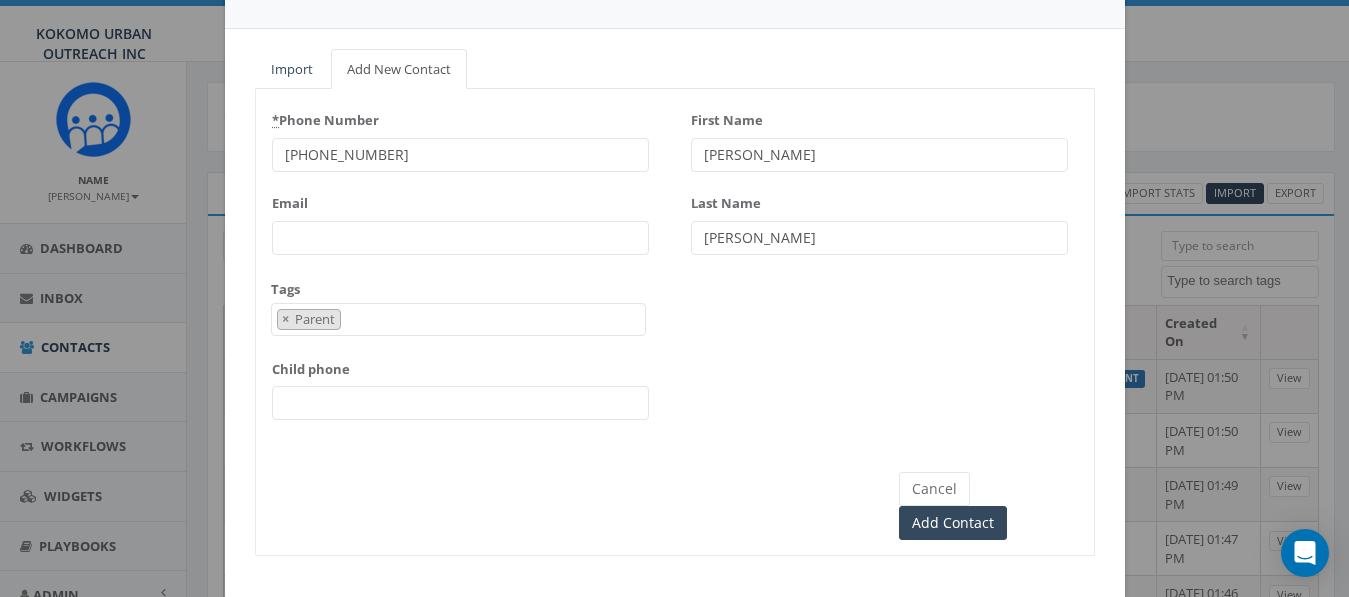 drag, startPoint x: 443, startPoint y: 140, endPoint x: -8, endPoint y: 135, distance: 451.0277 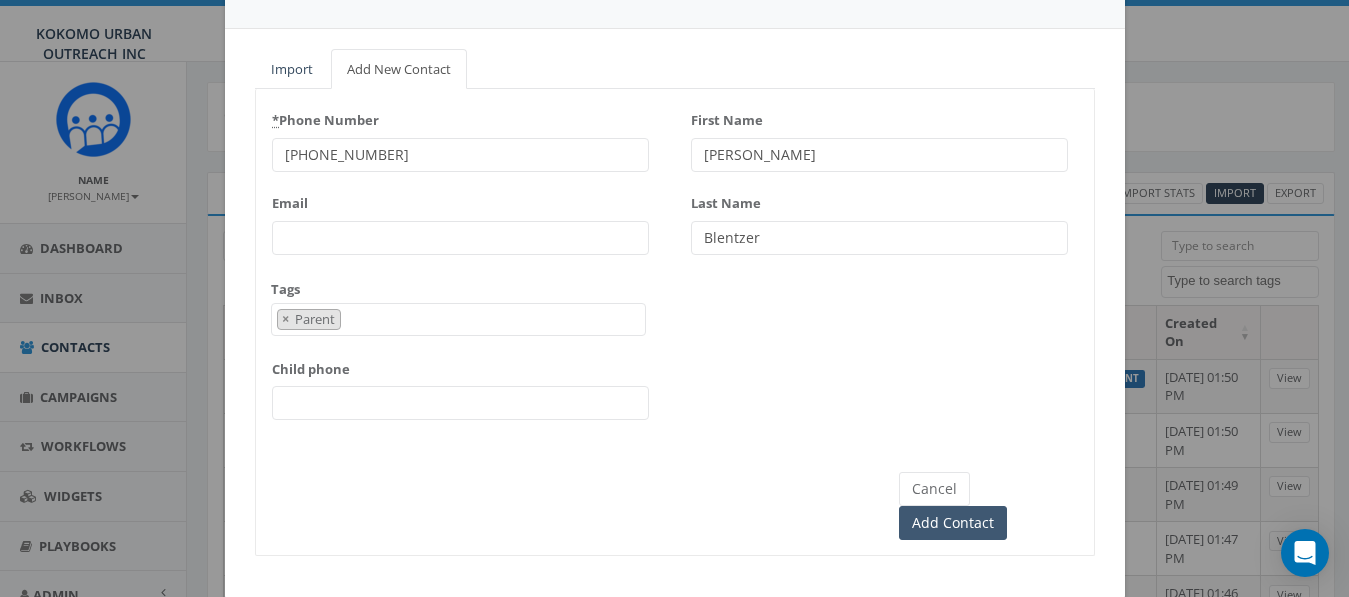 type on "Blentzer" 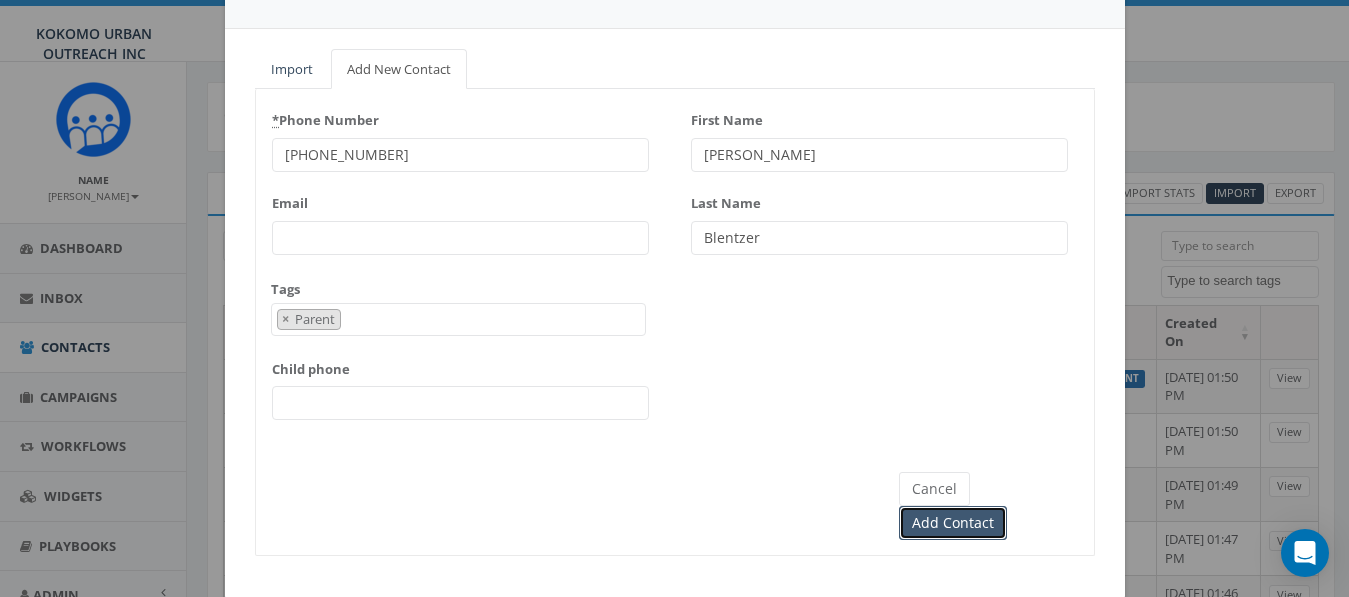 click on "Add Contact" at bounding box center [953, 523] 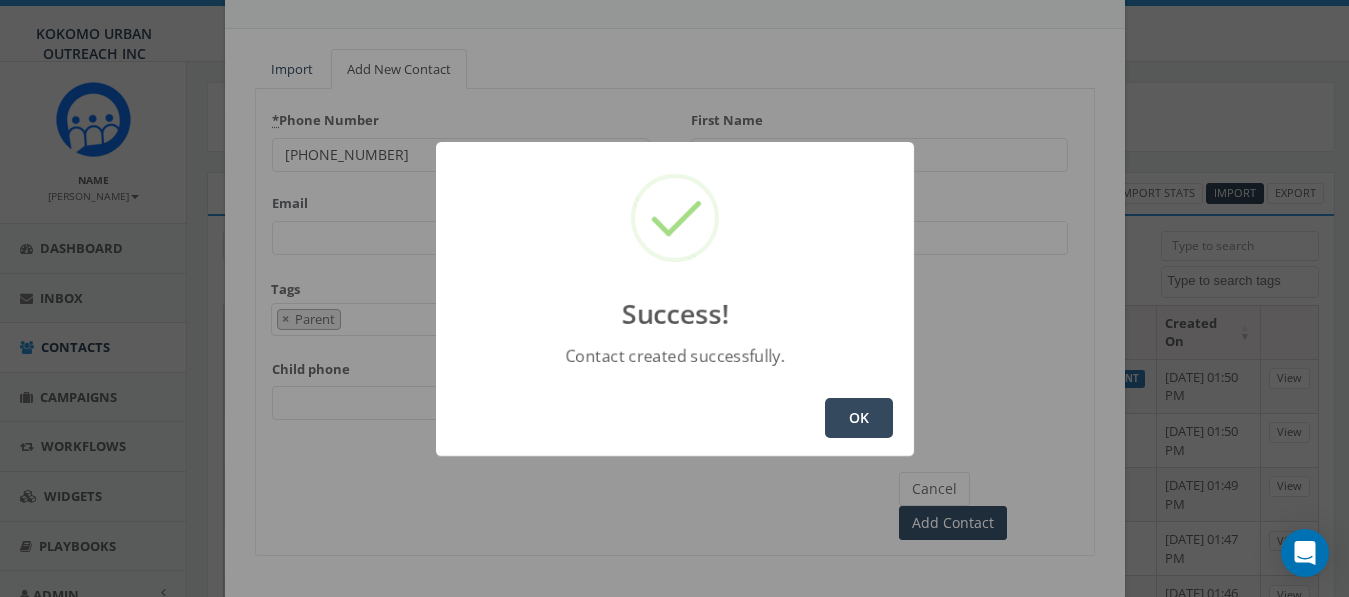 click on "OK" at bounding box center [859, 418] 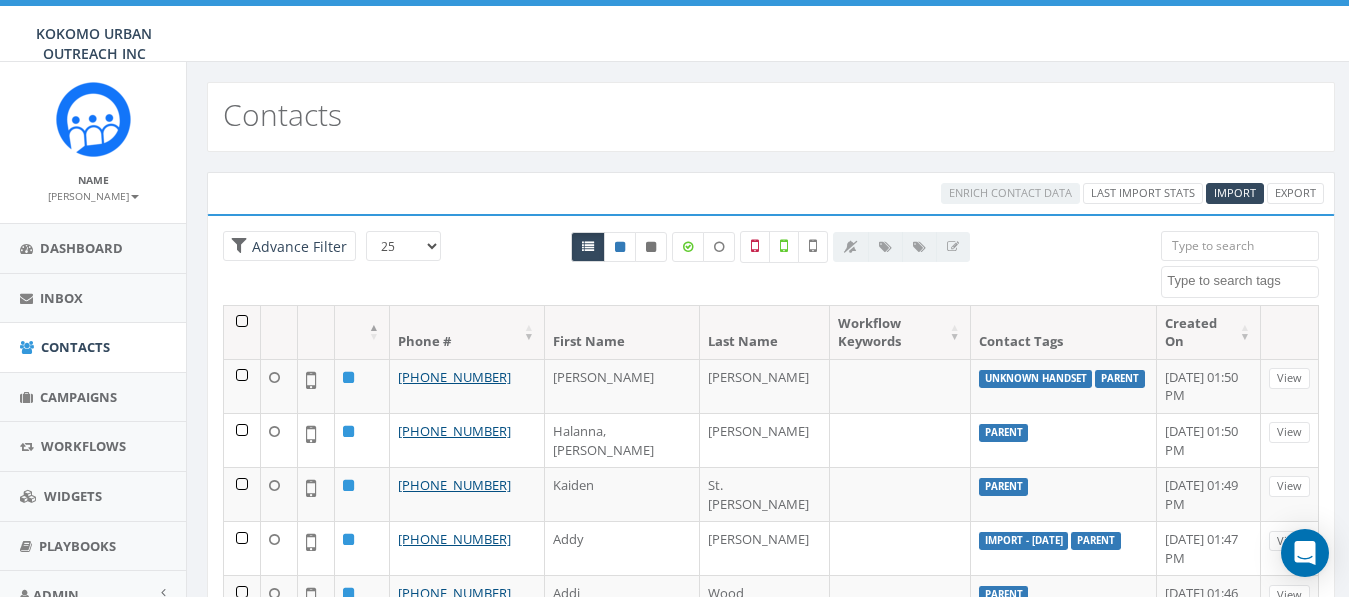 select 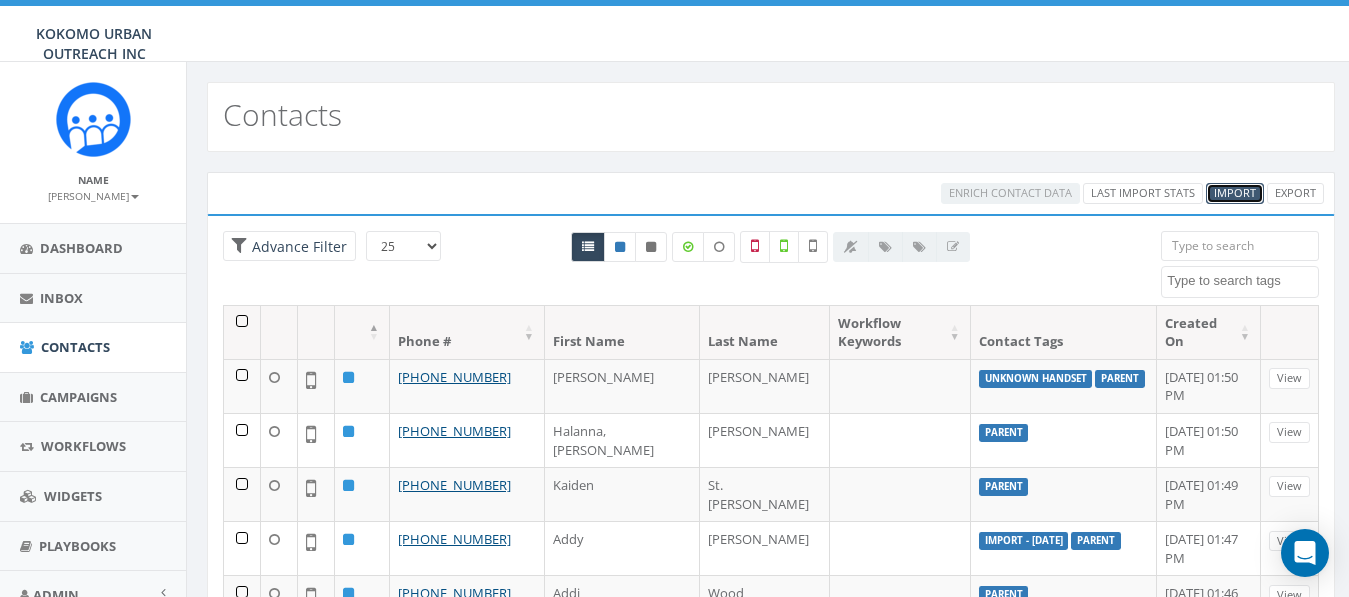 click on "Import" at bounding box center (1235, 192) 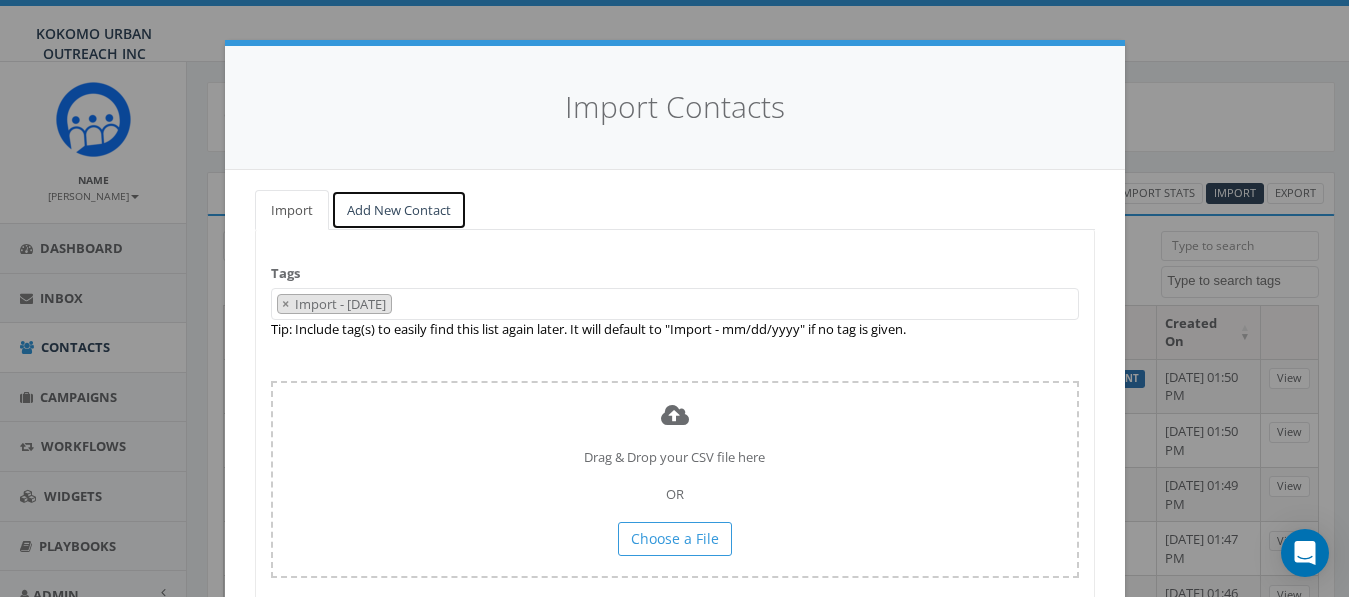 click on "Add New Contact" at bounding box center [399, 210] 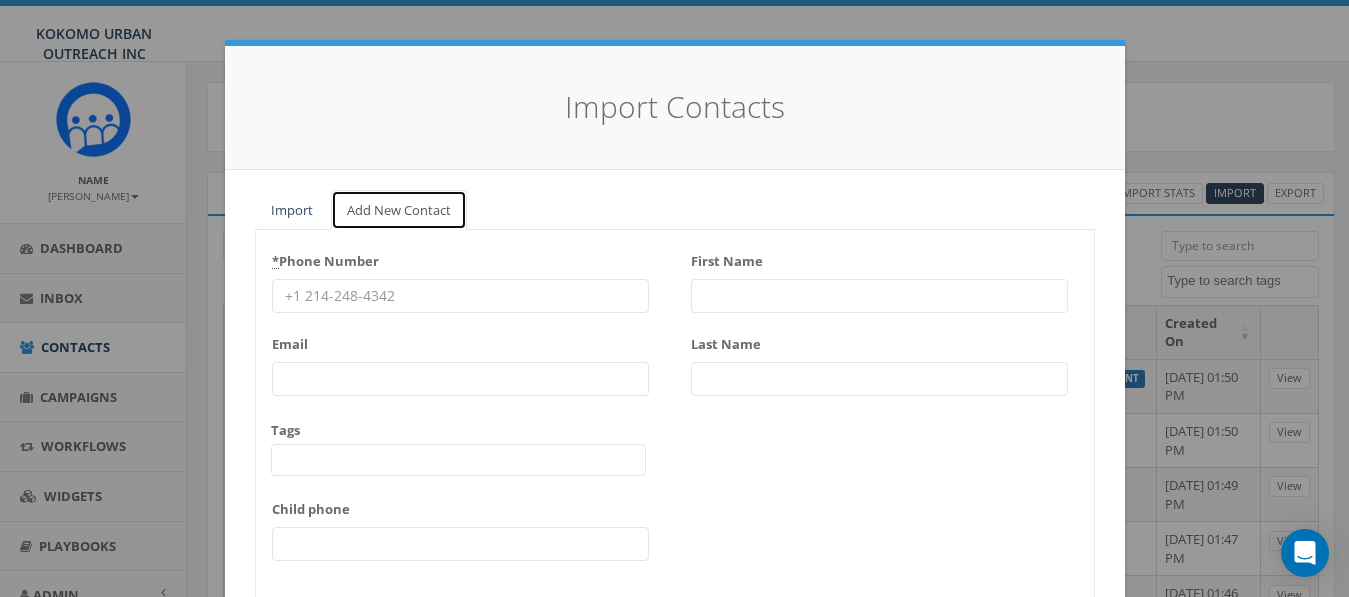 scroll, scrollTop: 66, scrollLeft: 0, axis: vertical 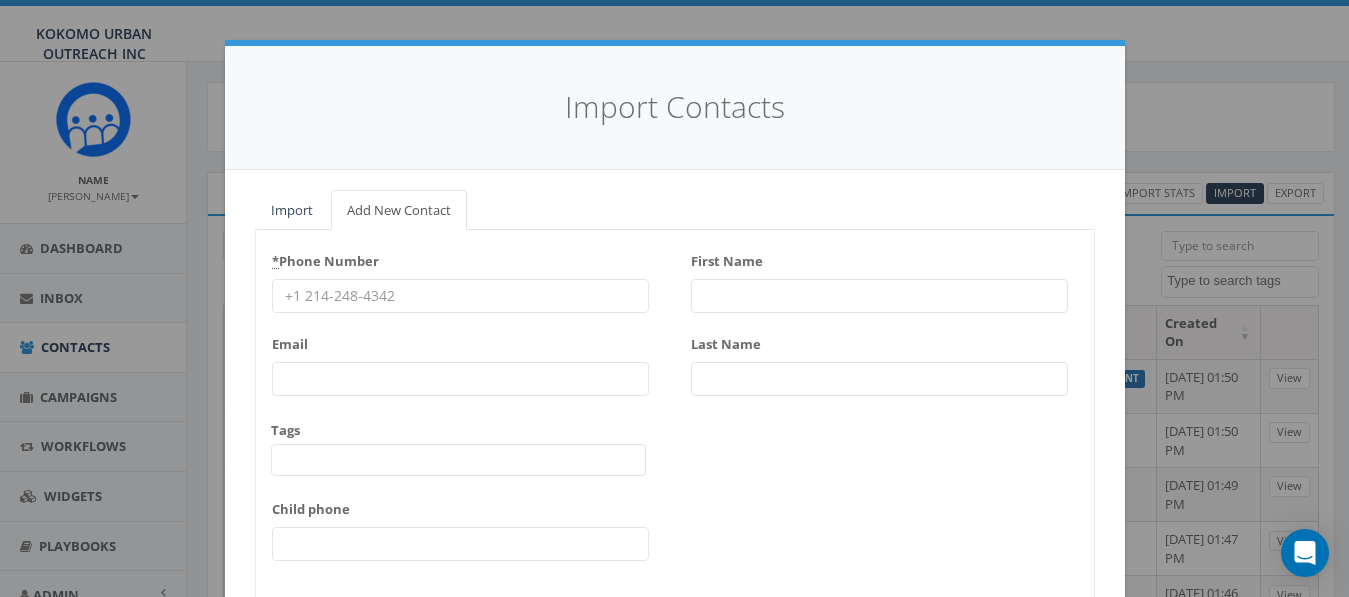 click on "*   Phone Number" at bounding box center (460, 296) 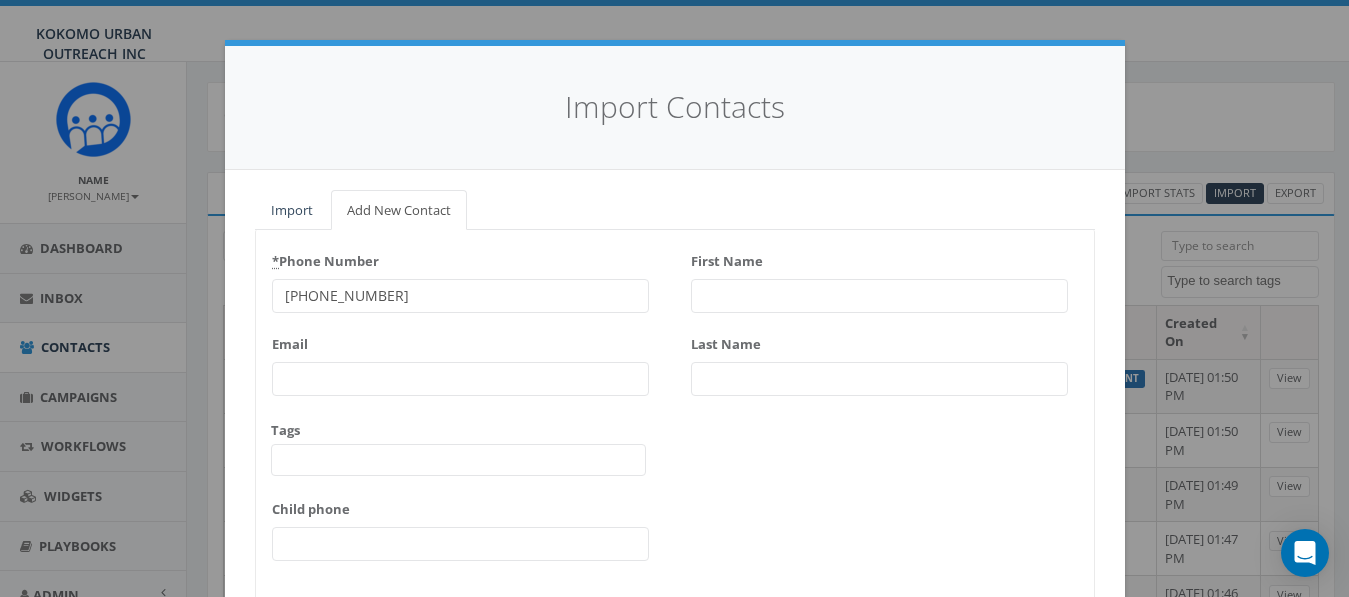 type on "765-553-1780" 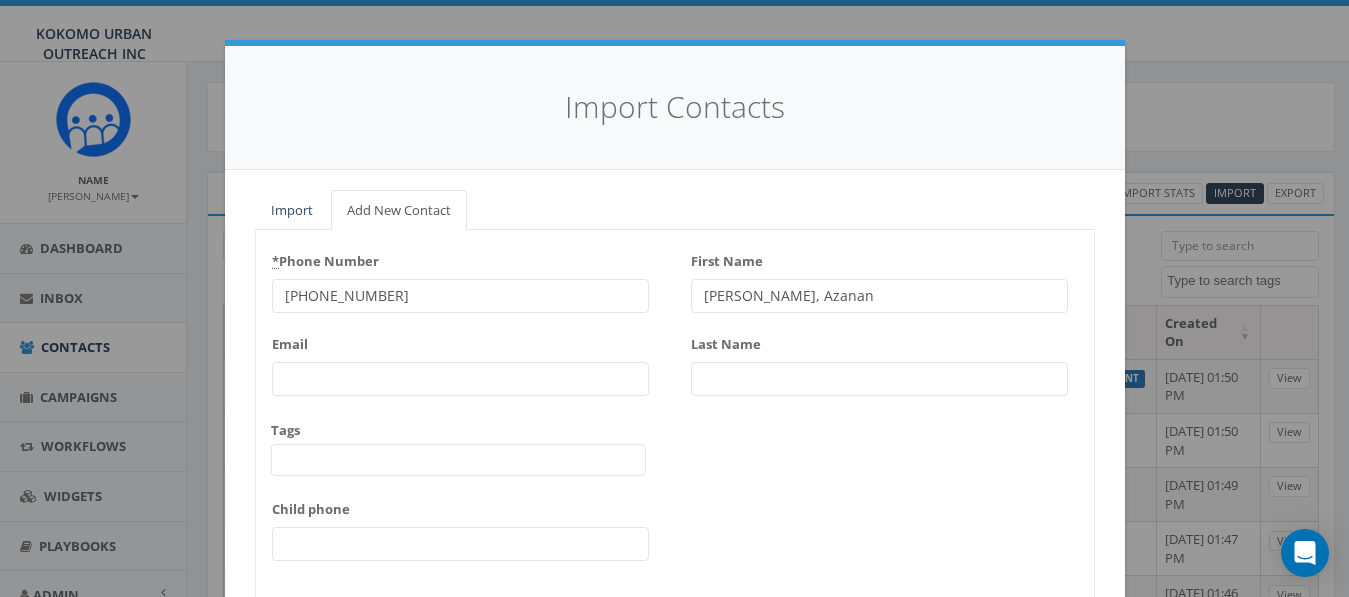 type on "Aliyah, Azanan" 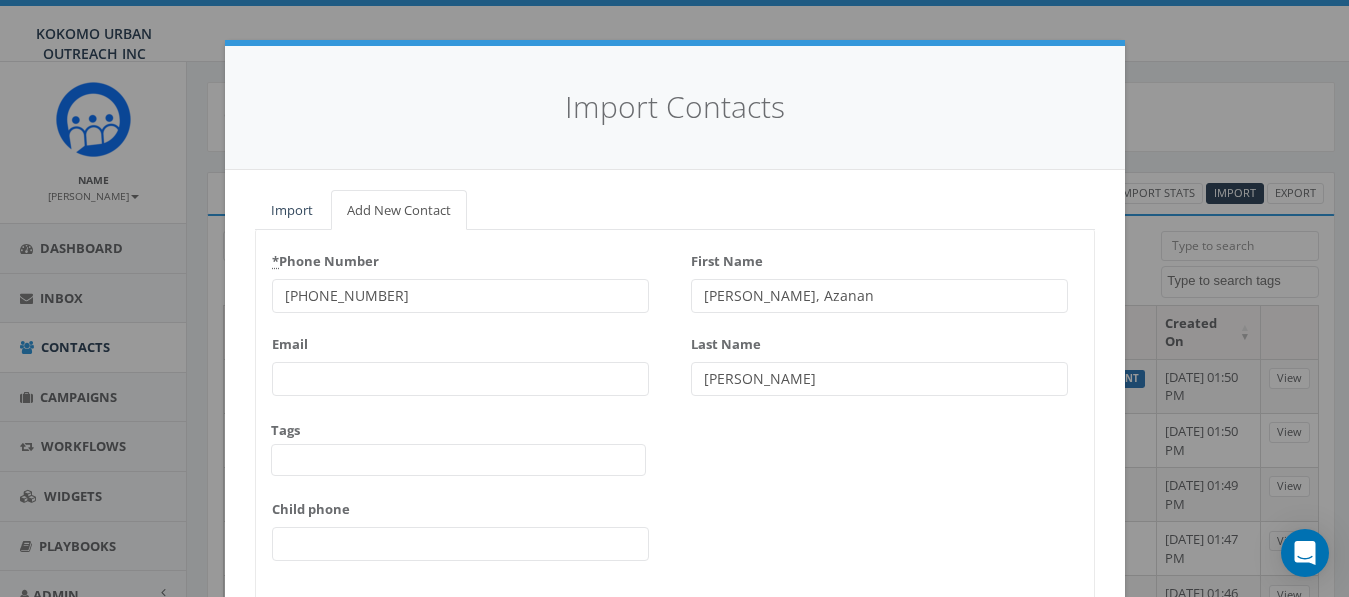 type on "Harris" 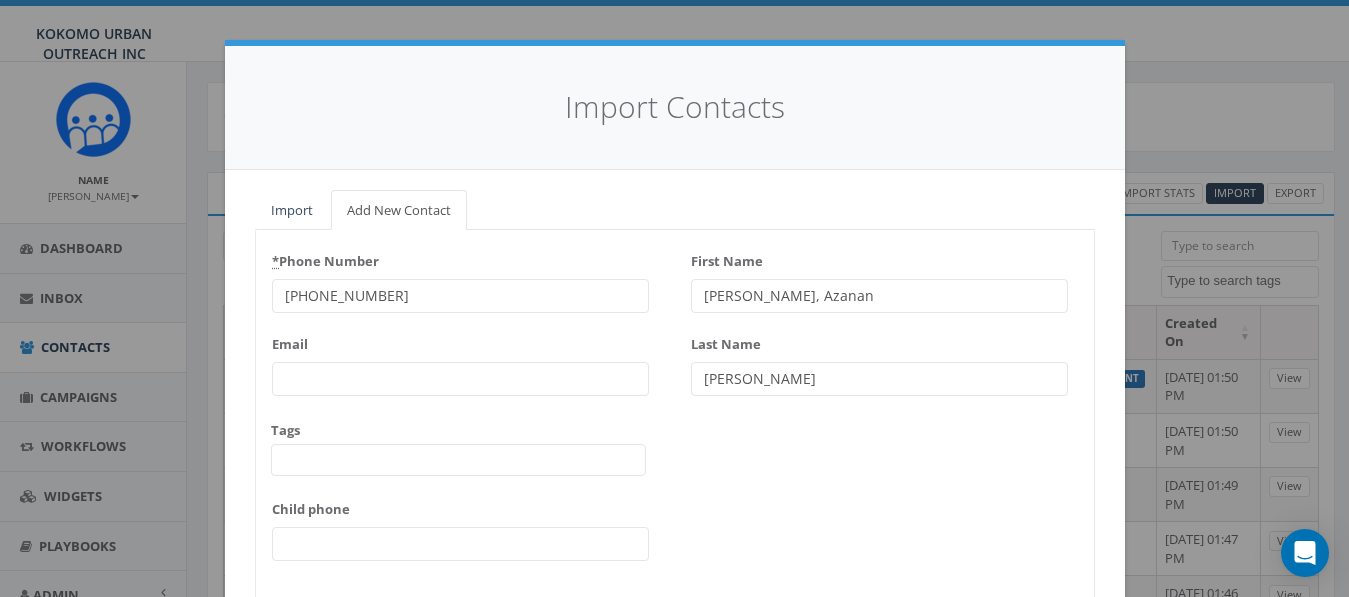 click at bounding box center [458, 460] 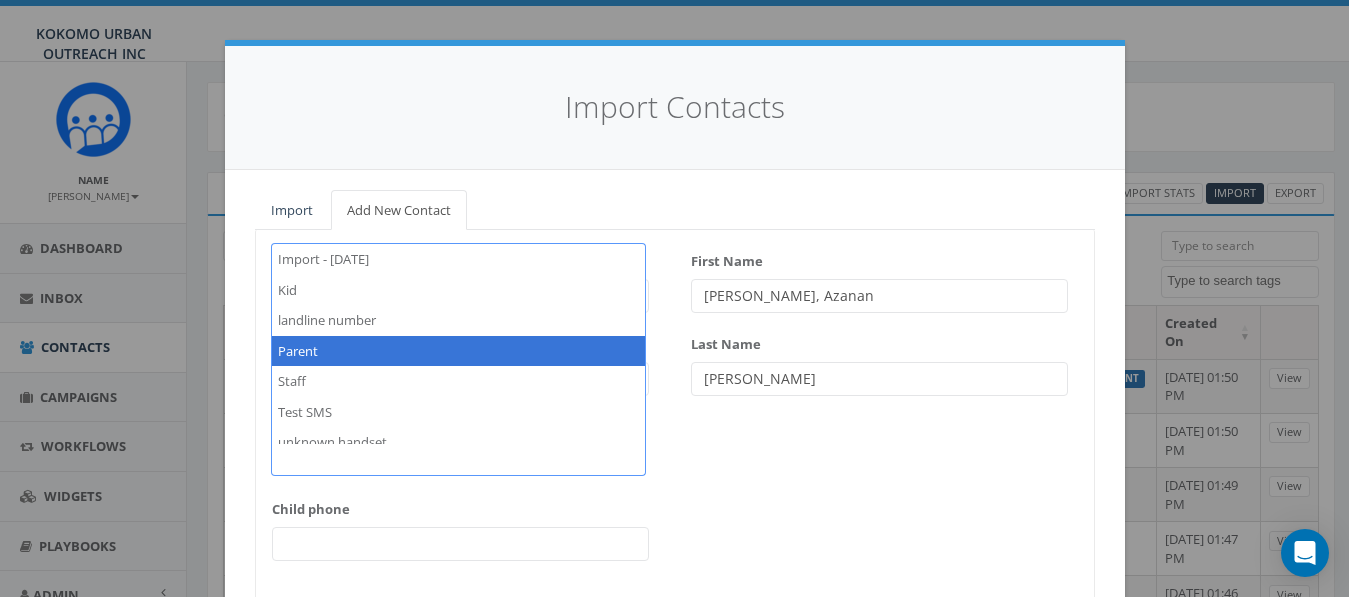 select on "Parent" 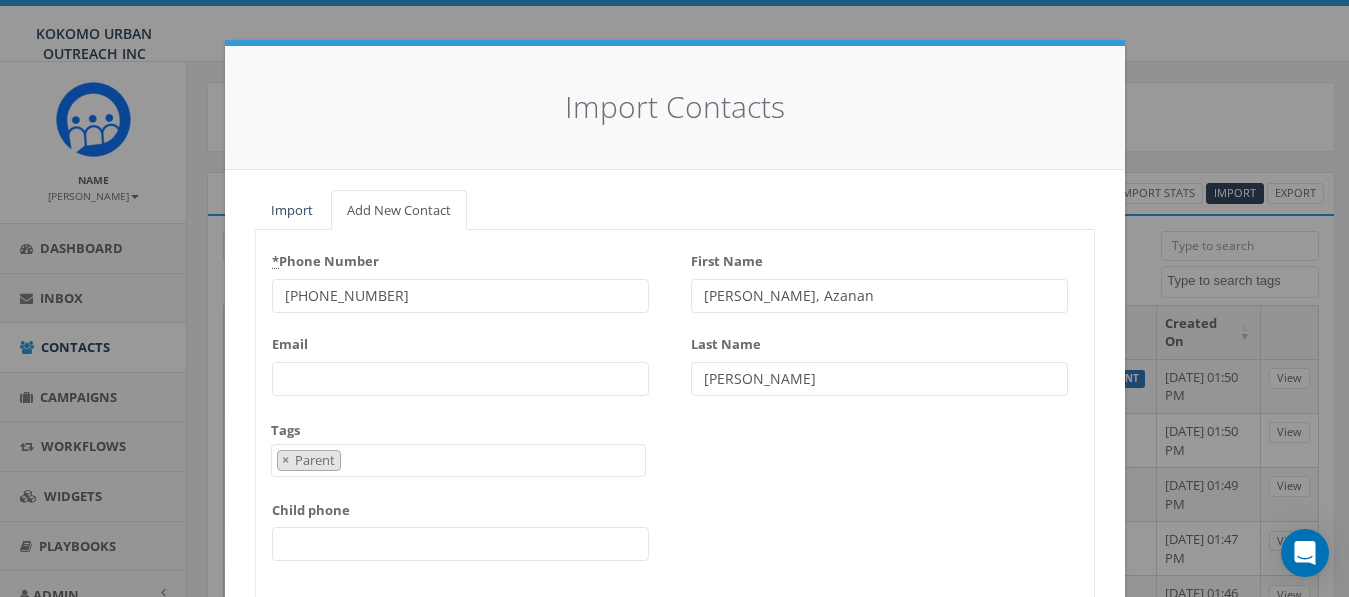 click on "765-553-1780" at bounding box center [460, 296] 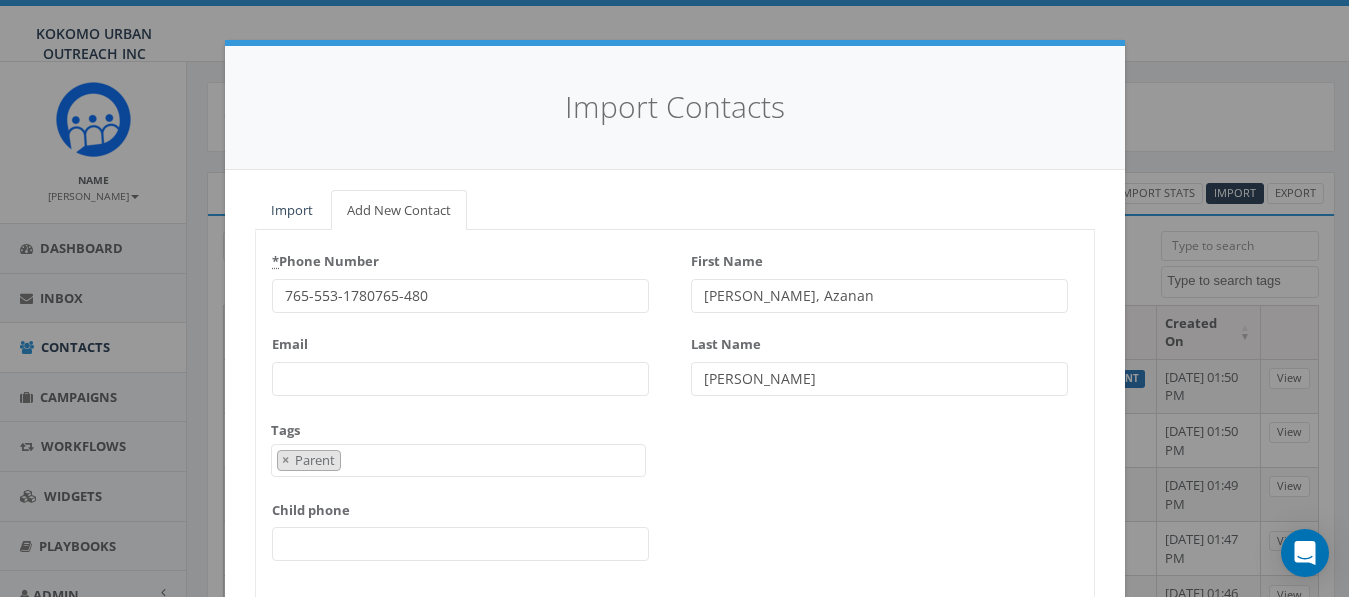 type on "765-553-1780765-480-" 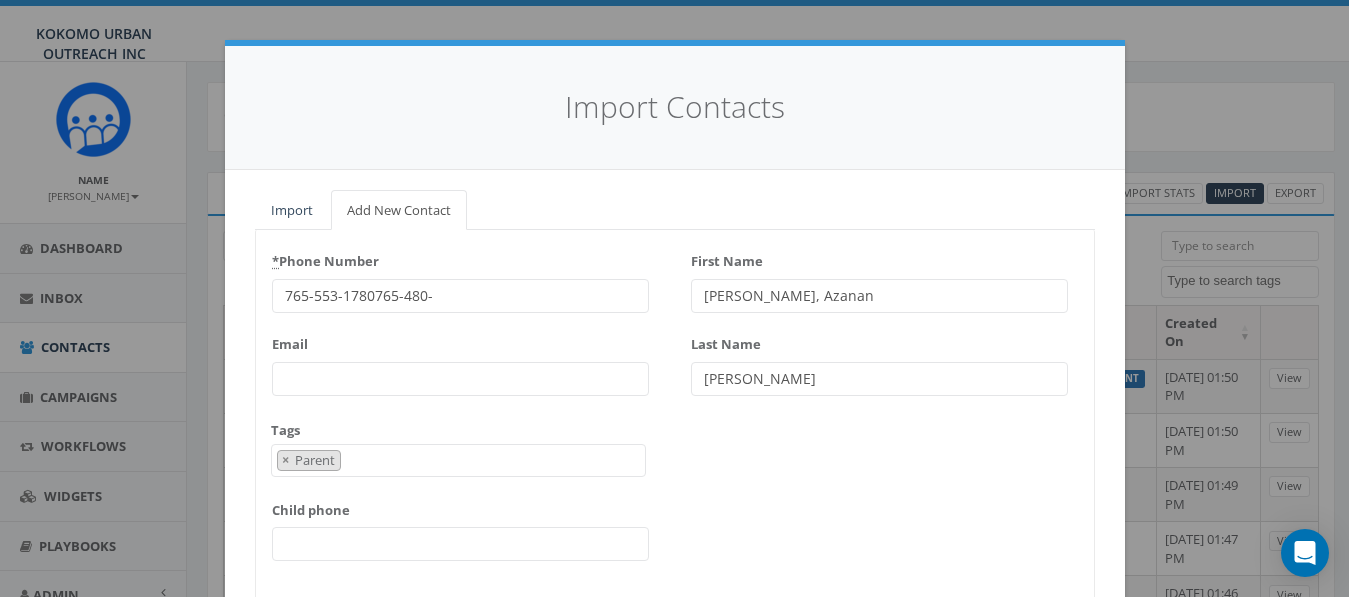 drag, startPoint x: 498, startPoint y: 301, endPoint x: -8, endPoint y: 231, distance: 510.81894 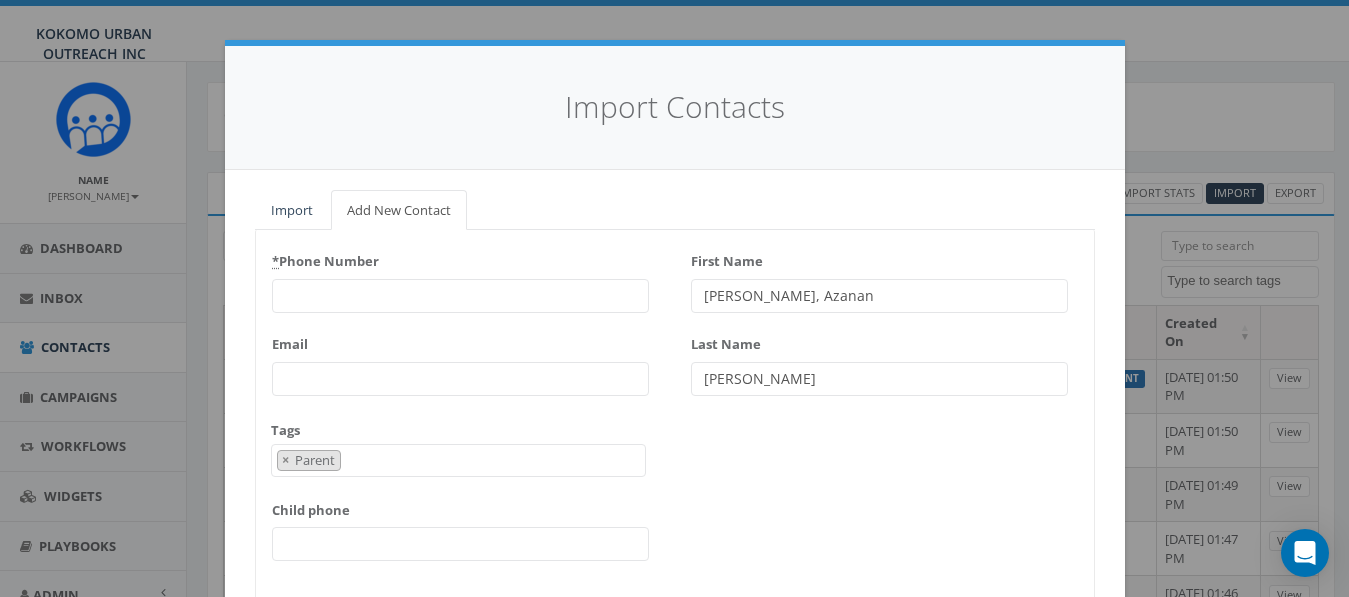 click on "*   Phone Number" at bounding box center (460, 296) 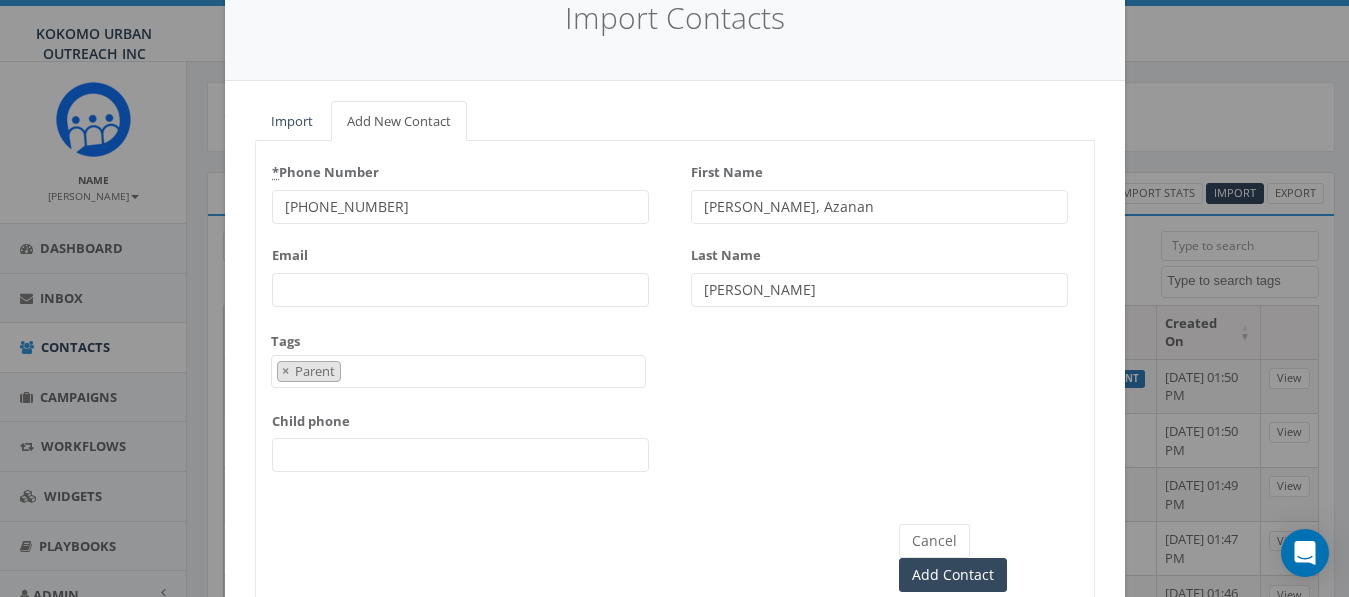 scroll, scrollTop: 141, scrollLeft: 0, axis: vertical 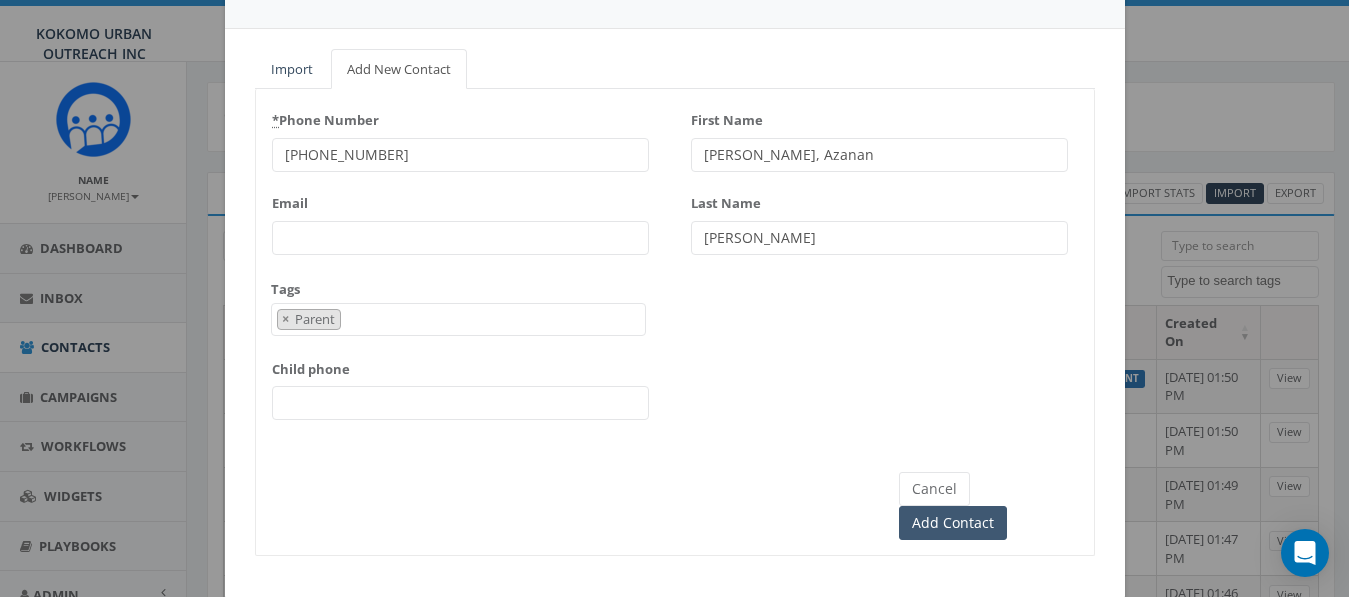 type on "765-553-1780" 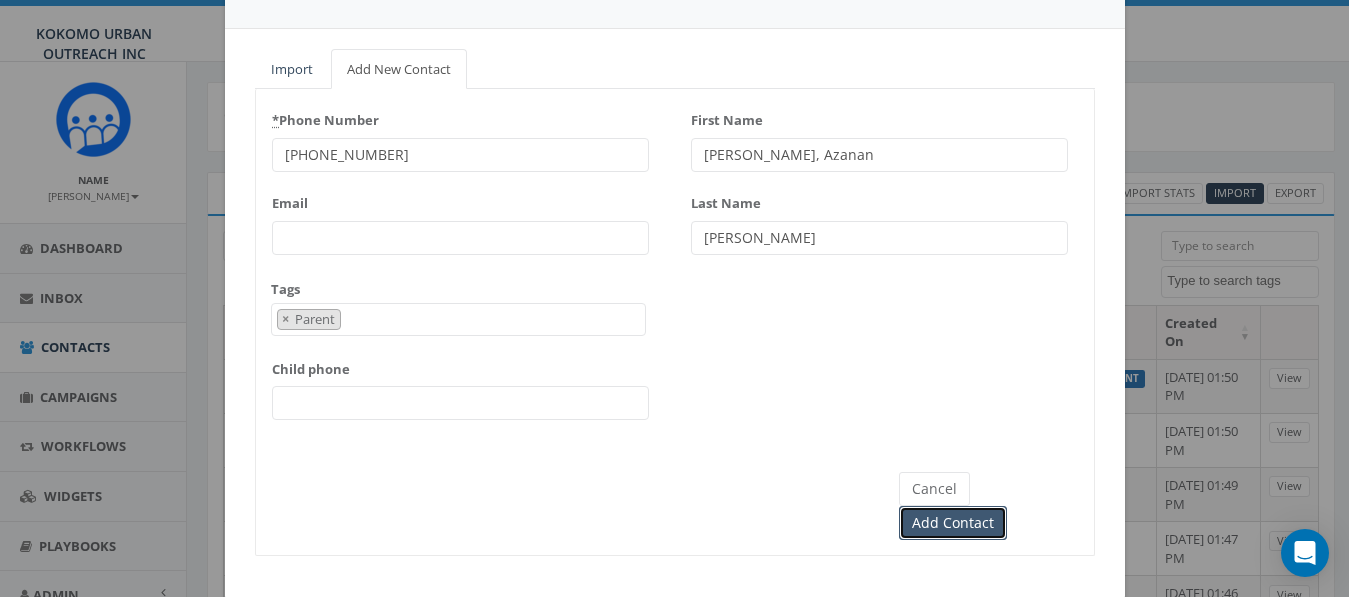 click on "Add Contact" at bounding box center [953, 523] 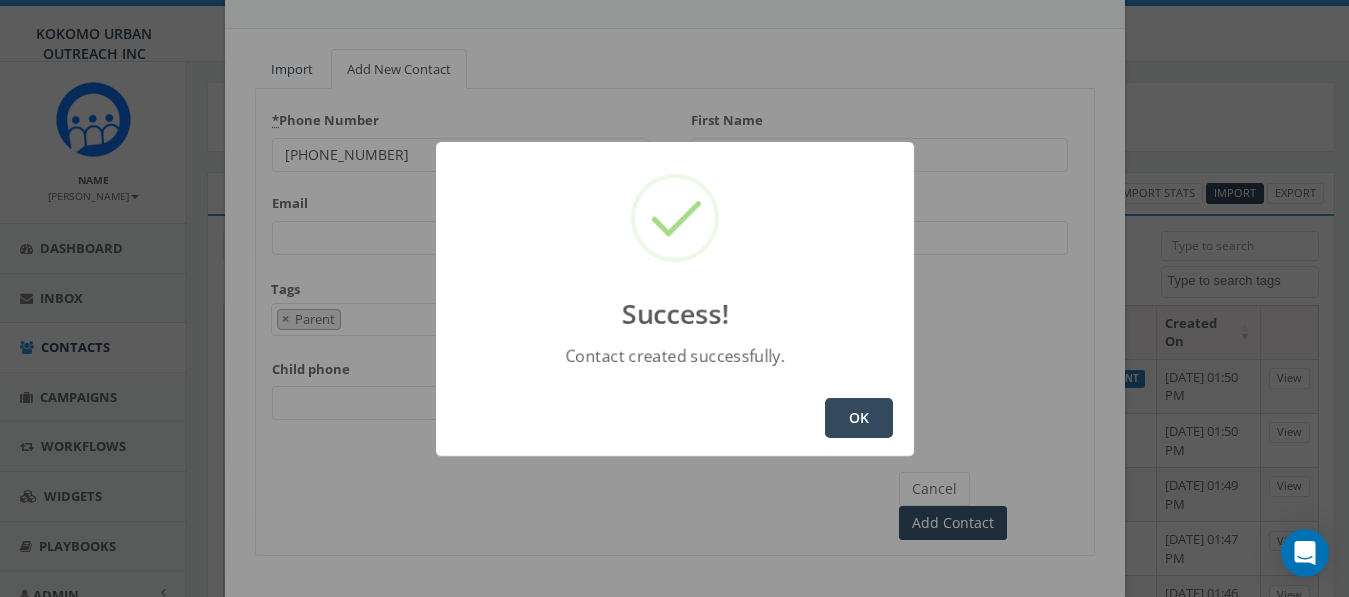 click on "OK" at bounding box center (859, 418) 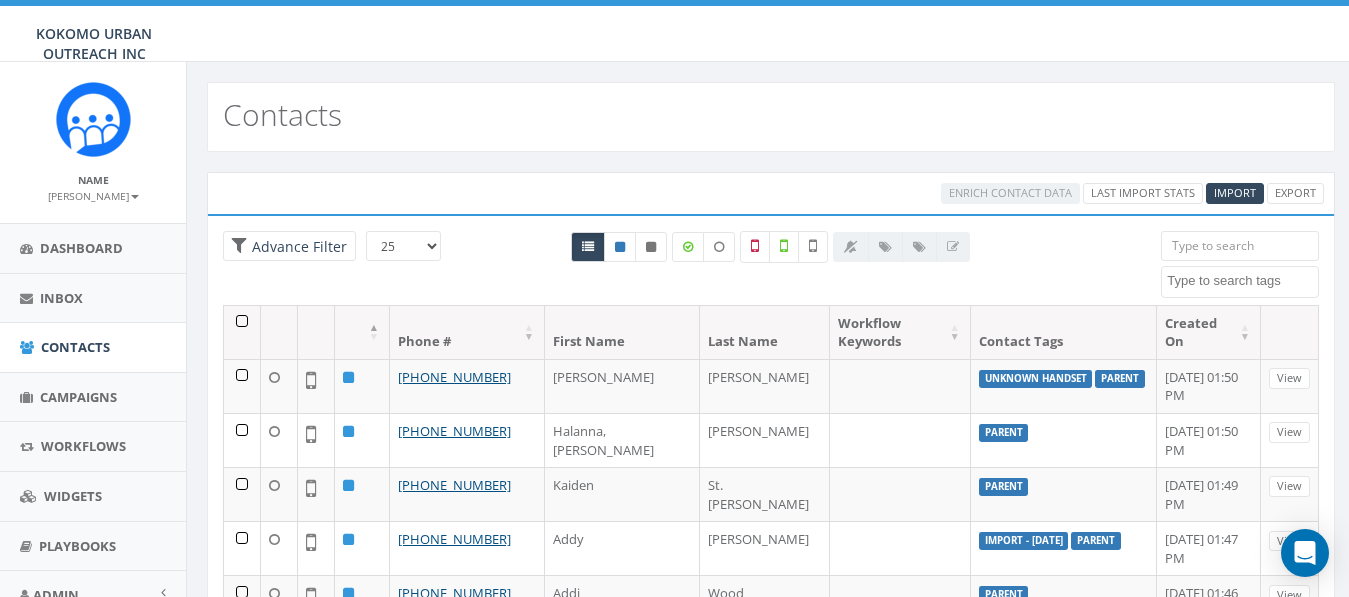 select 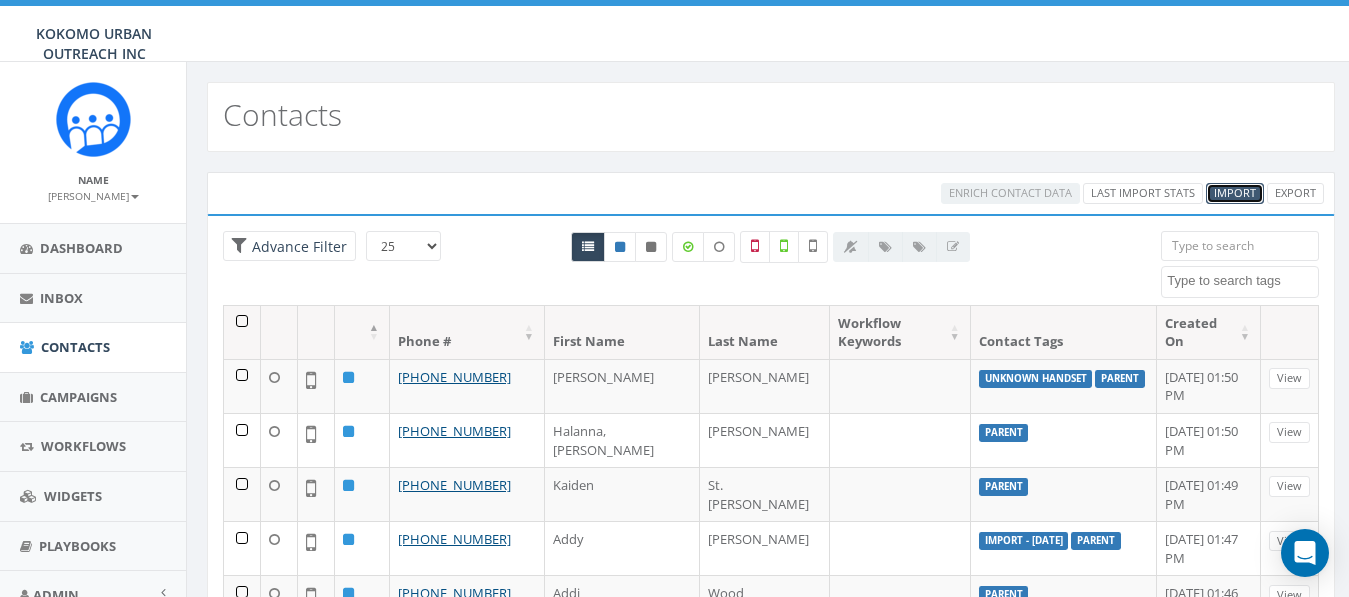 click on "Import" at bounding box center [1235, 193] 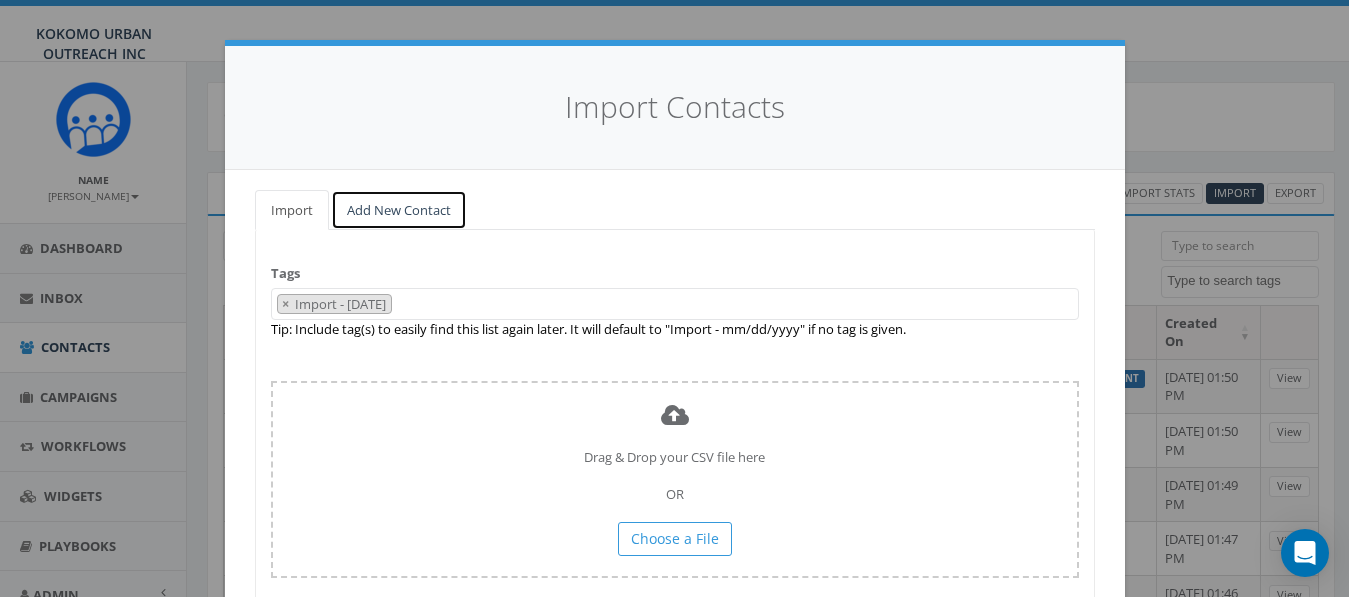 click on "Add New Contact" at bounding box center [399, 210] 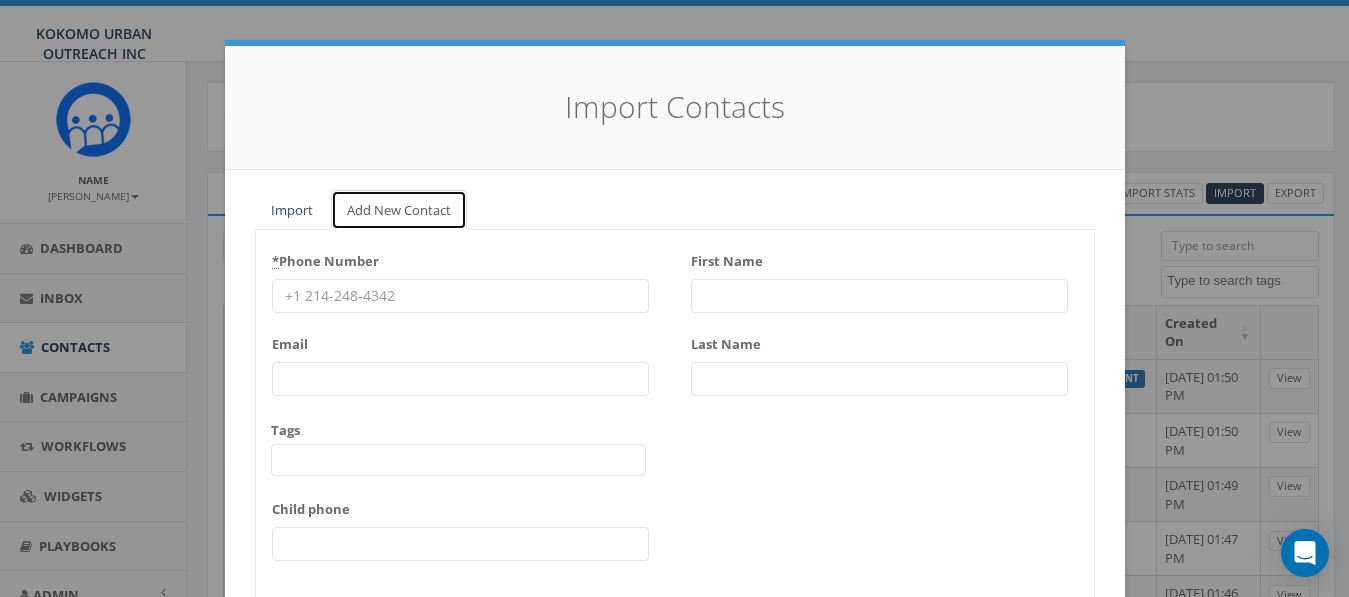 scroll, scrollTop: 66, scrollLeft: 0, axis: vertical 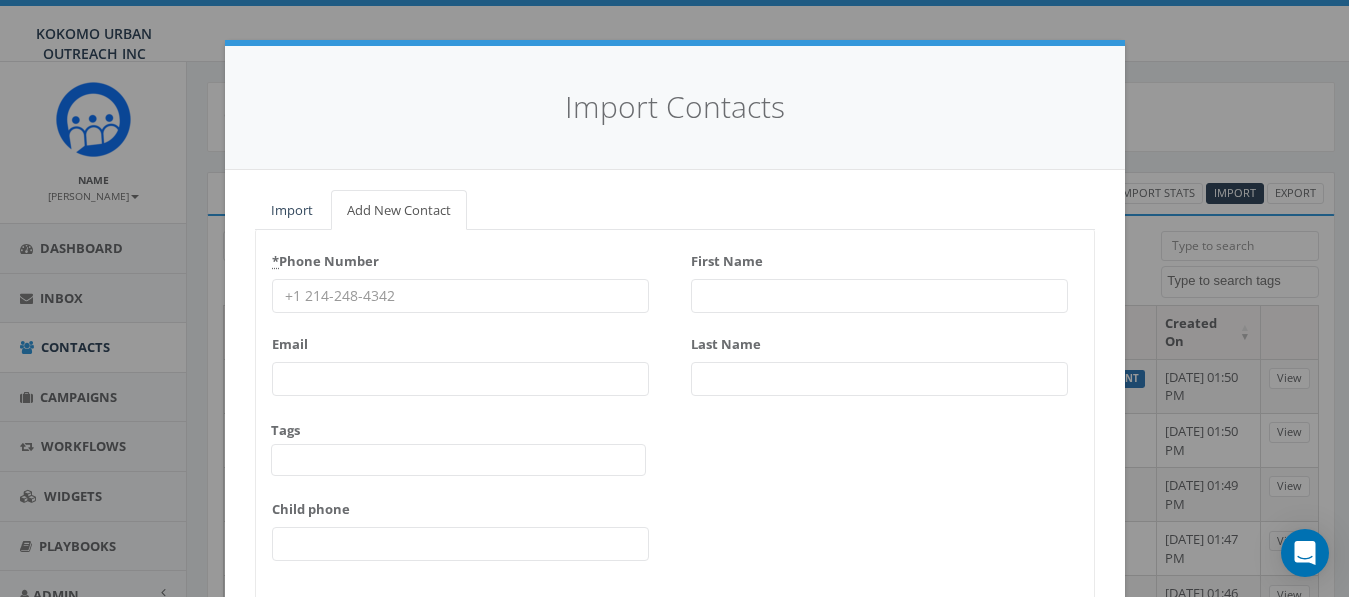 click on "*   Phone Number" at bounding box center [460, 296] 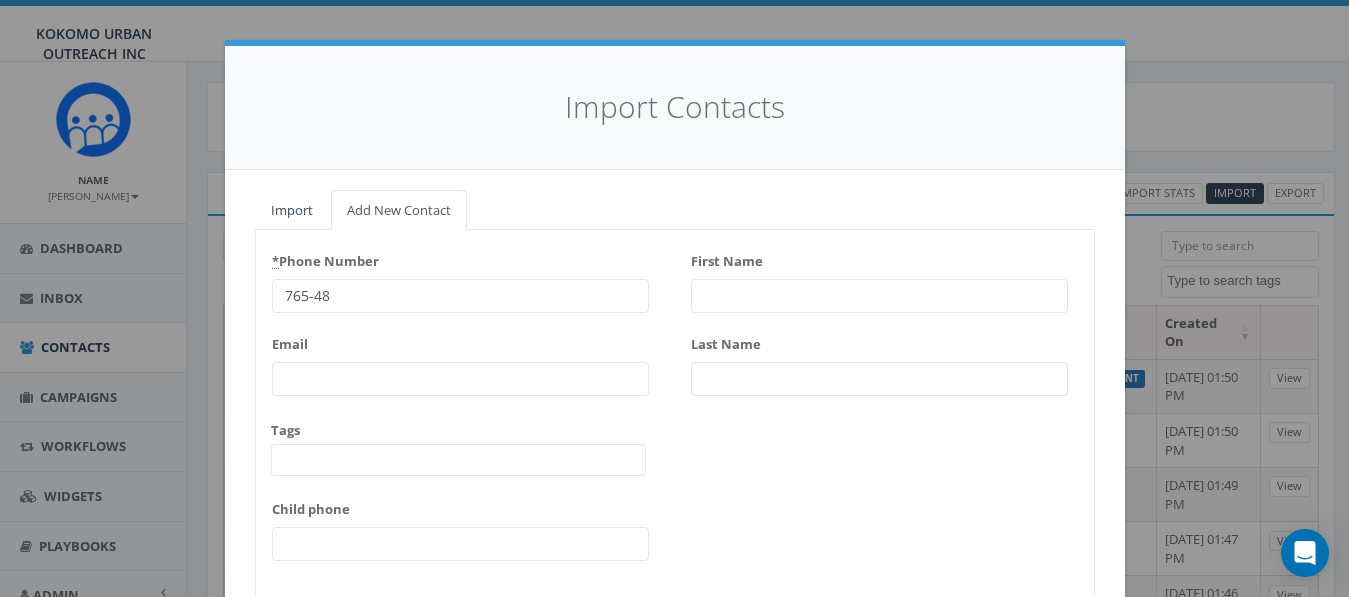 type on "765-480" 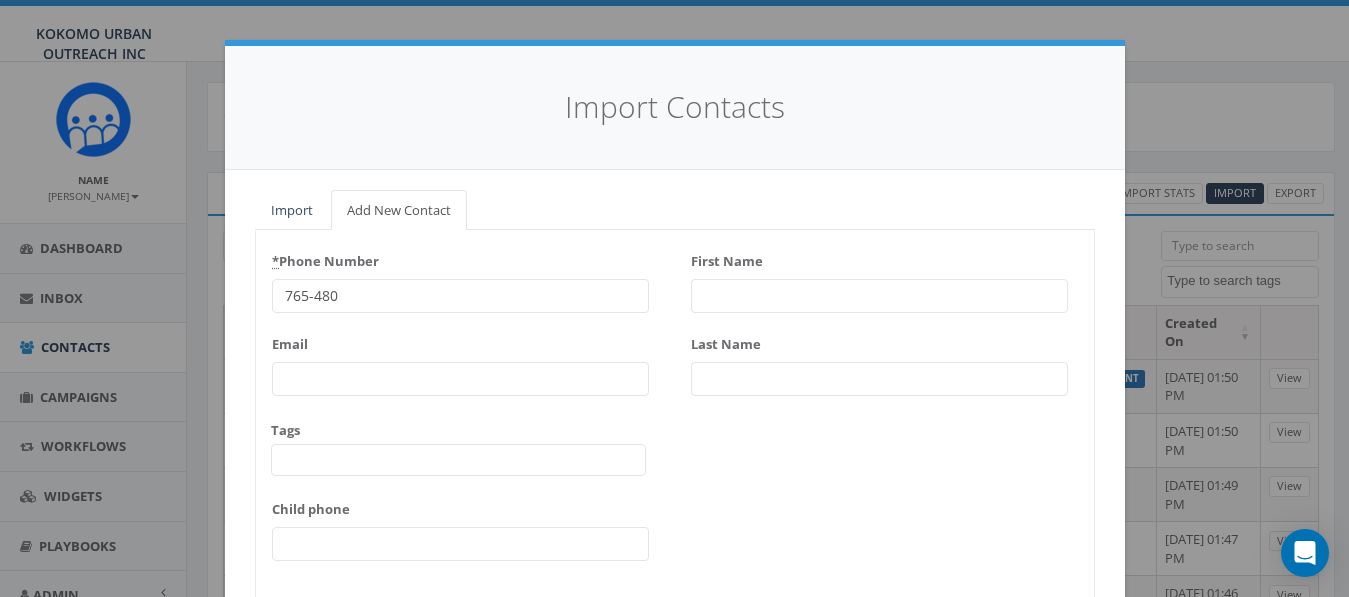 drag, startPoint x: 355, startPoint y: 286, endPoint x: 88, endPoint y: 287, distance: 267.00186 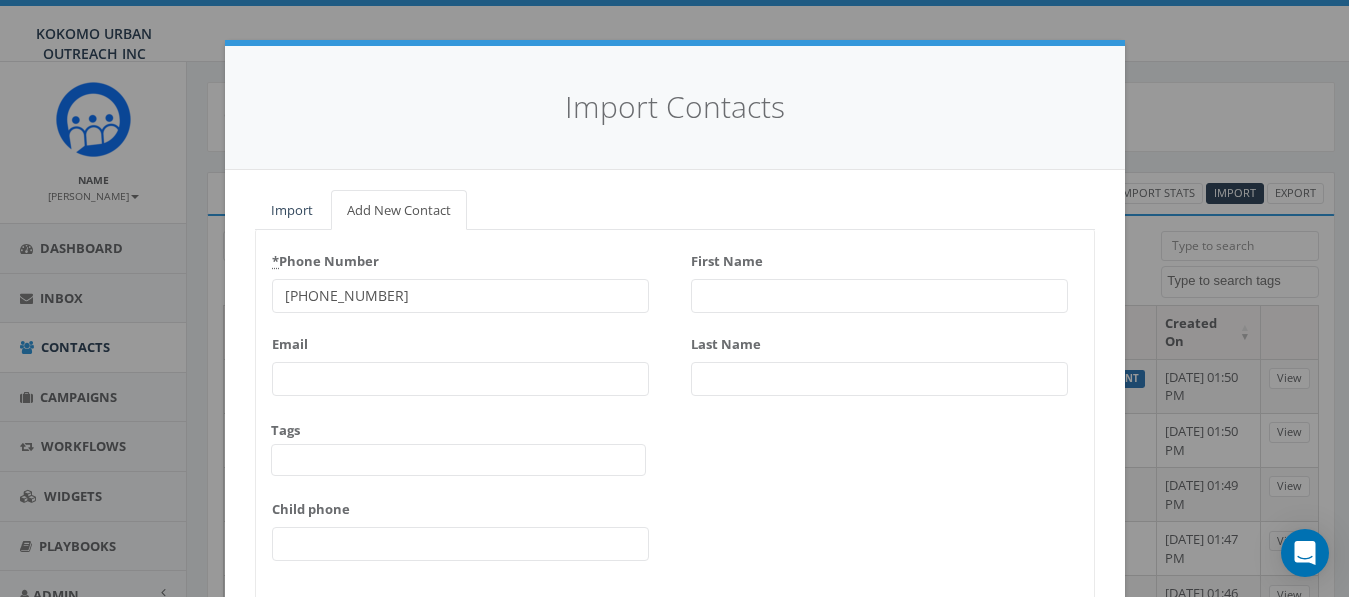 type on "765-553-9238" 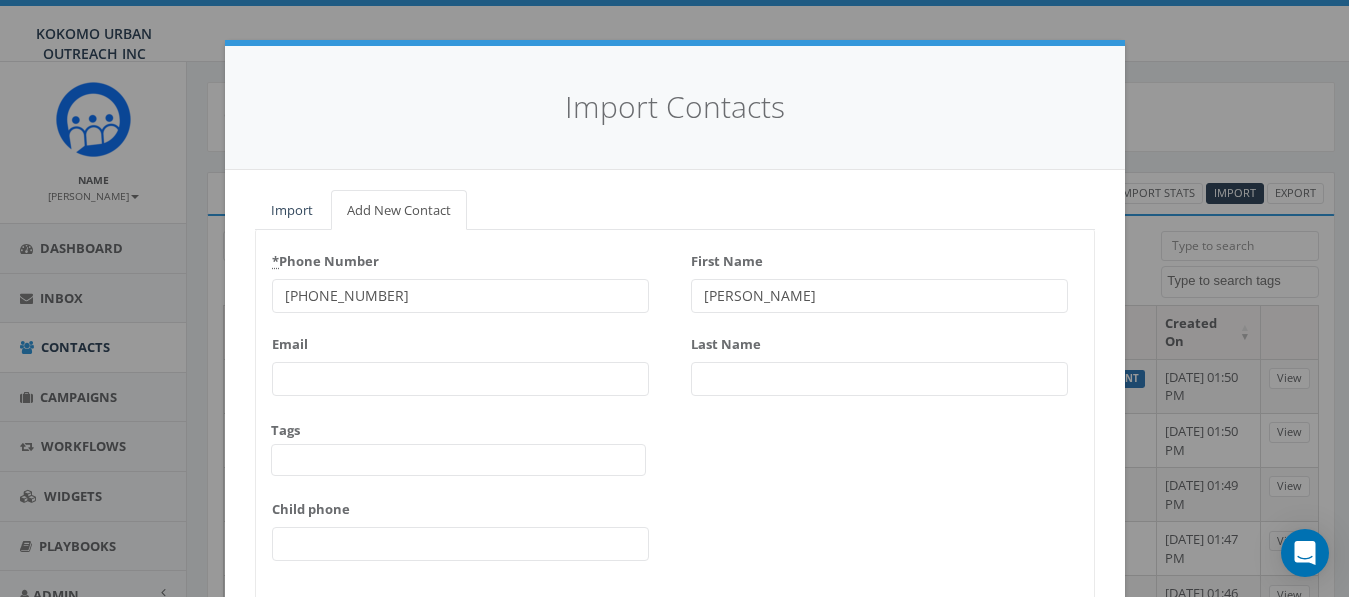 type on "Shawnna" 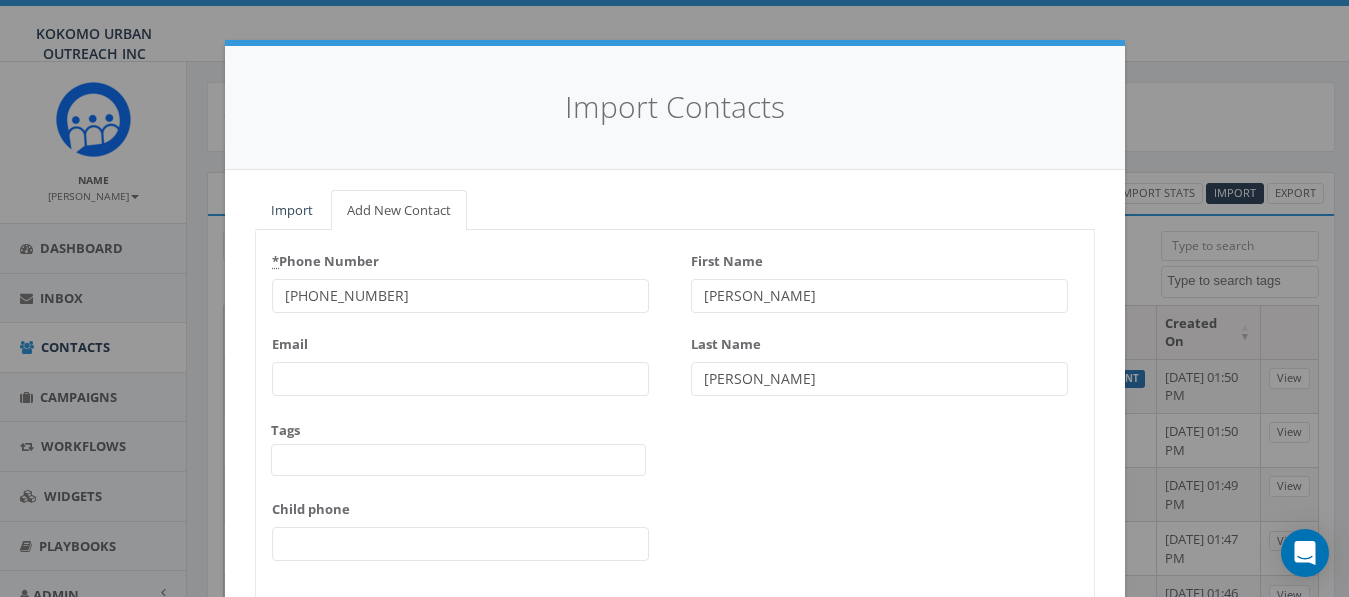 type on "Jones" 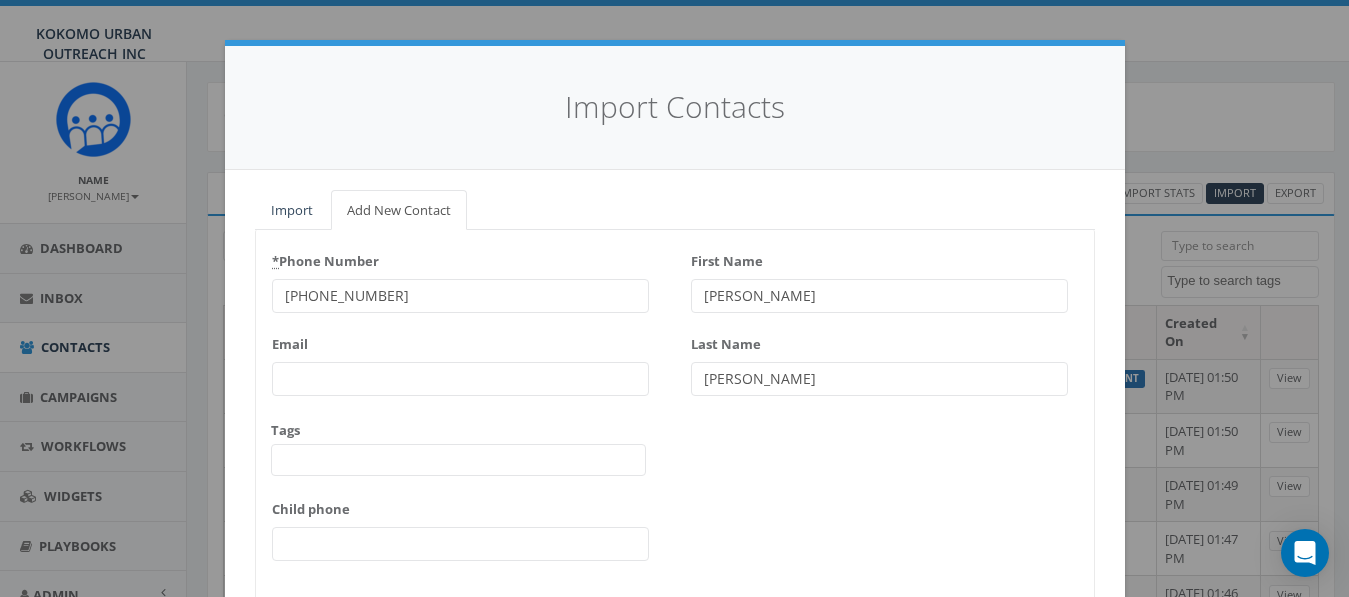 click at bounding box center [458, 460] 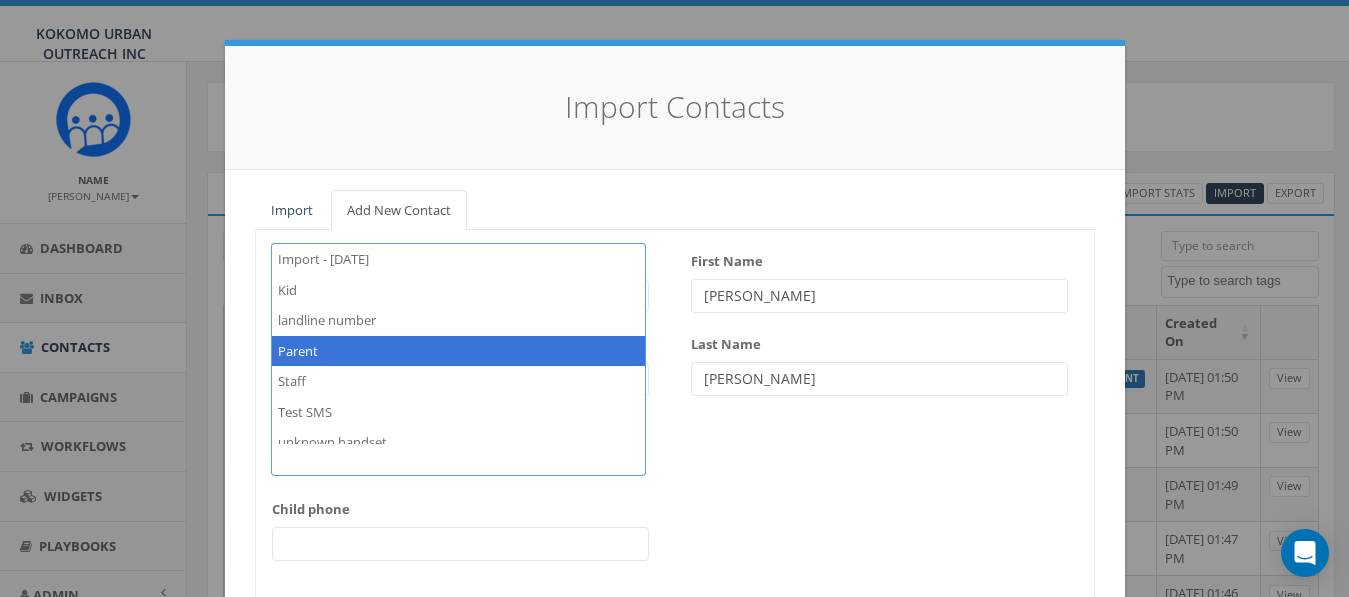 select on "Parent" 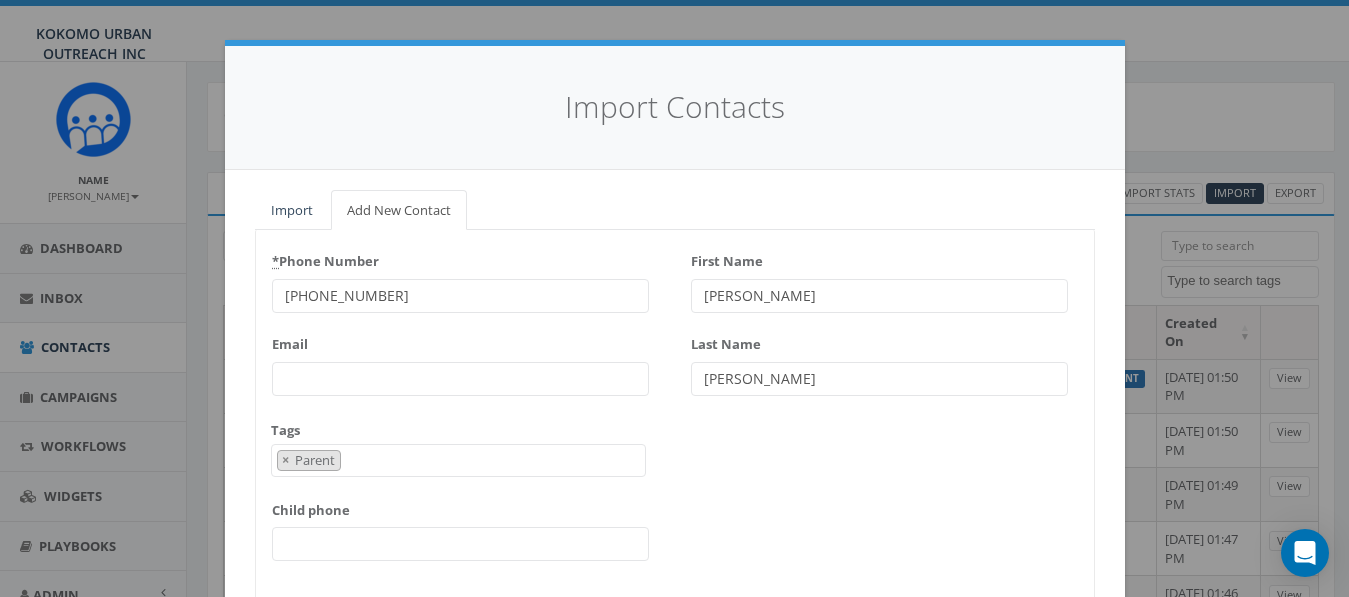 click on "Import Contacts Import Add New Contact Tags Import - 07/03/2025 Import - 06/13/2025 Kid landline number Parent Staff Test SMS unknown handset × Import - 07/03/2025 Tip: Include tag(s) to easily find this list again later. It will default to "Import - mm/dd/yyyy" if no tag is given. Drag & Drop your CSV file here OR   Choose a File Cancel  Download sample file  *   Phone Number 765-553-9238 Email Tags Import - 06/13/2025 Kid landline number Parent Staff Test SMS unknown handset × Parent Child phone First Name Shawnna Last Name Jones Cancel   Add Contact Loading..." at bounding box center (674, 298) 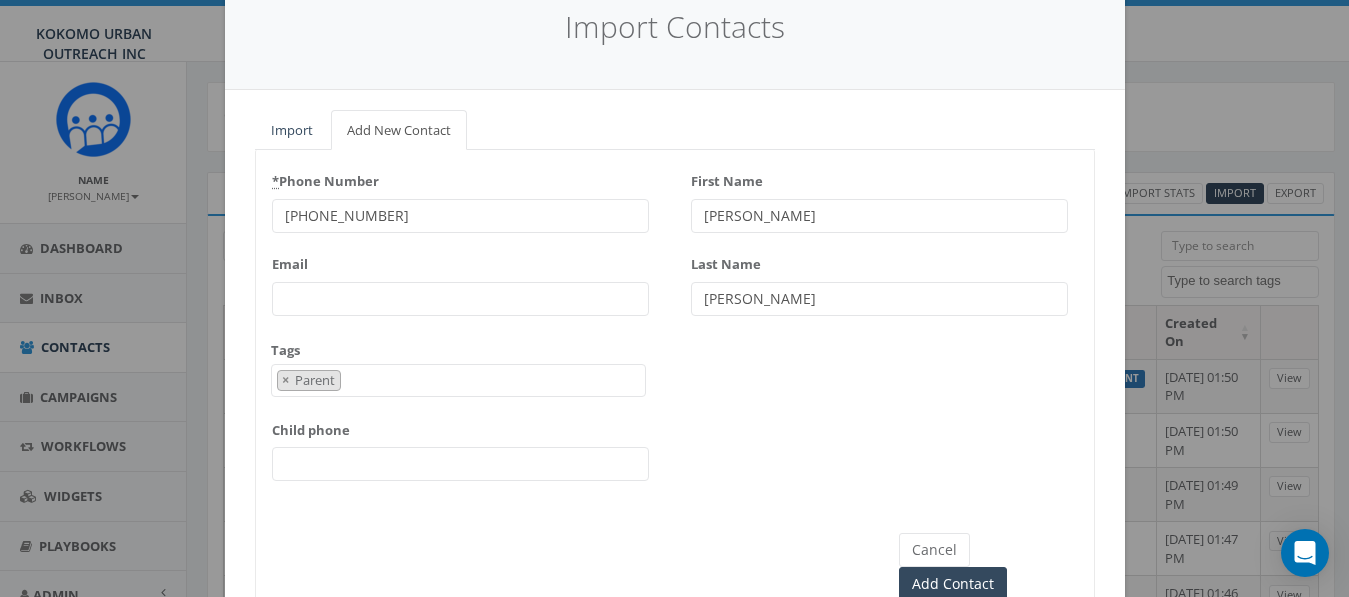 scroll, scrollTop: 141, scrollLeft: 0, axis: vertical 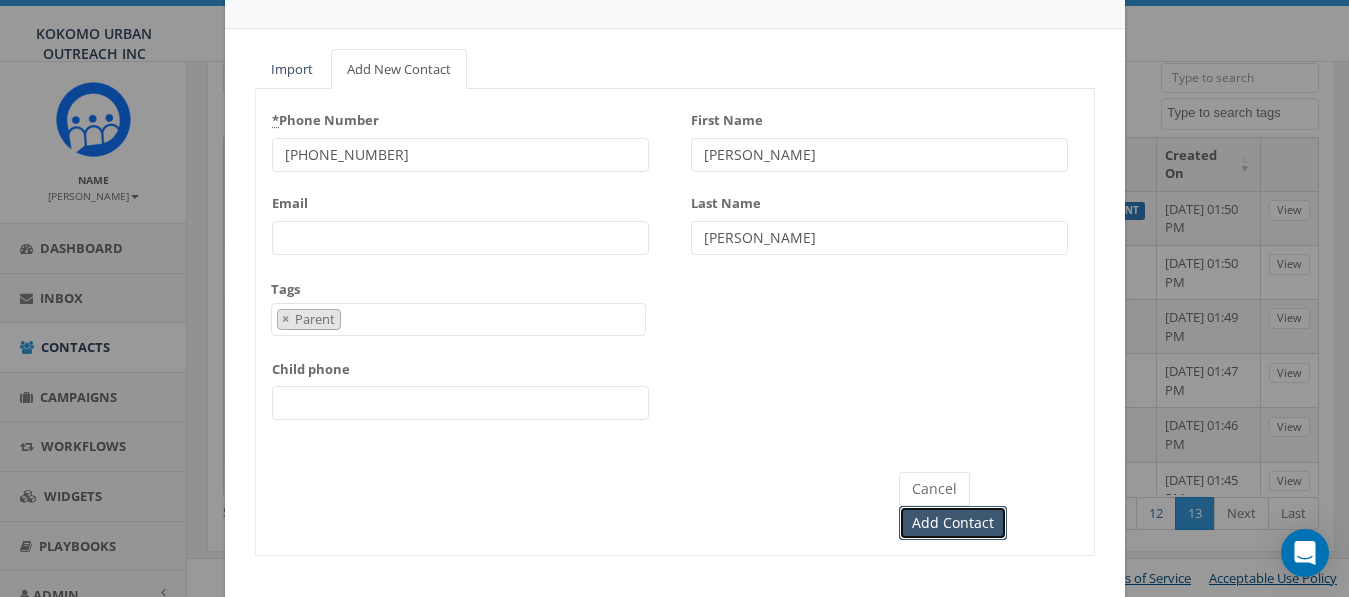 click on "Add Contact" at bounding box center (953, 523) 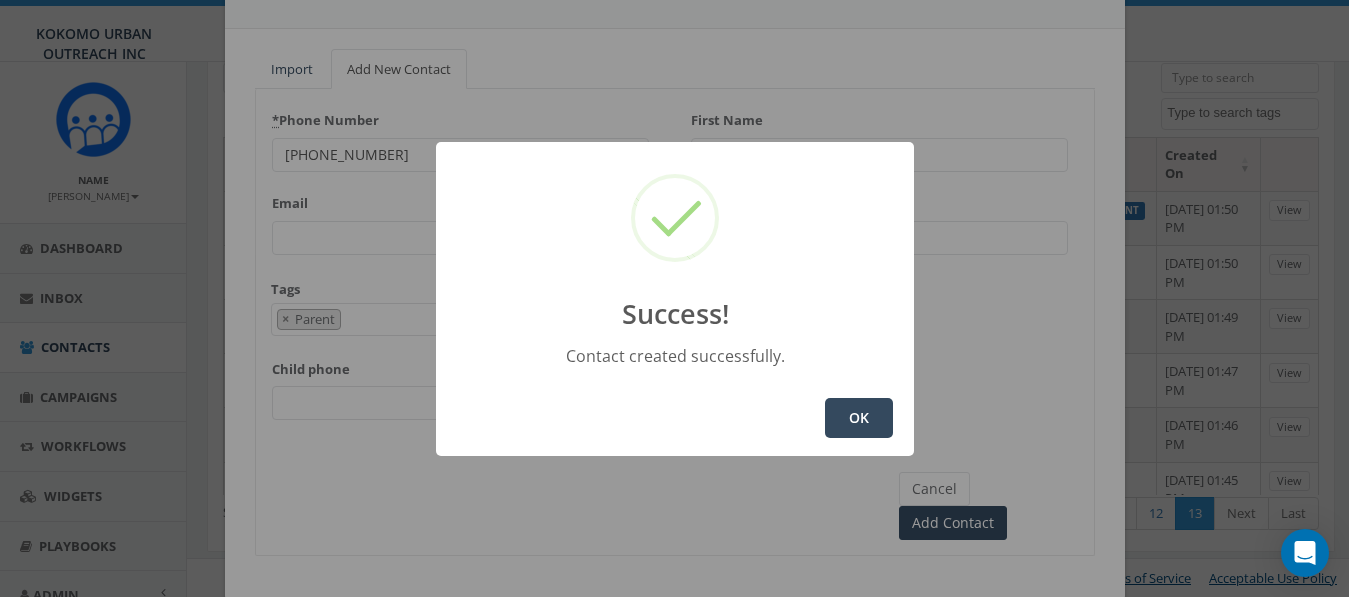 click on "OK" at bounding box center (859, 418) 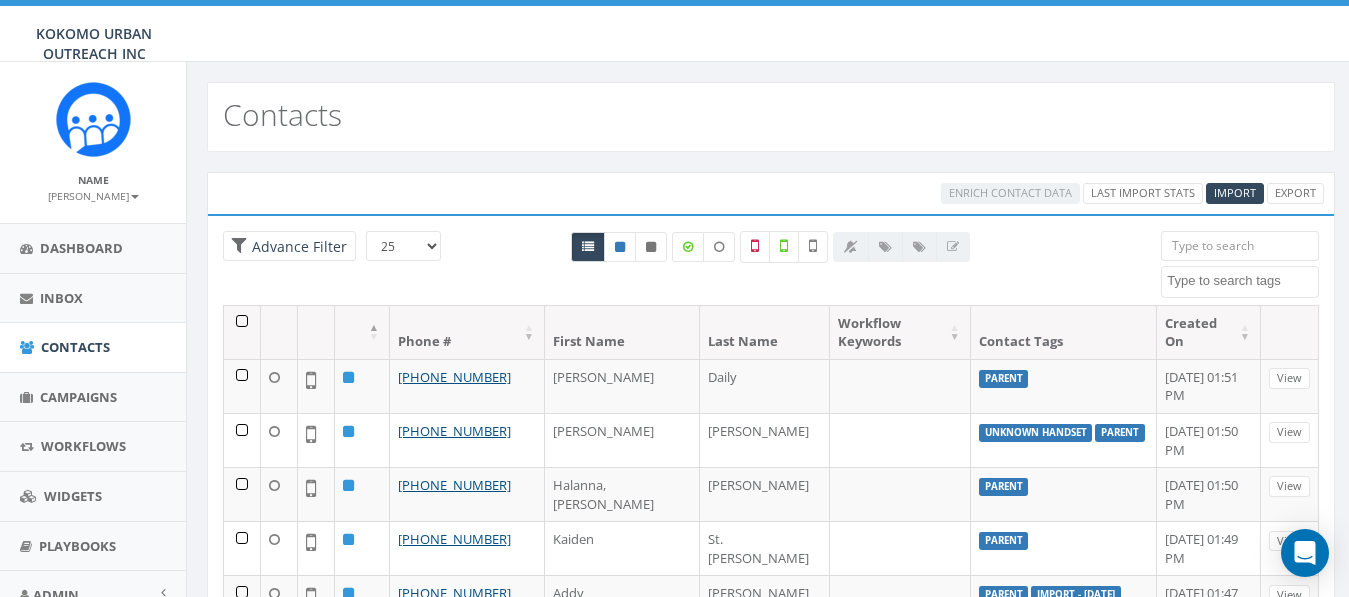 select 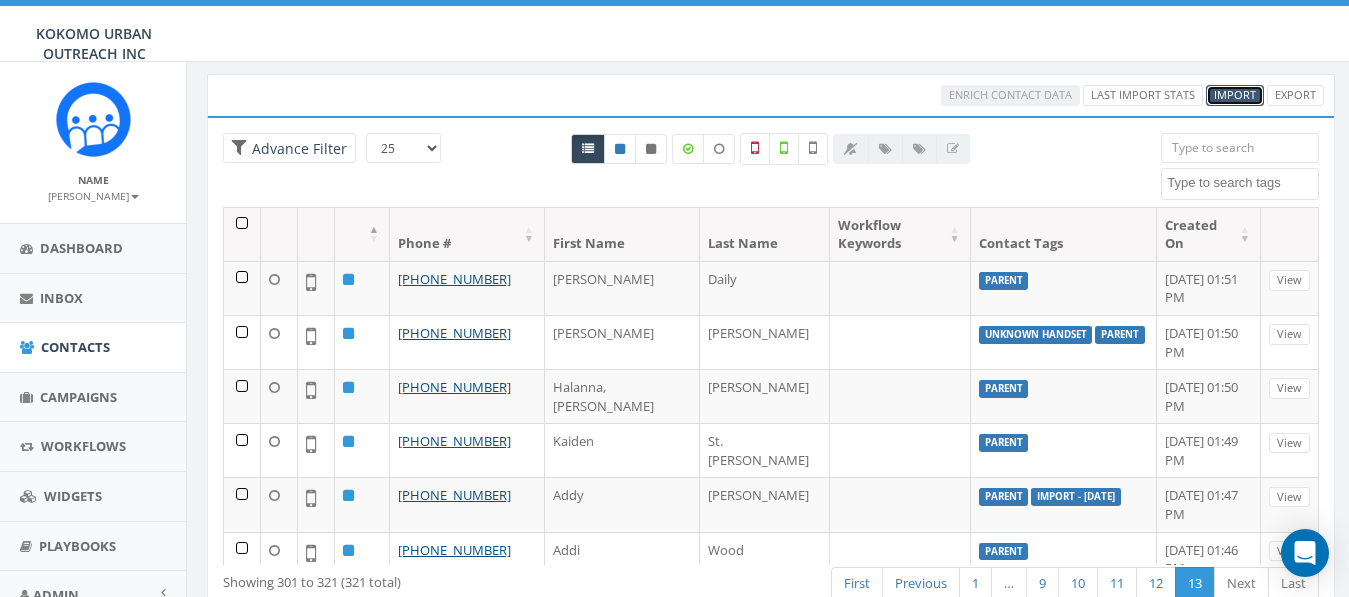 click on "Import" at bounding box center (1235, 94) 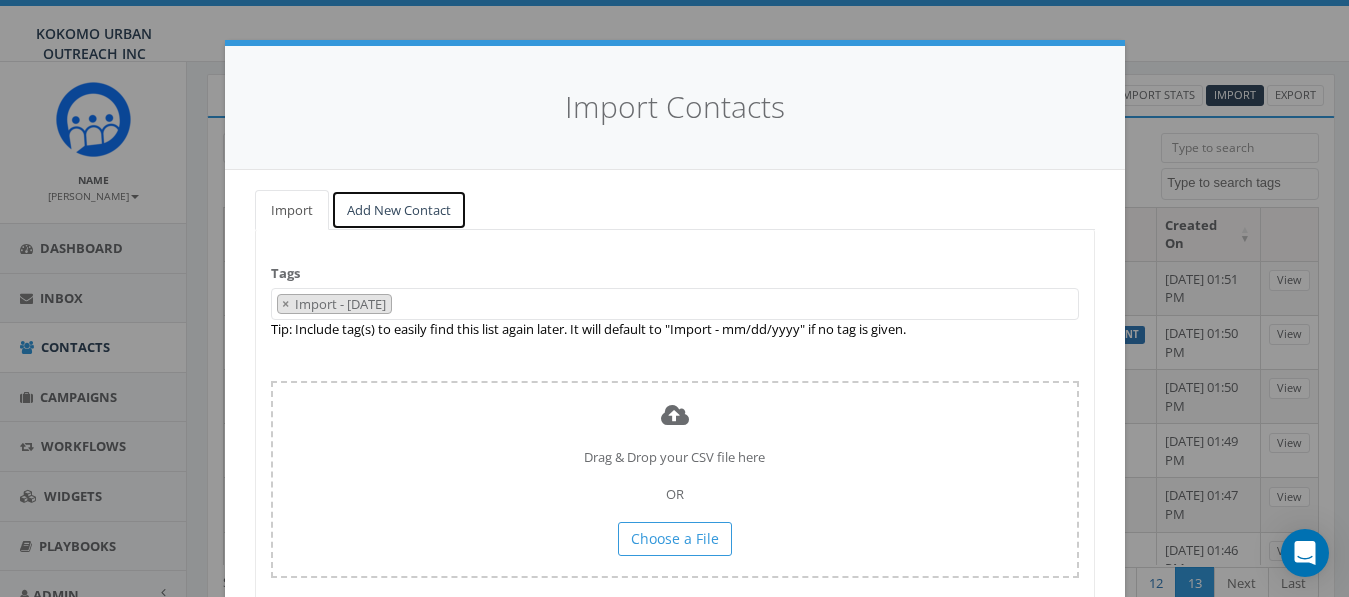 click on "Add New Contact" at bounding box center [399, 210] 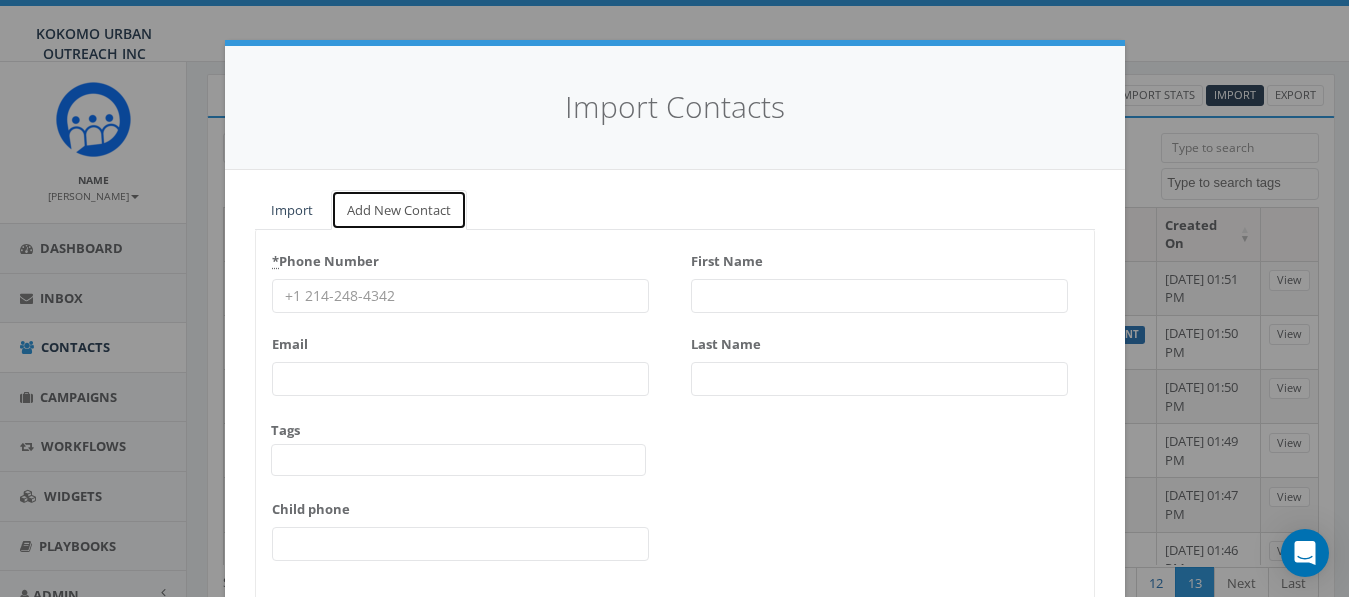 scroll, scrollTop: 66, scrollLeft: 0, axis: vertical 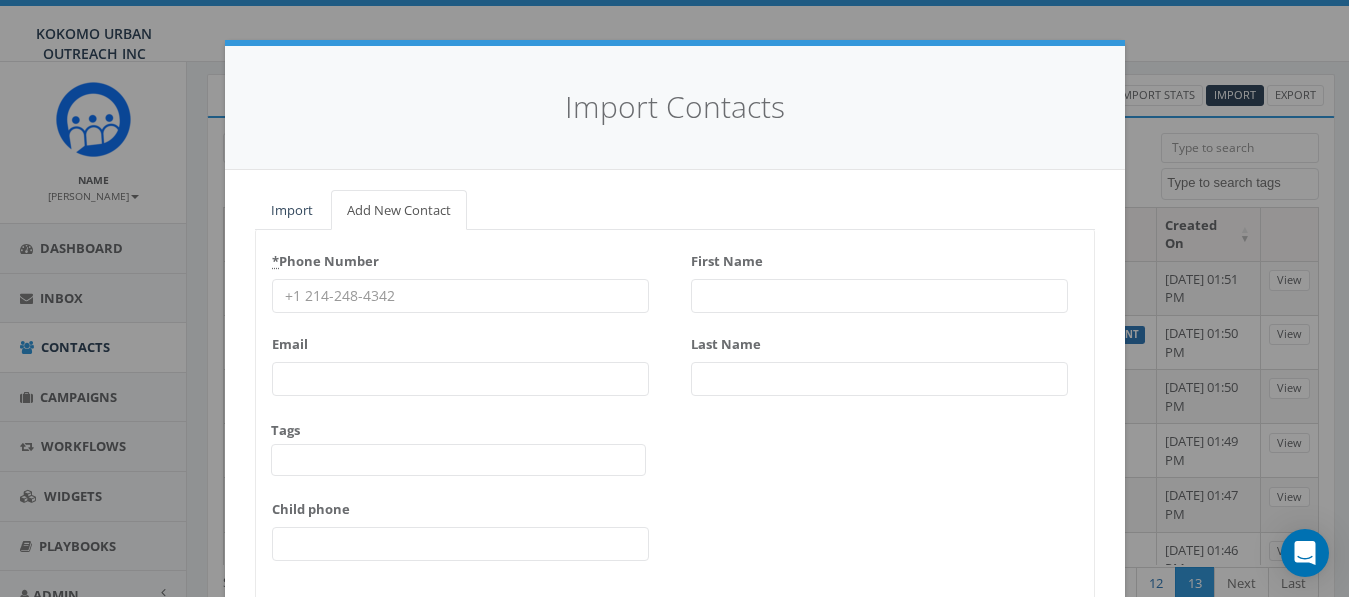 drag, startPoint x: 466, startPoint y: 295, endPoint x: -8, endPoint y: 295, distance: 474 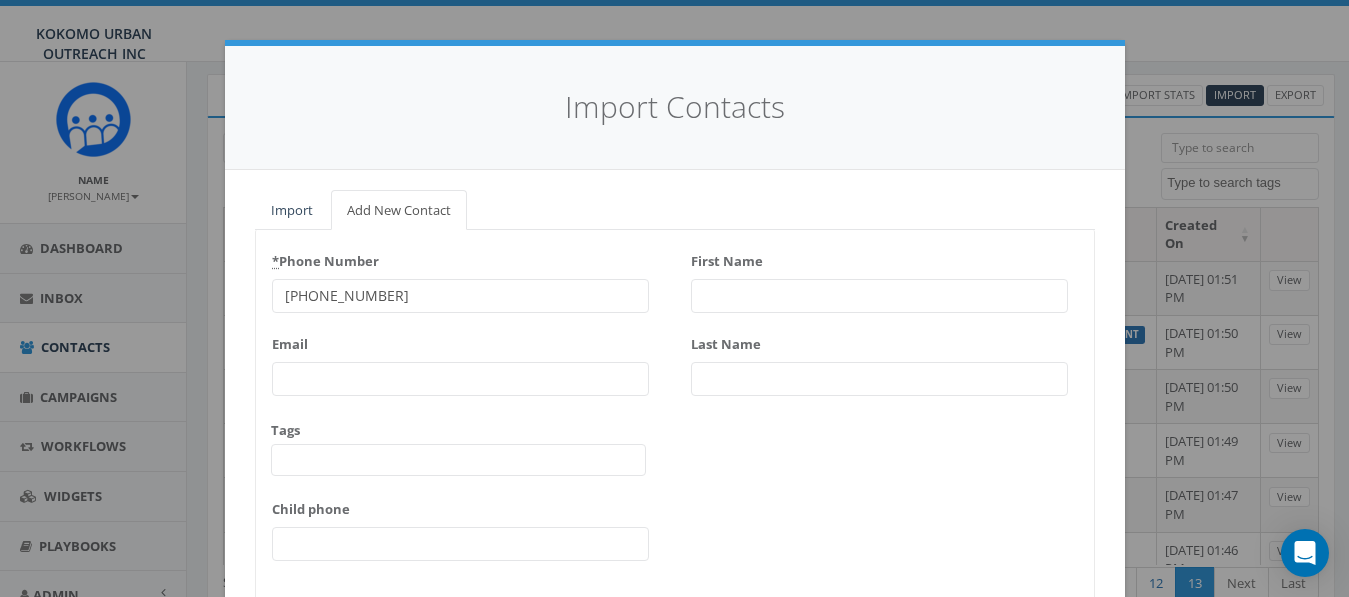 type on "765-210-8917" 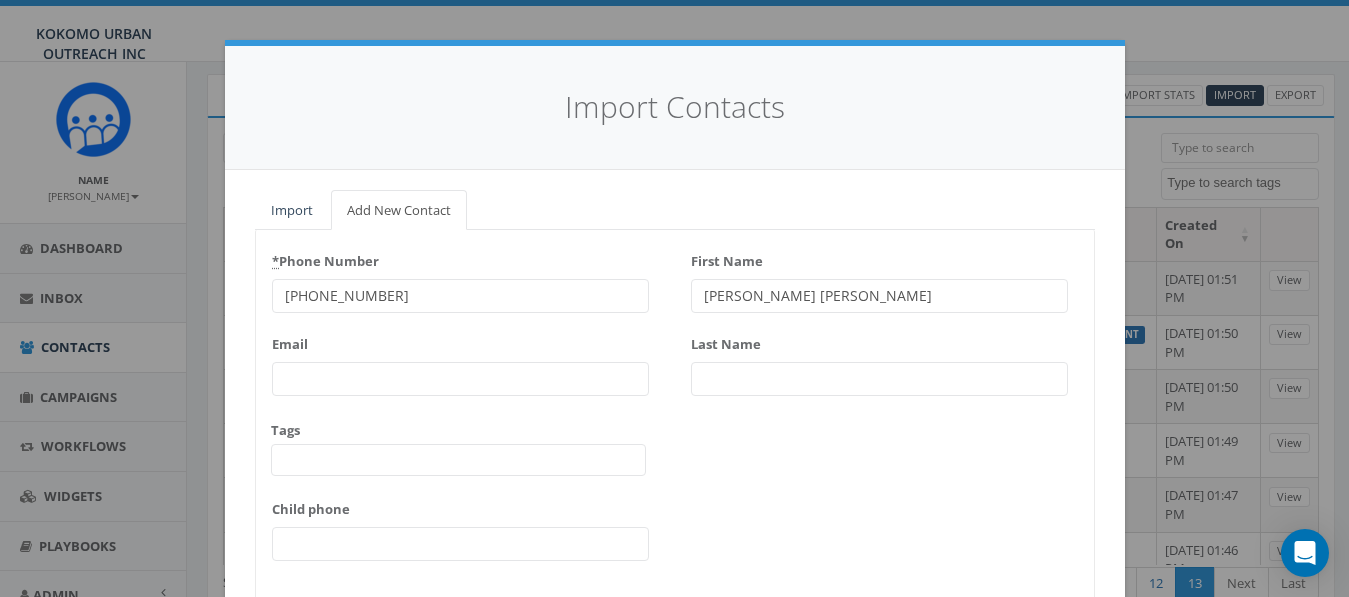 type on "Jo Anne" 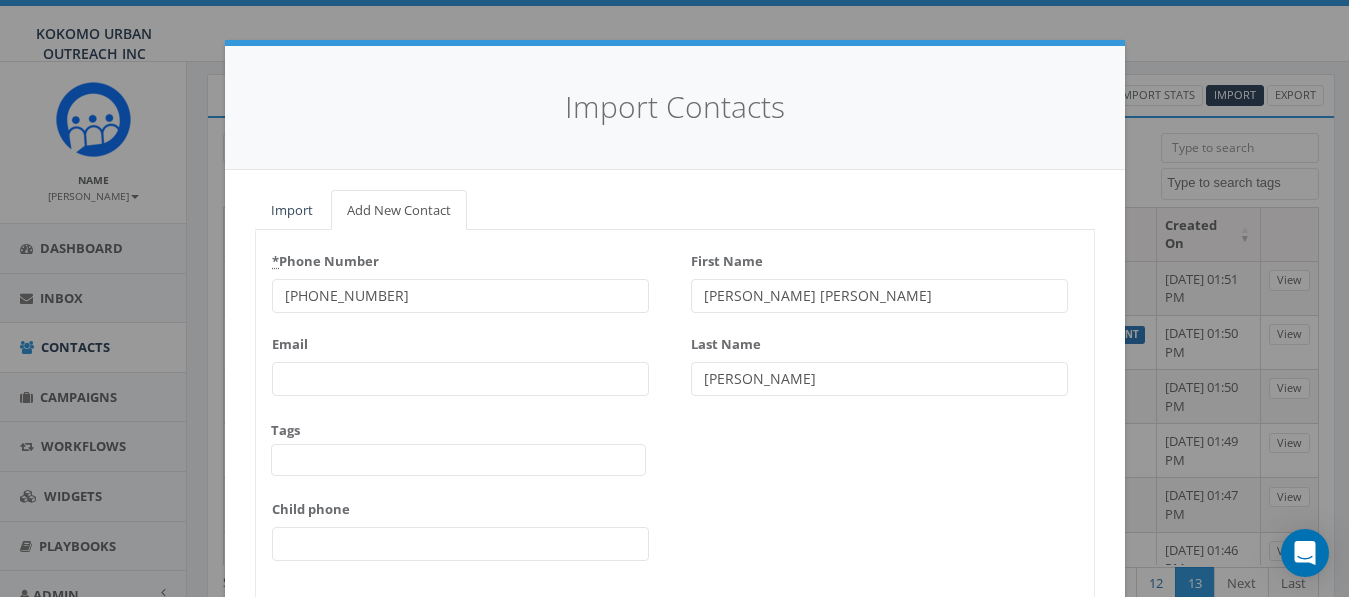 type on "Harmon" 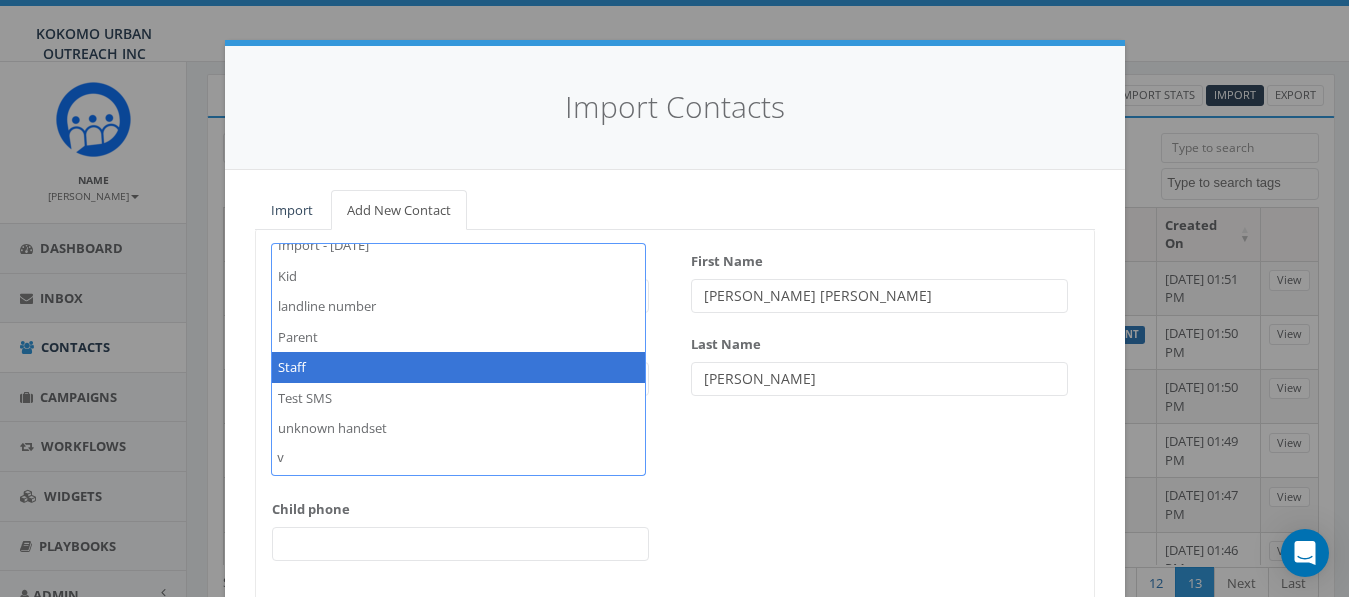 scroll, scrollTop: 0, scrollLeft: 0, axis: both 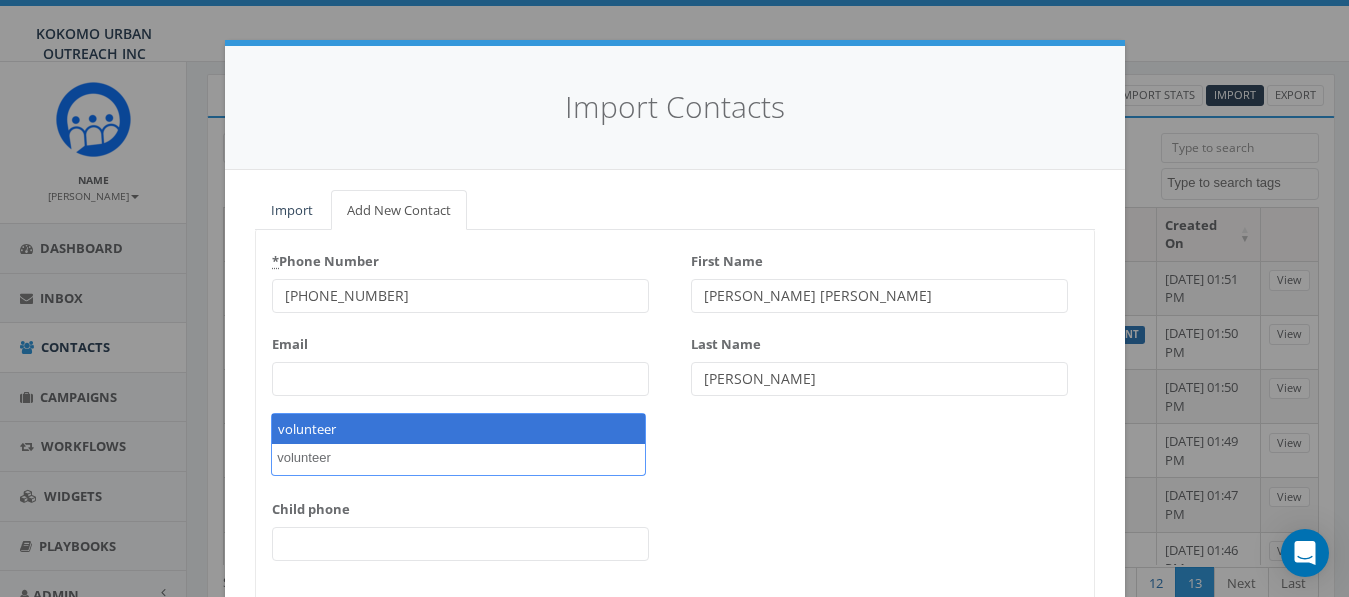 type on "volunteer" 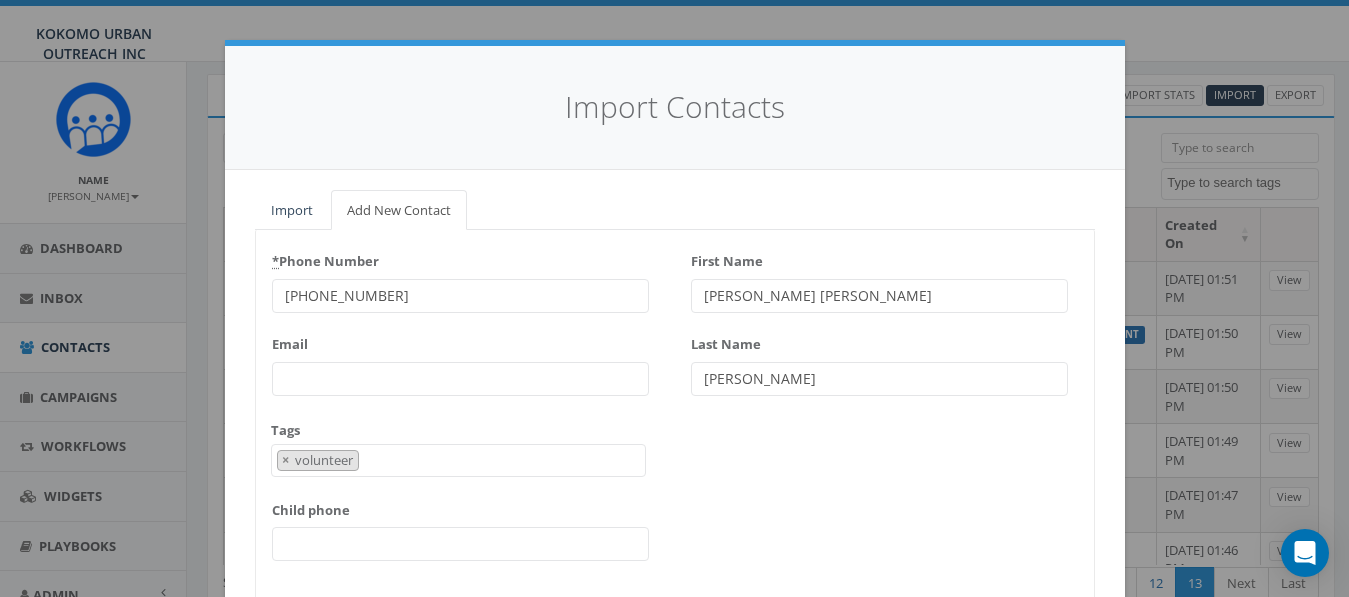 scroll, scrollTop: 154, scrollLeft: 0, axis: vertical 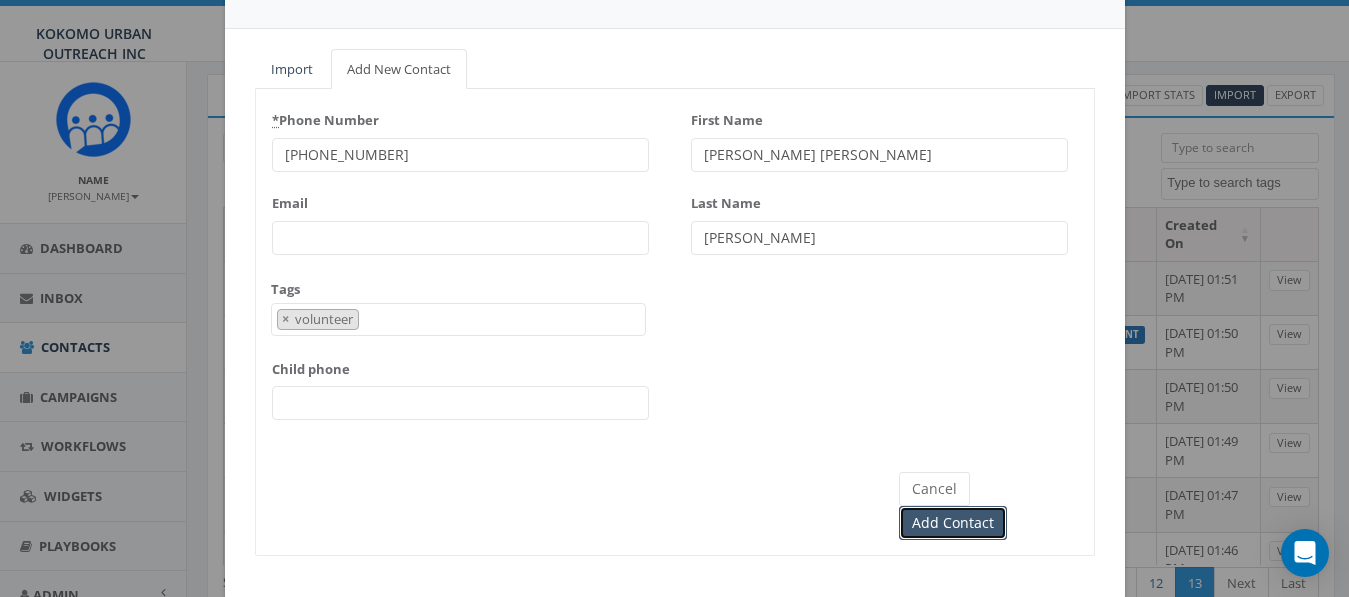 click on "Add Contact" at bounding box center (953, 523) 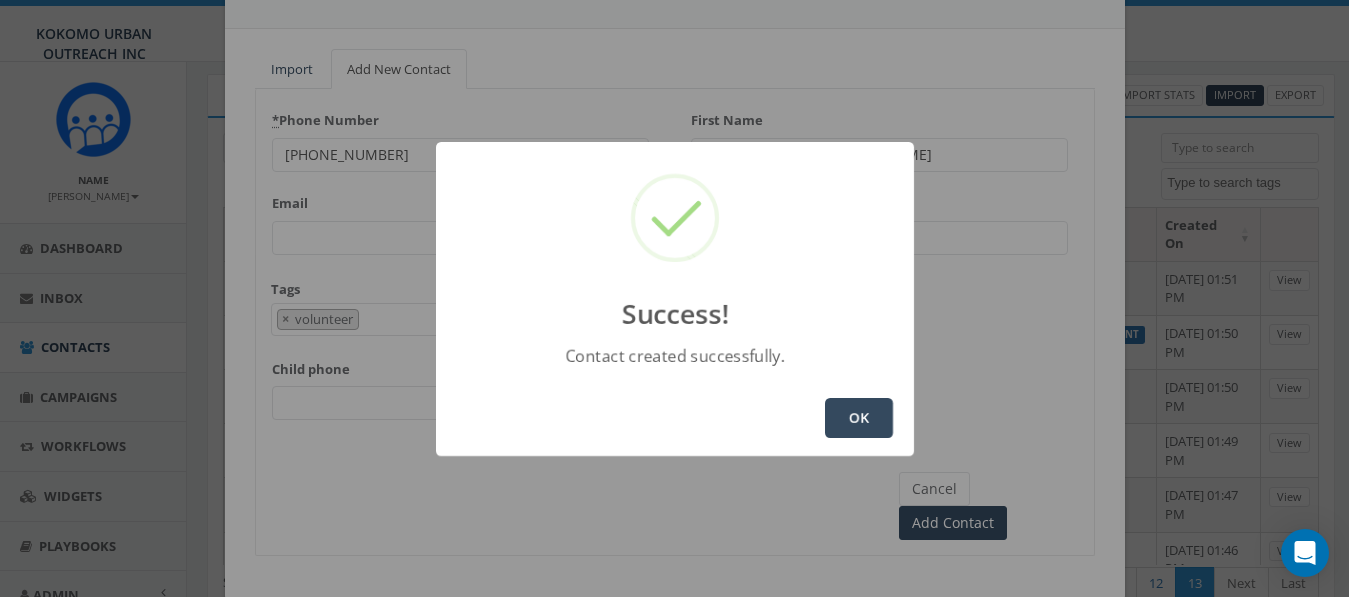 click on "OK" at bounding box center [859, 418] 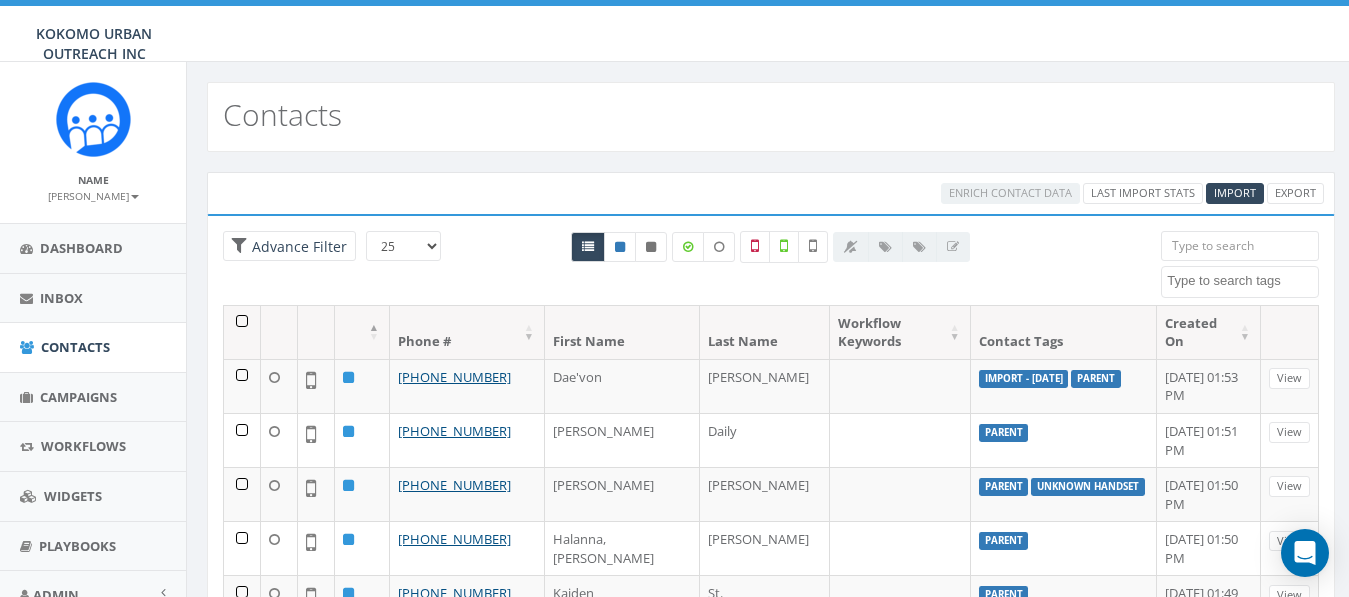 select 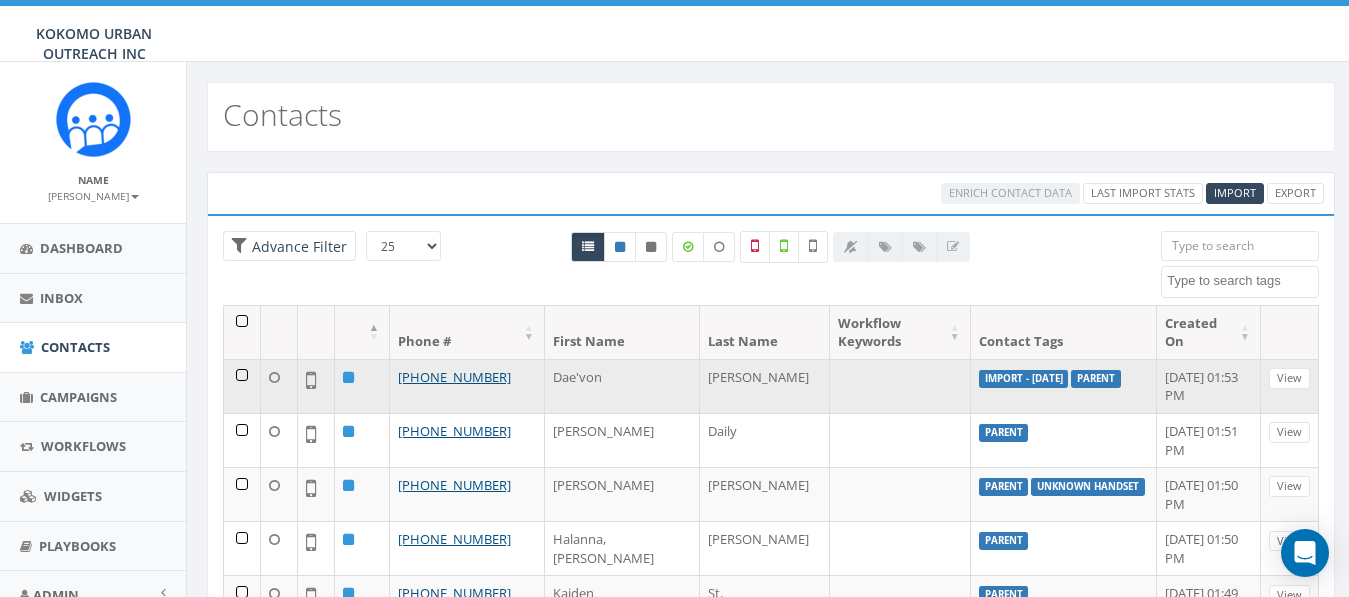 scroll, scrollTop: 98, scrollLeft: 0, axis: vertical 